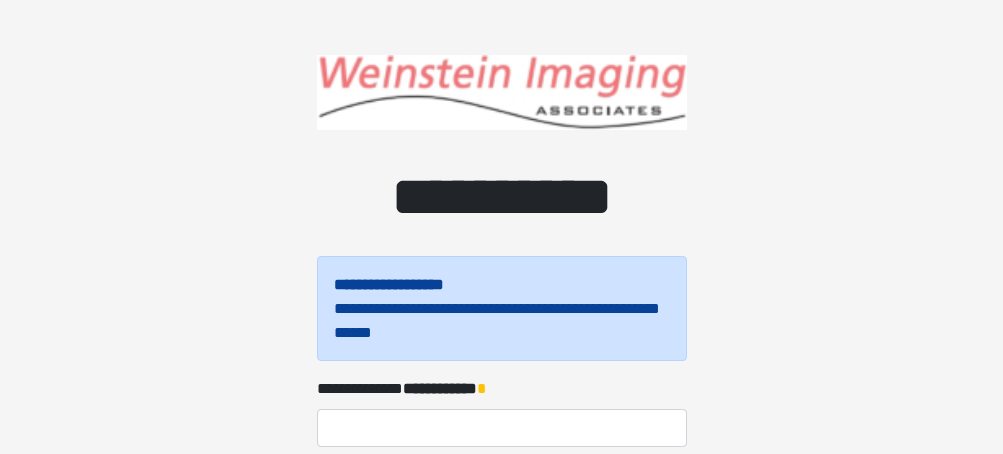 scroll, scrollTop: 0, scrollLeft: 0, axis: both 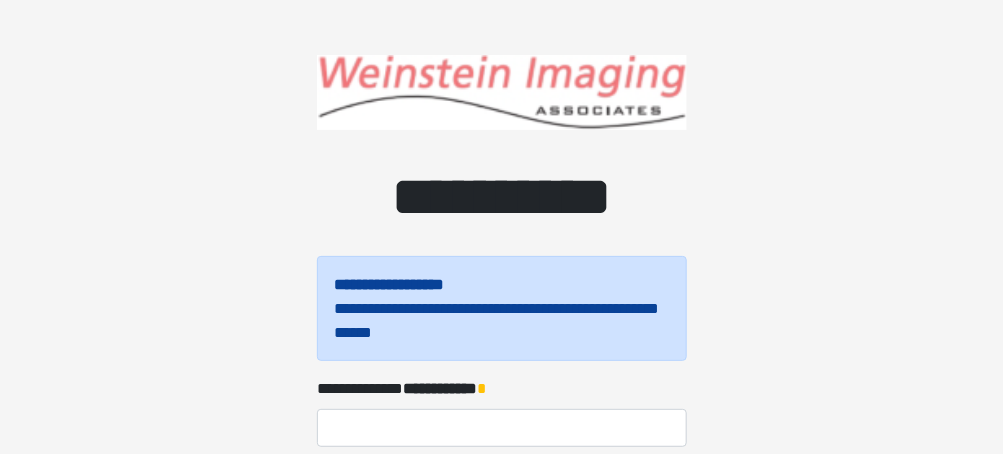 click on "**********" at bounding box center (440, 388) 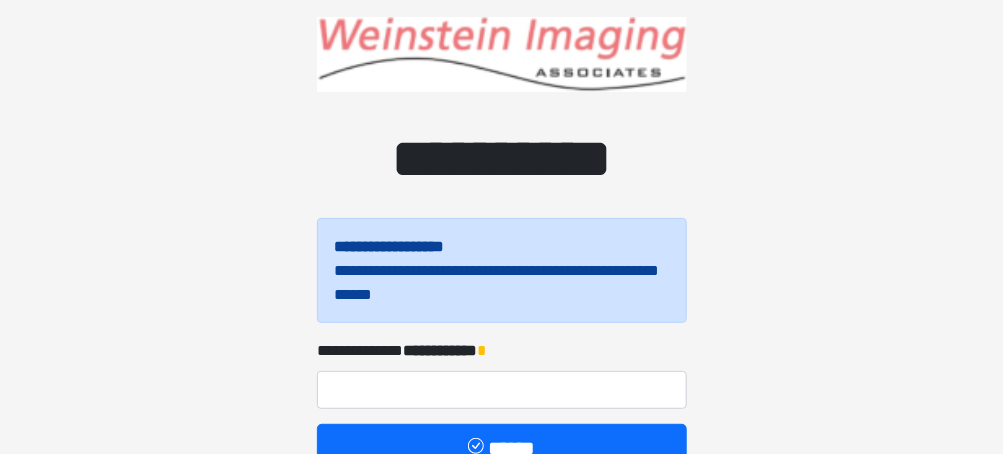 scroll, scrollTop: 48, scrollLeft: 0, axis: vertical 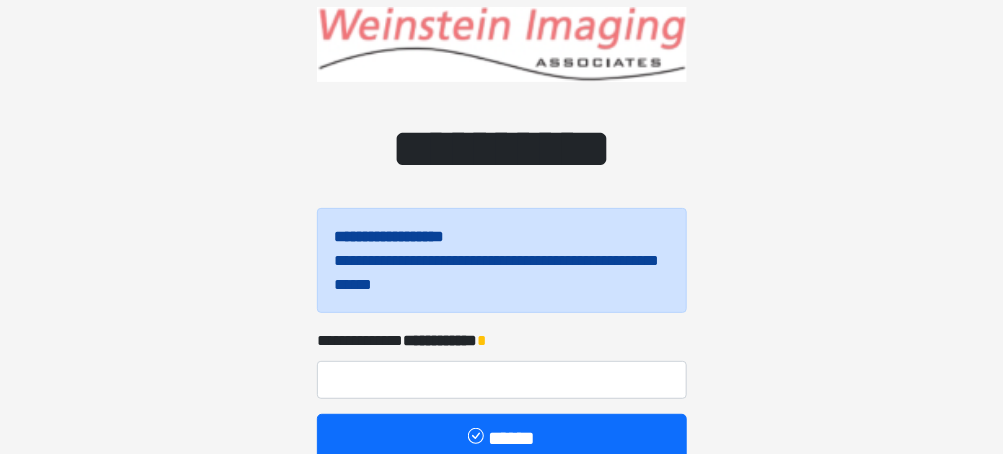 click on "**********" at bounding box center (440, 340) 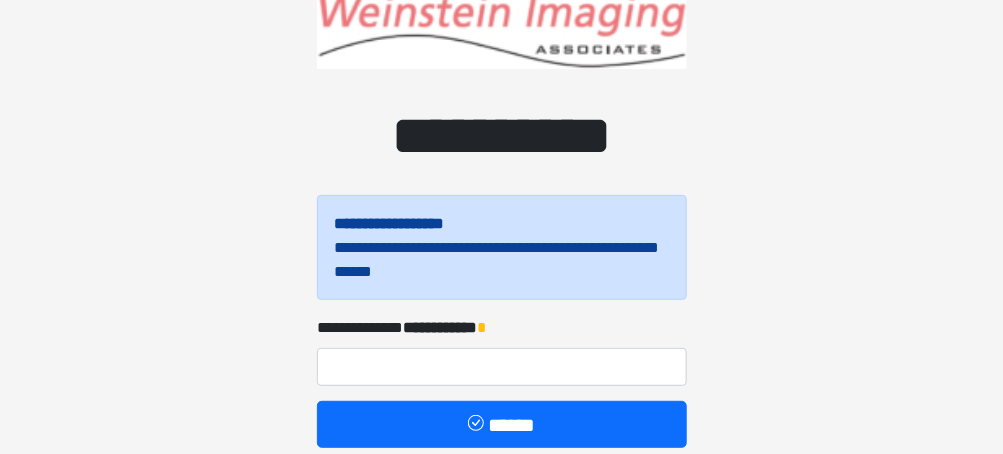 scroll, scrollTop: 86, scrollLeft: 0, axis: vertical 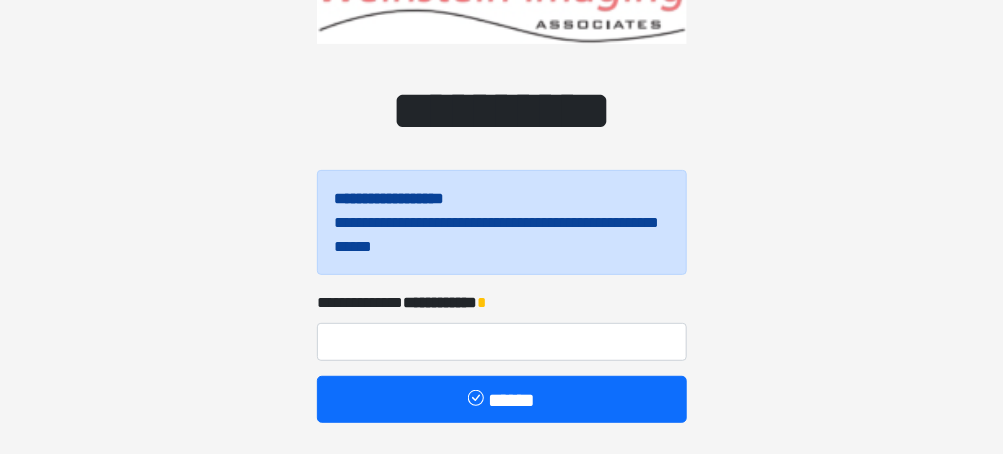 click on "*" at bounding box center (481, 302) 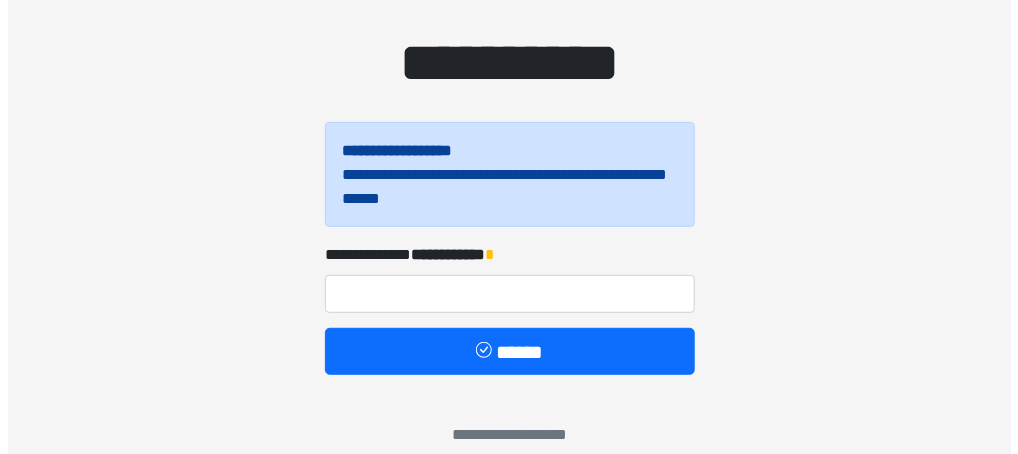 scroll, scrollTop: 157, scrollLeft: 0, axis: vertical 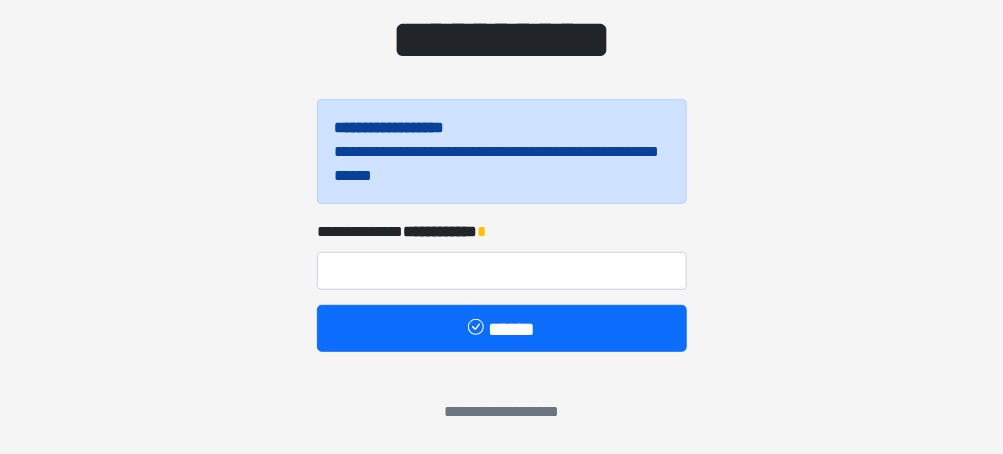 click on "**********" at bounding box center [440, 231] 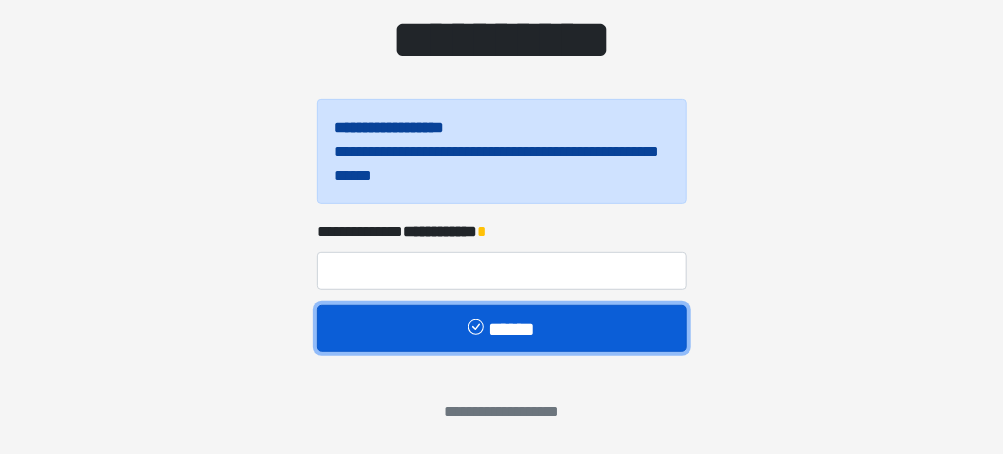 click on "******" at bounding box center [502, 328] 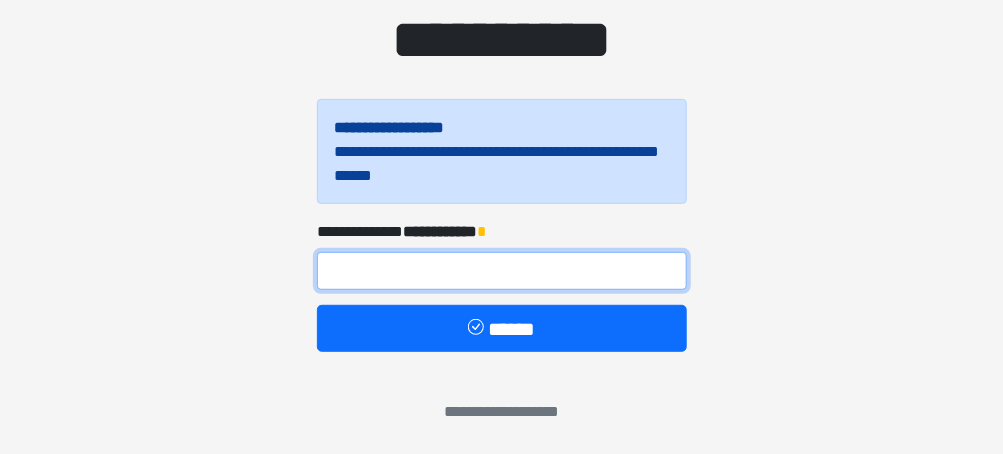 click at bounding box center (502, 271) 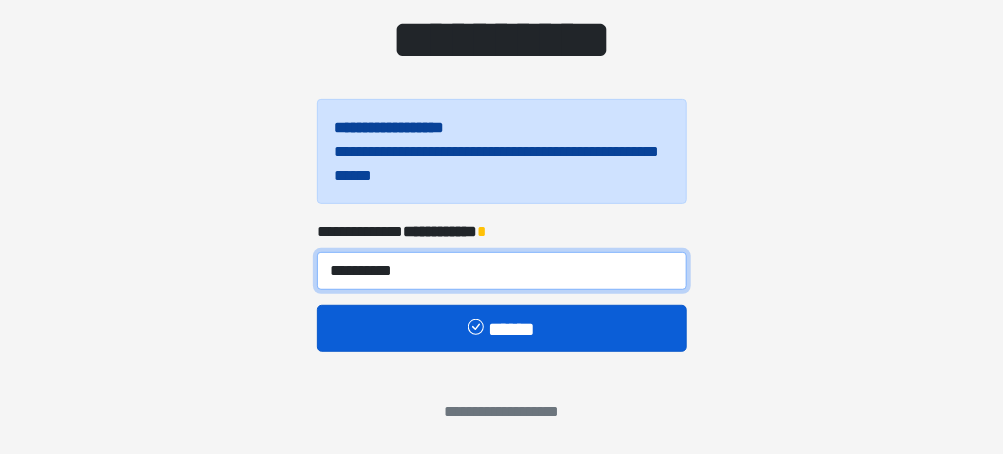 type on "**********" 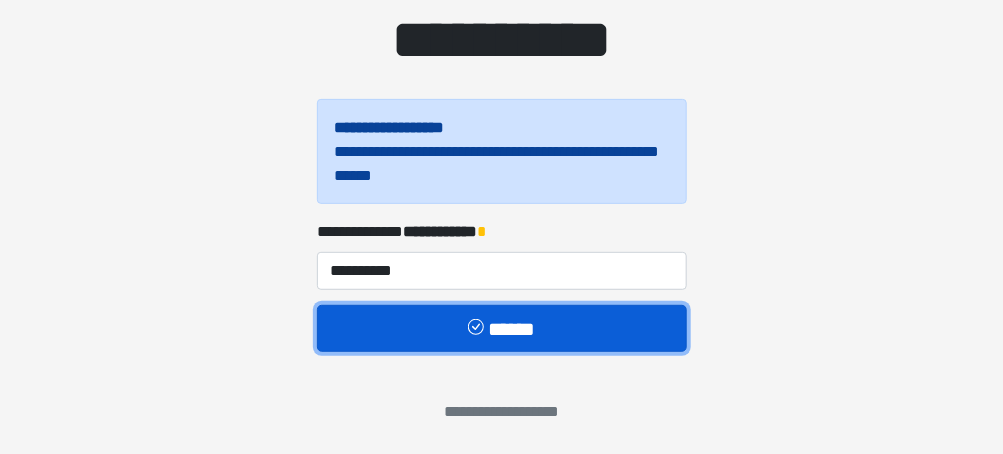 click on "******" at bounding box center [502, 328] 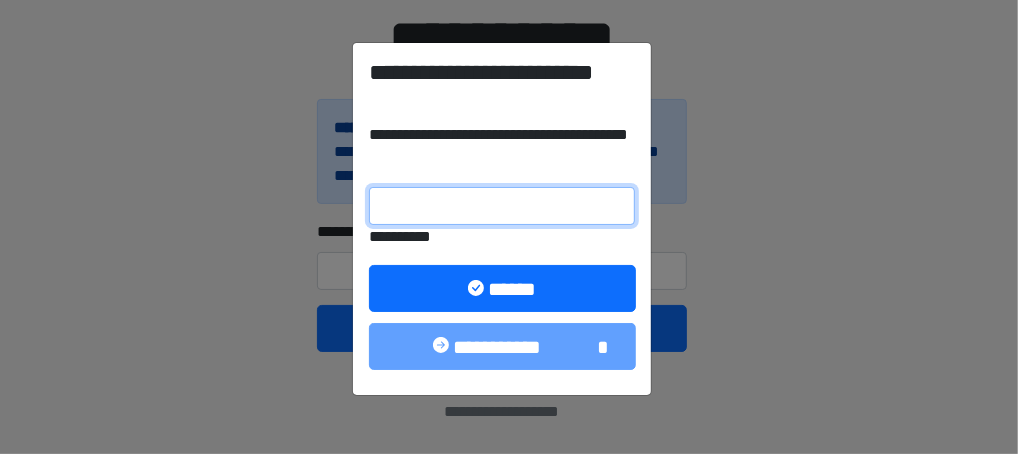 click on "**********" at bounding box center [502, 206] 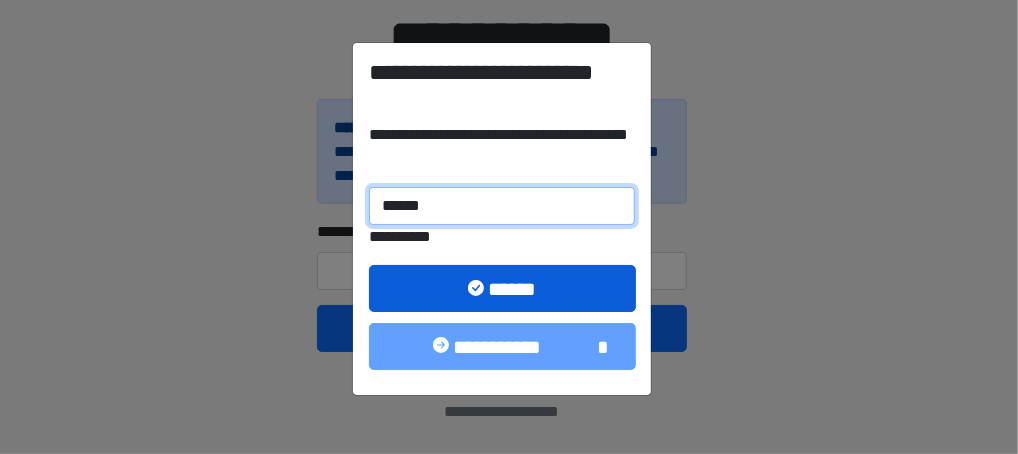 type on "******" 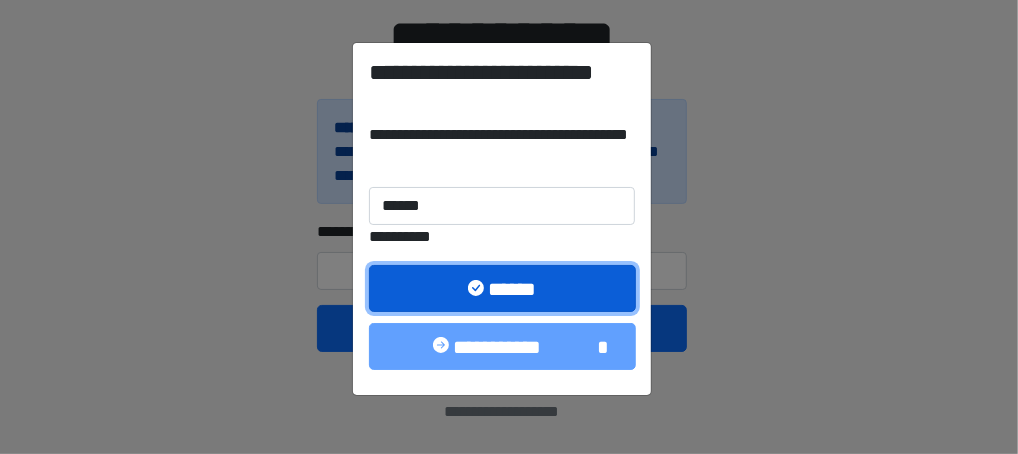 click on "******" at bounding box center (502, 288) 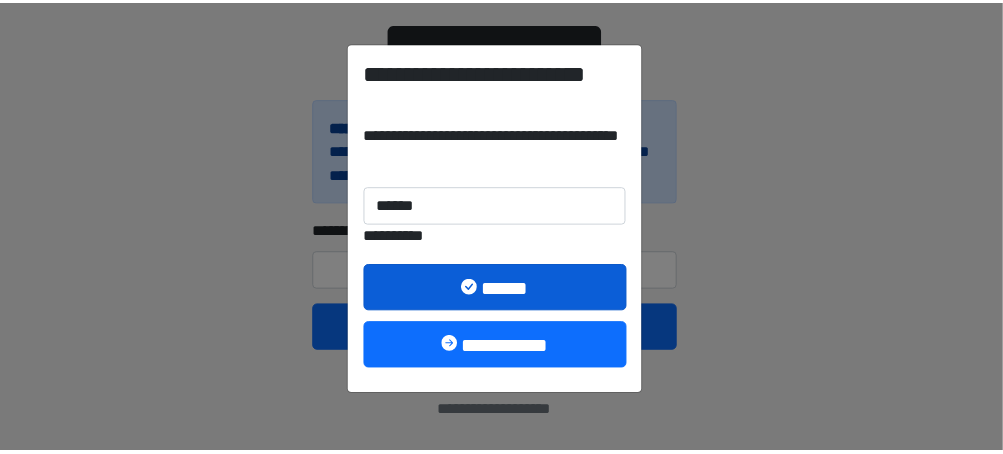 scroll, scrollTop: 38, scrollLeft: 0, axis: vertical 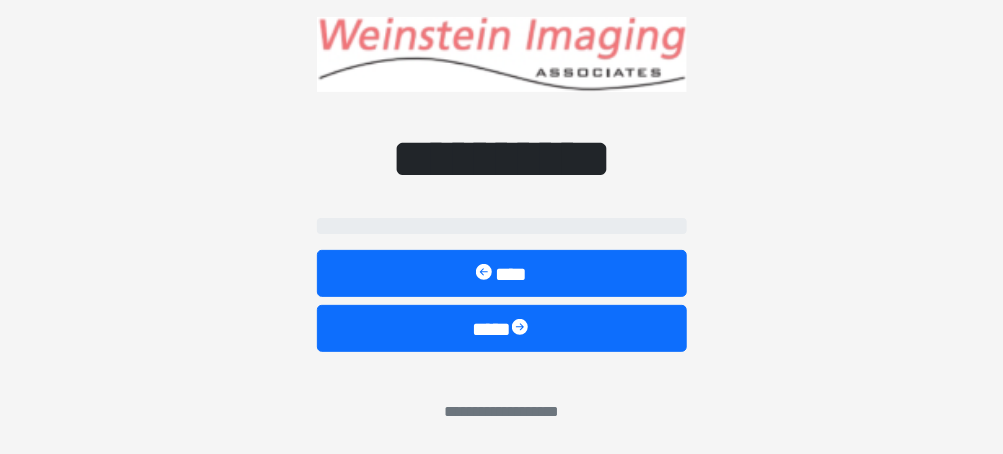 select on "*******" 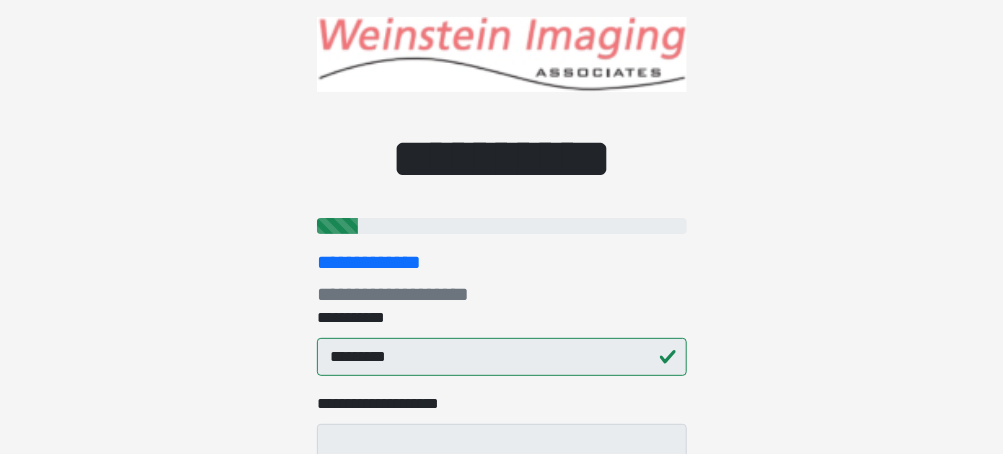 scroll, scrollTop: 0, scrollLeft: 0, axis: both 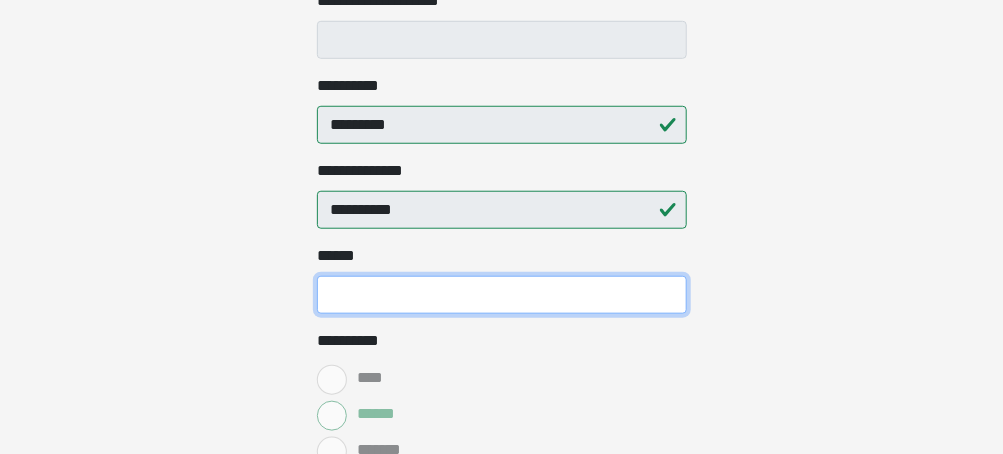 click on "**** *" at bounding box center [502, 295] 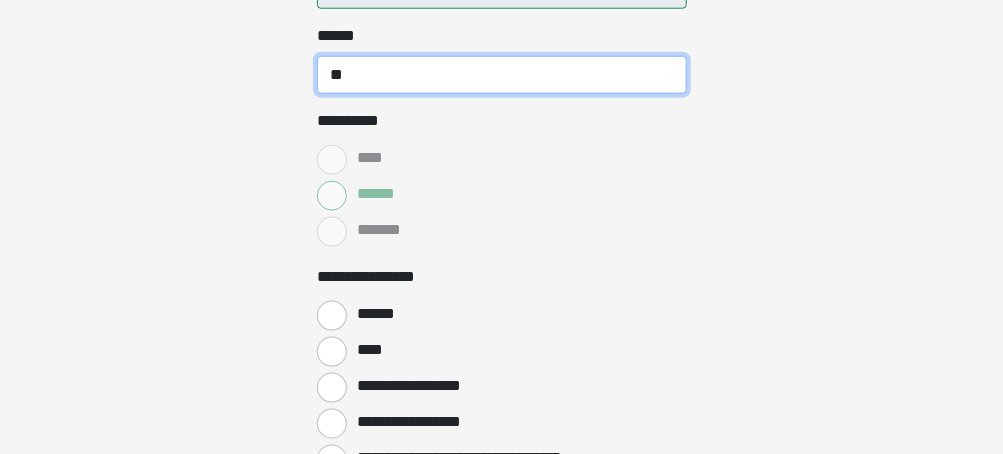 scroll, scrollTop: 680, scrollLeft: 0, axis: vertical 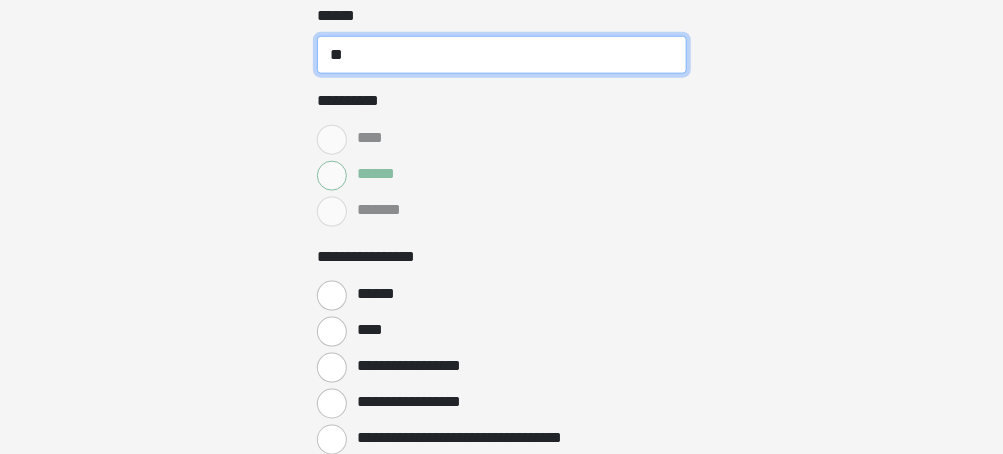type on "**" 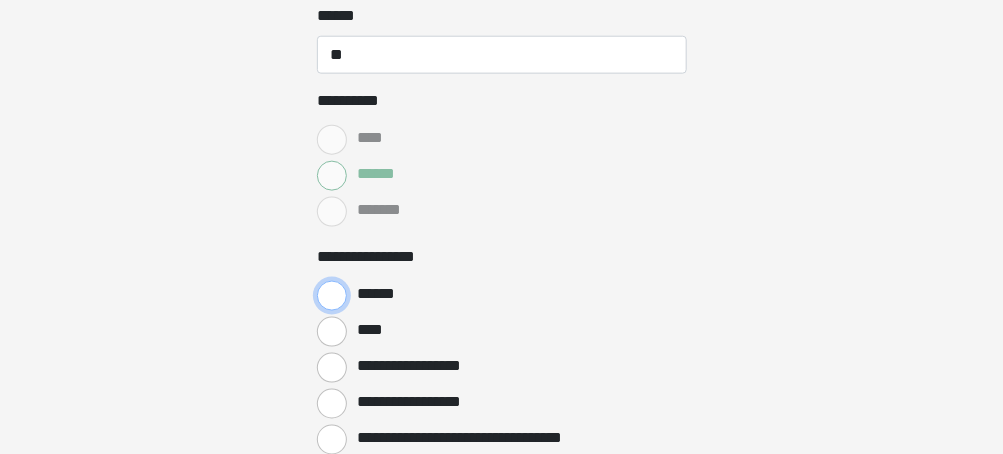 click on "******" at bounding box center (332, 296) 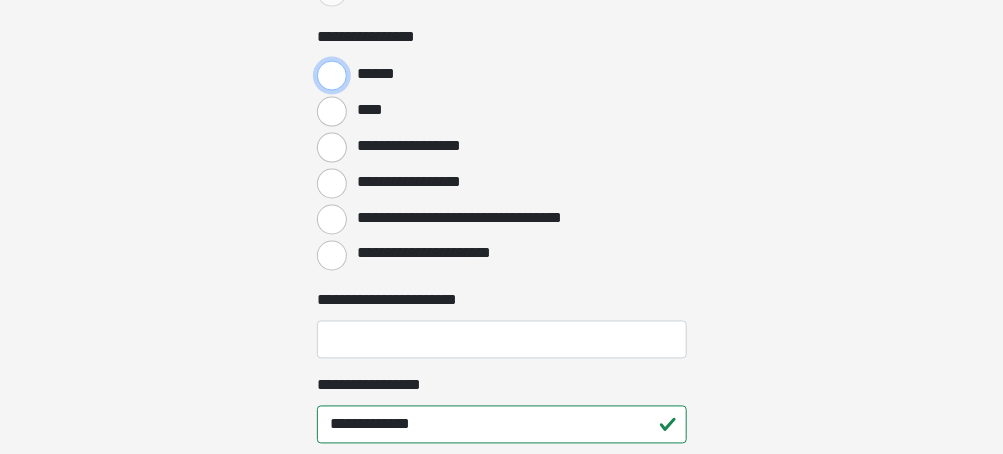 scroll, scrollTop: 920, scrollLeft: 0, axis: vertical 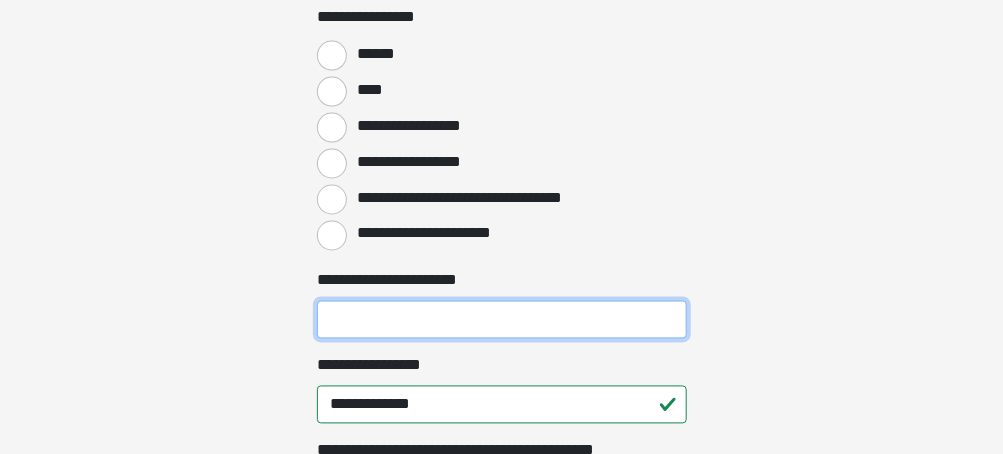 click on "**********" at bounding box center [502, 320] 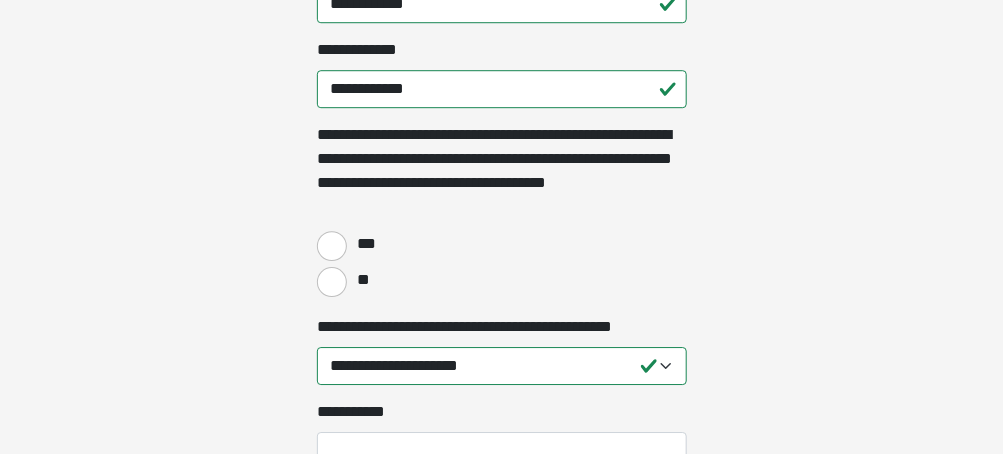 scroll, scrollTop: 1760, scrollLeft: 0, axis: vertical 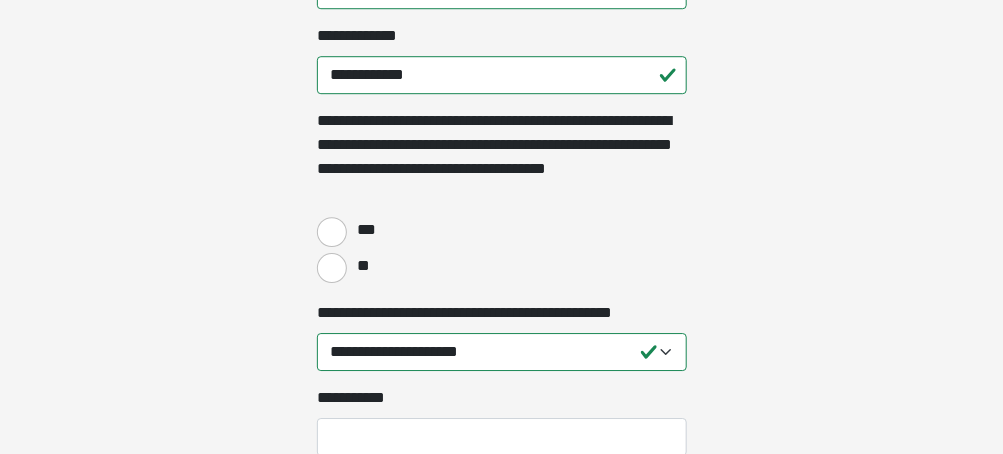 type on "*********" 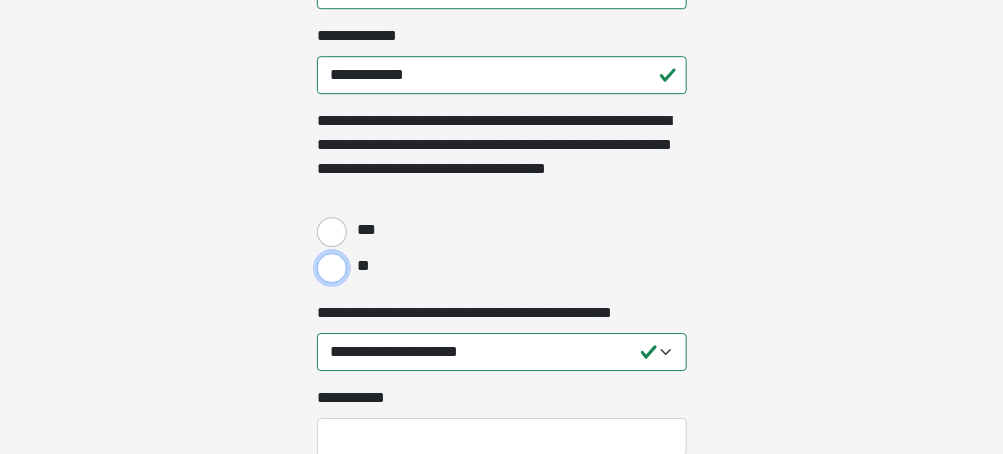 click on "**" at bounding box center (332, 268) 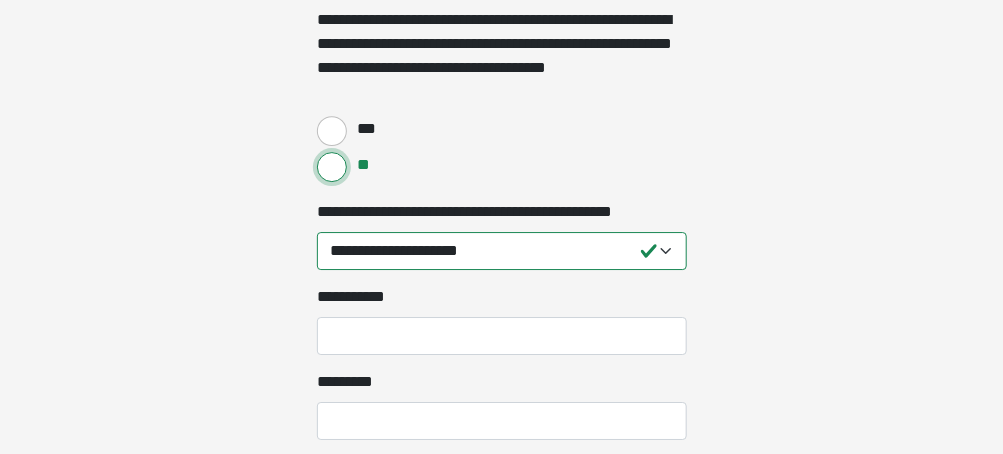 scroll, scrollTop: 1880, scrollLeft: 0, axis: vertical 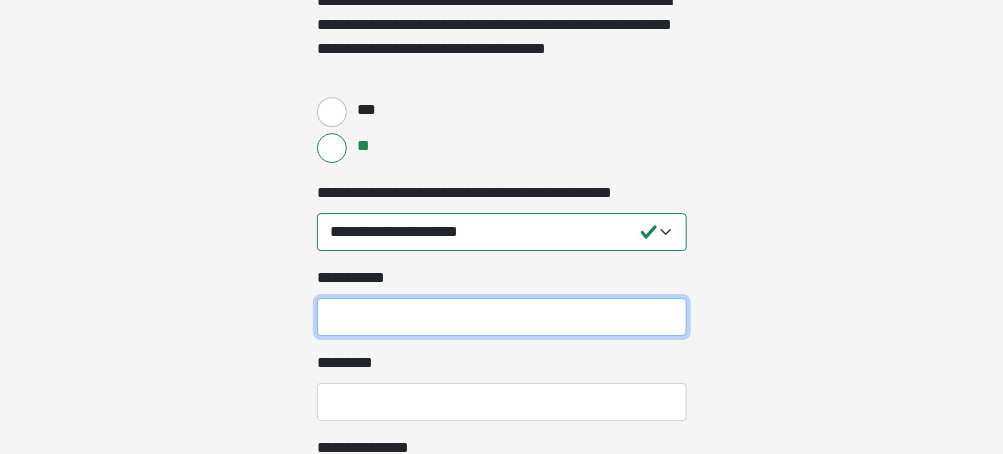 click on "**********" at bounding box center [502, 317] 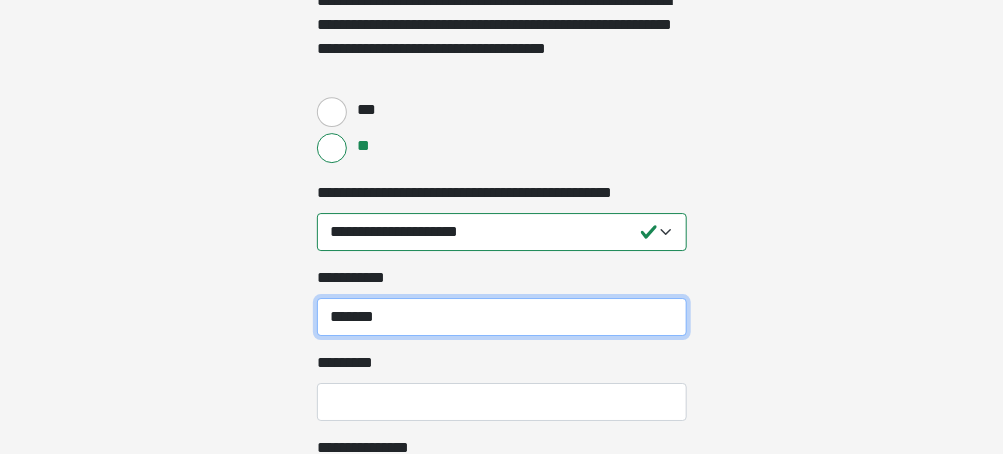 type on "*******" 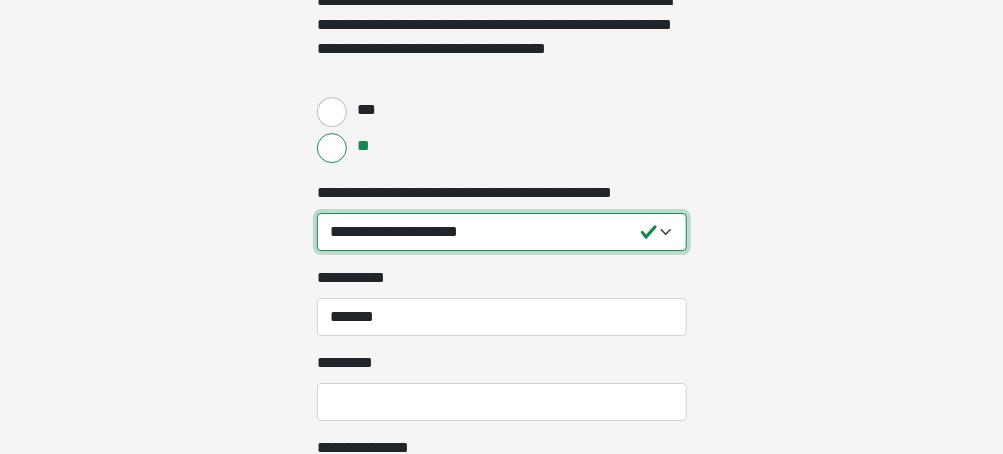 click on "**********" at bounding box center (502, 232) 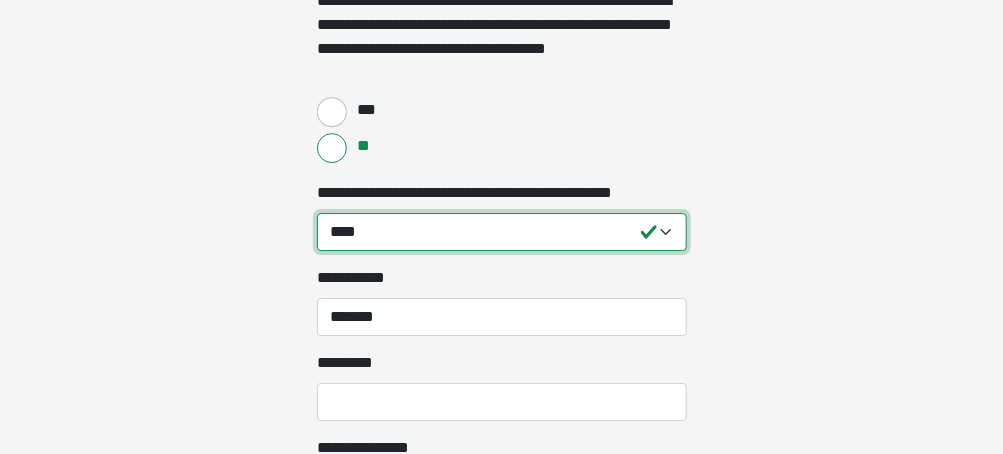 click on "**********" at bounding box center [502, 232] 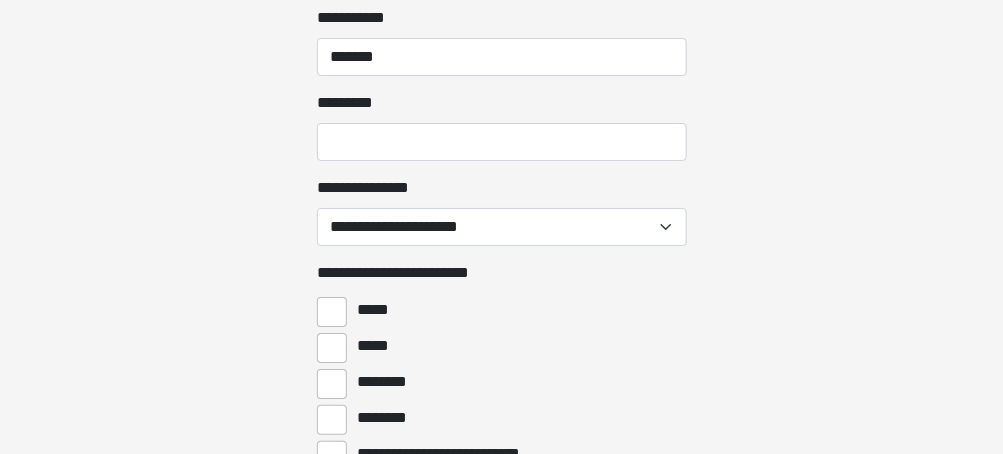 scroll, scrollTop: 2160, scrollLeft: 0, axis: vertical 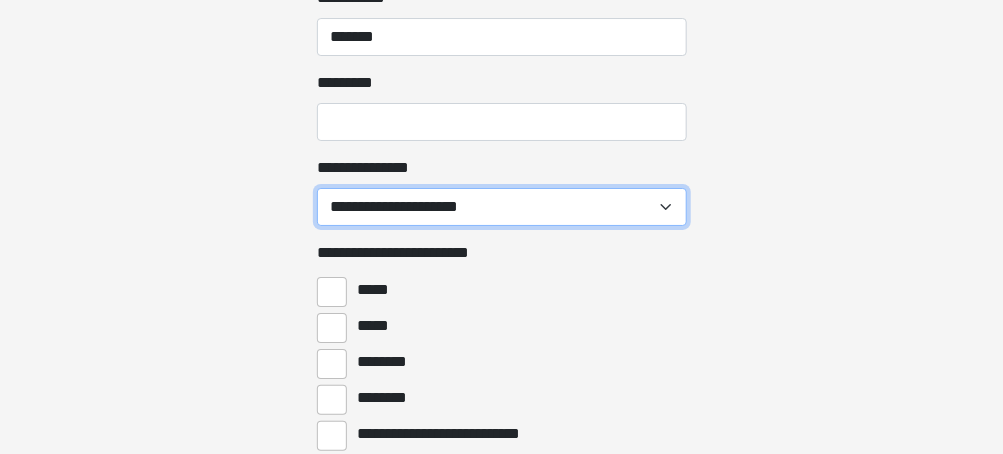 click on "**********" at bounding box center (502, 207) 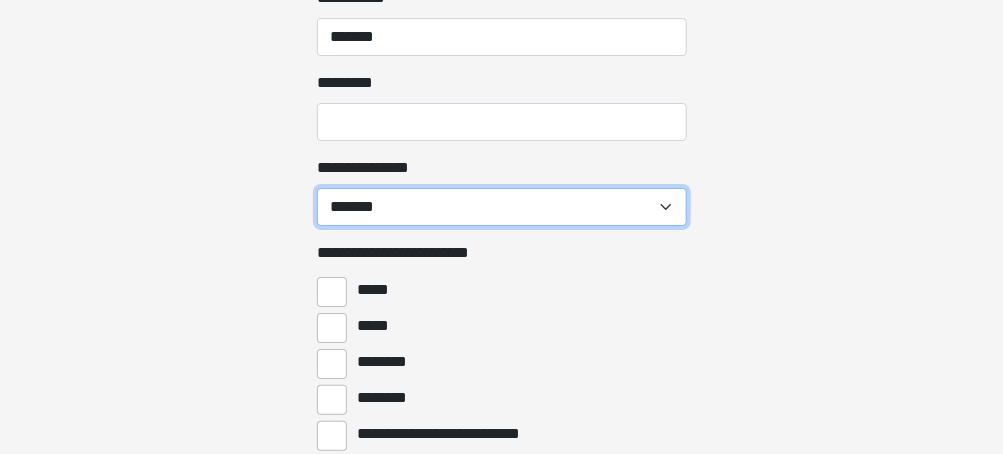 click on "**********" at bounding box center [502, 207] 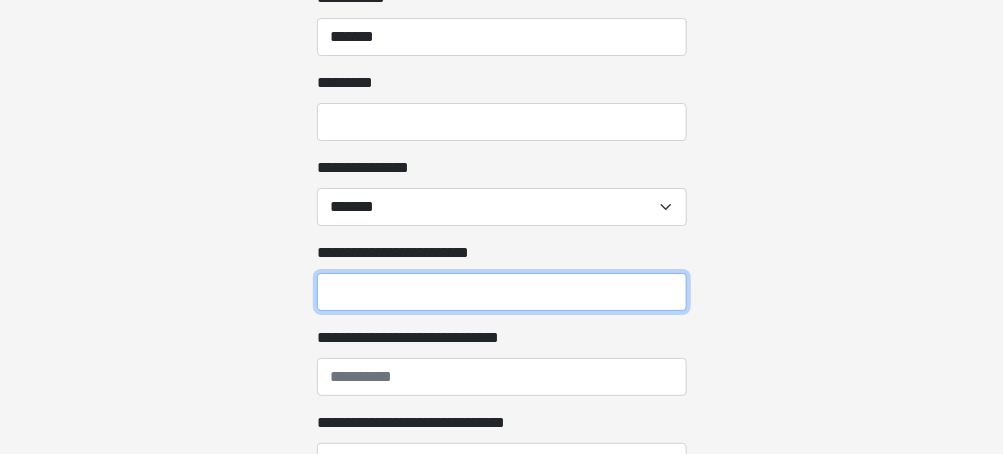 click on "**********" at bounding box center (502, 292) 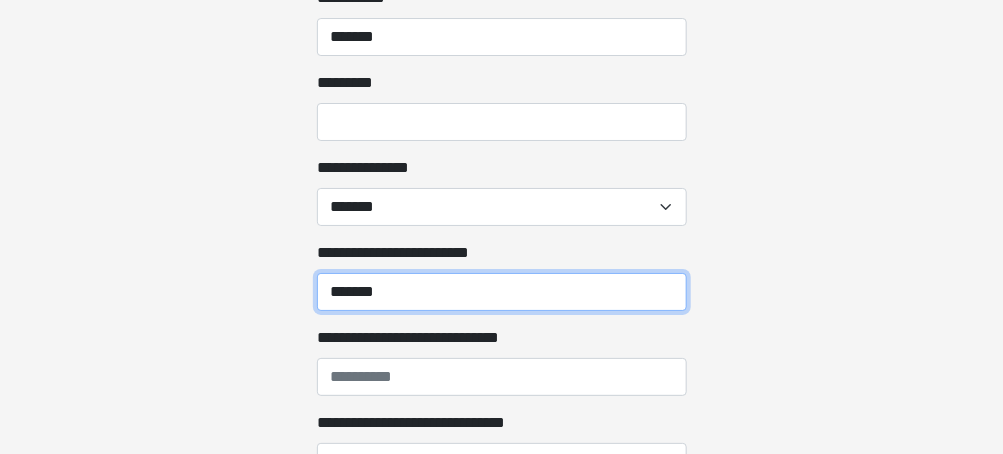 type on "*******" 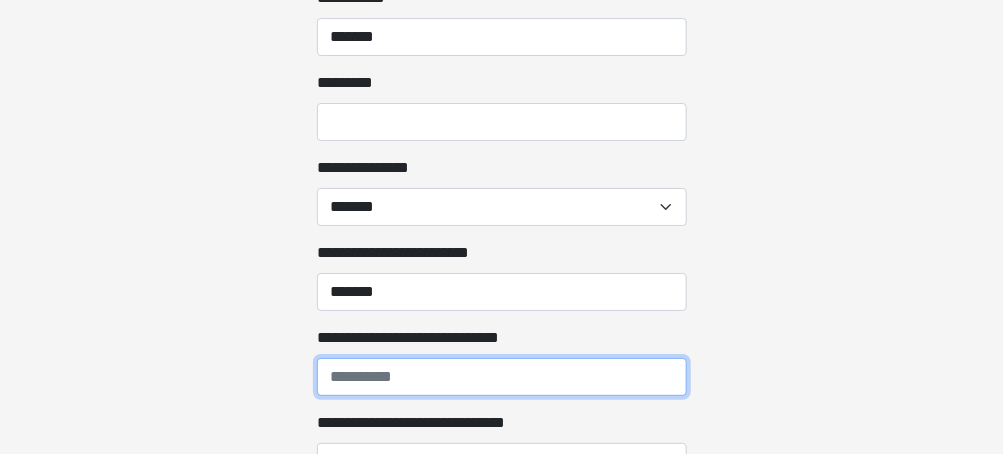click on "**********" at bounding box center (502, 377) 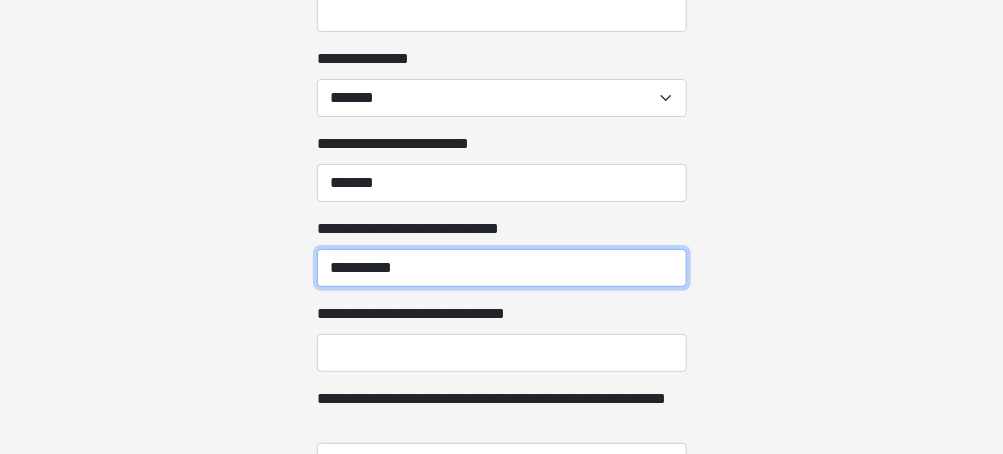 scroll, scrollTop: 2280, scrollLeft: 0, axis: vertical 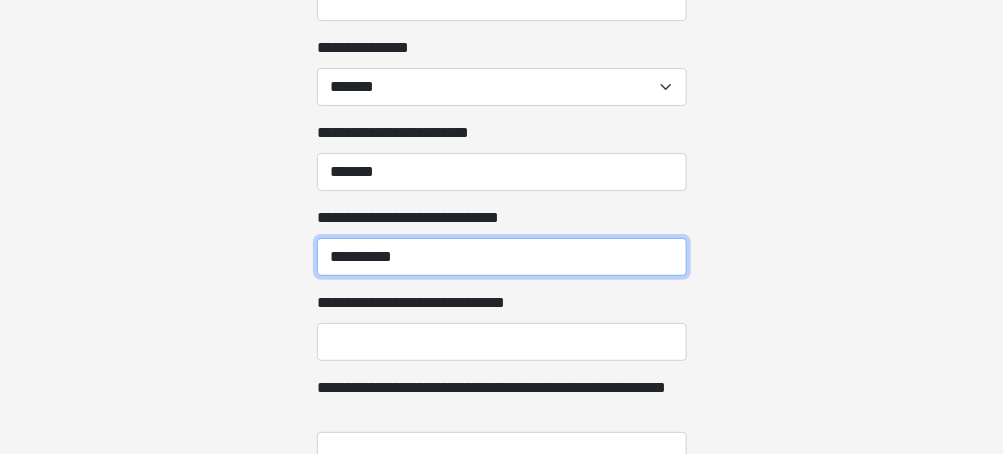 type on "**********" 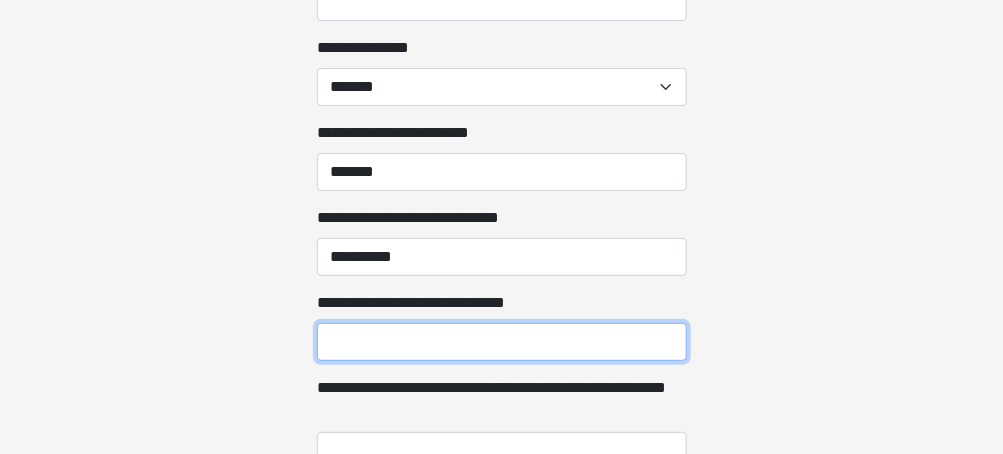 click on "**********" at bounding box center (502, 342) 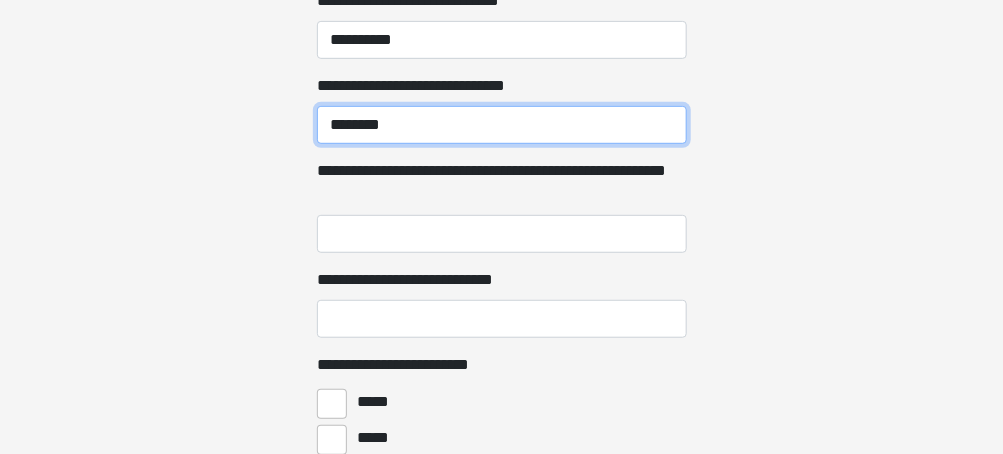 scroll, scrollTop: 2537, scrollLeft: 0, axis: vertical 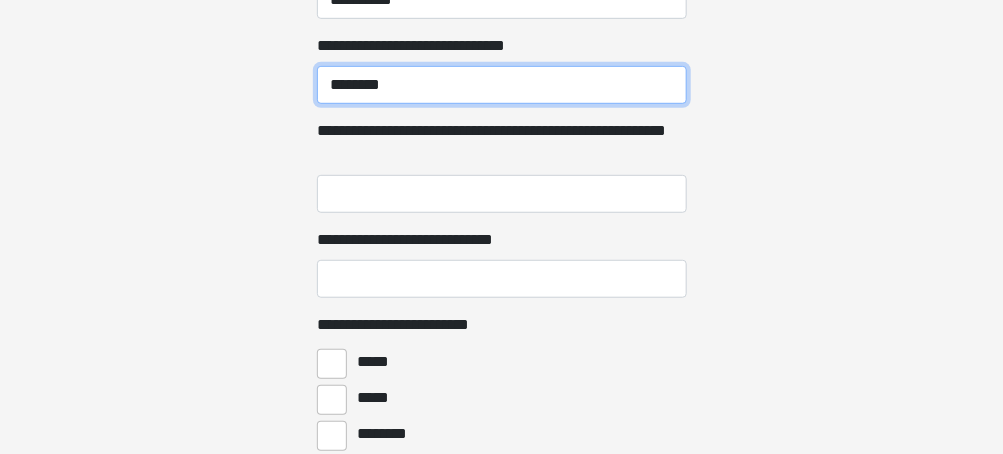 type on "********" 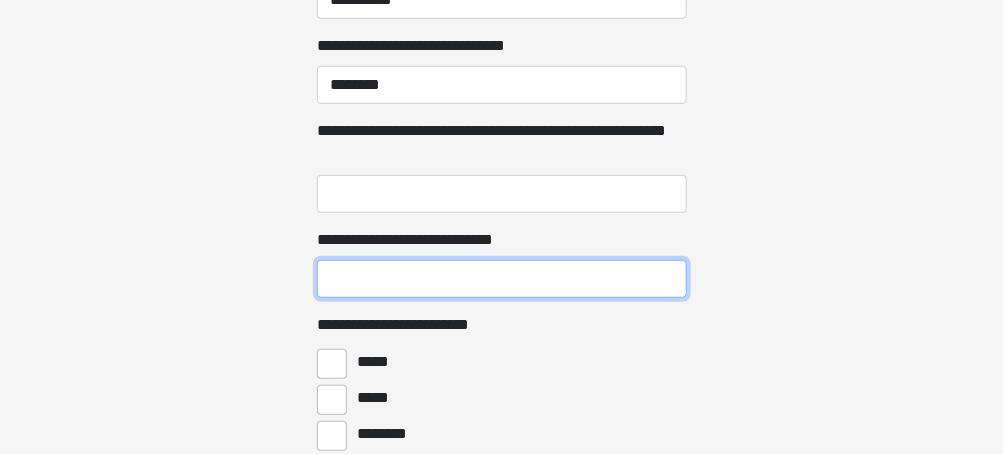 click on "**********" at bounding box center (502, 279) 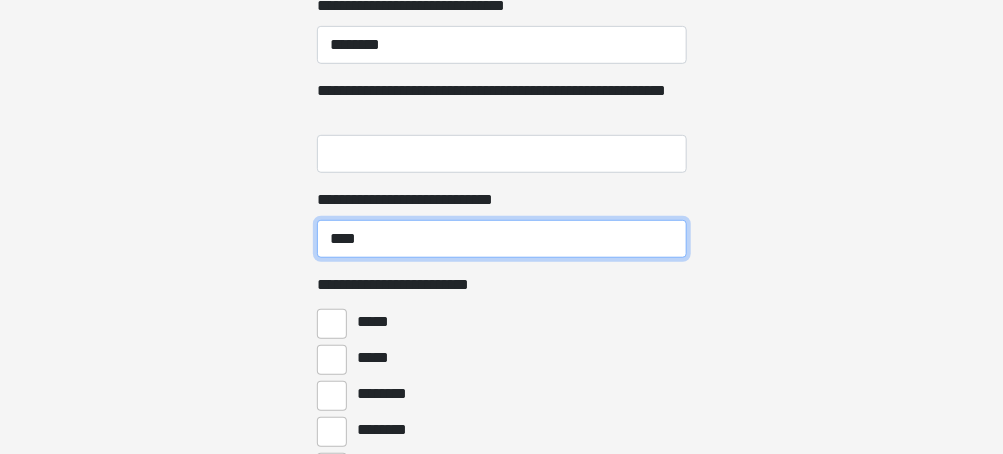 scroll, scrollTop: 2617, scrollLeft: 0, axis: vertical 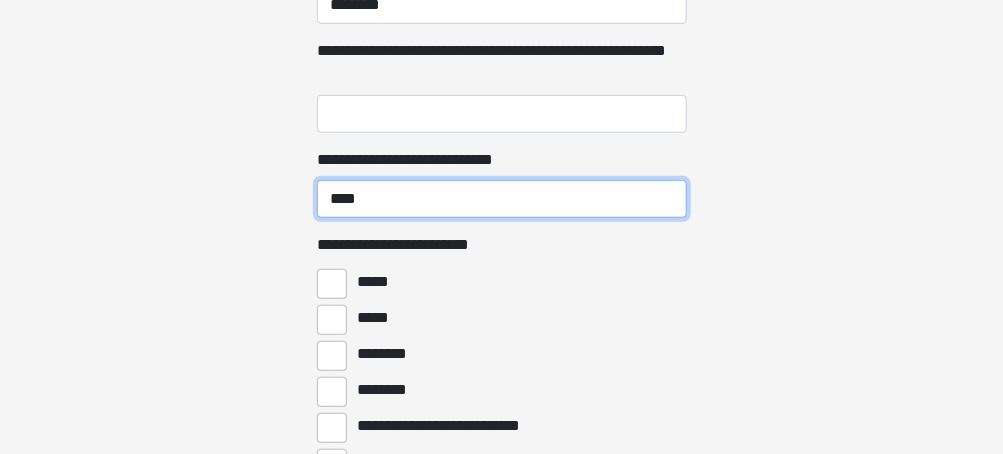 type on "****" 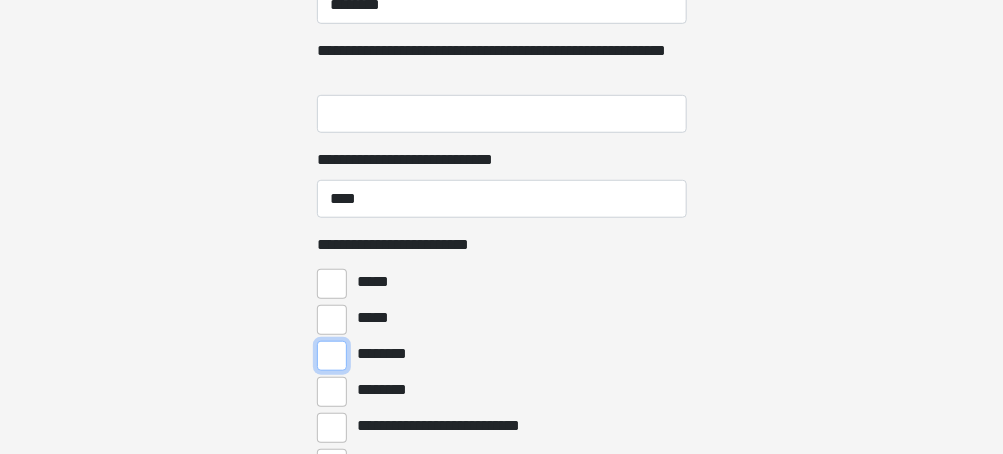 click on "********" at bounding box center [332, 356] 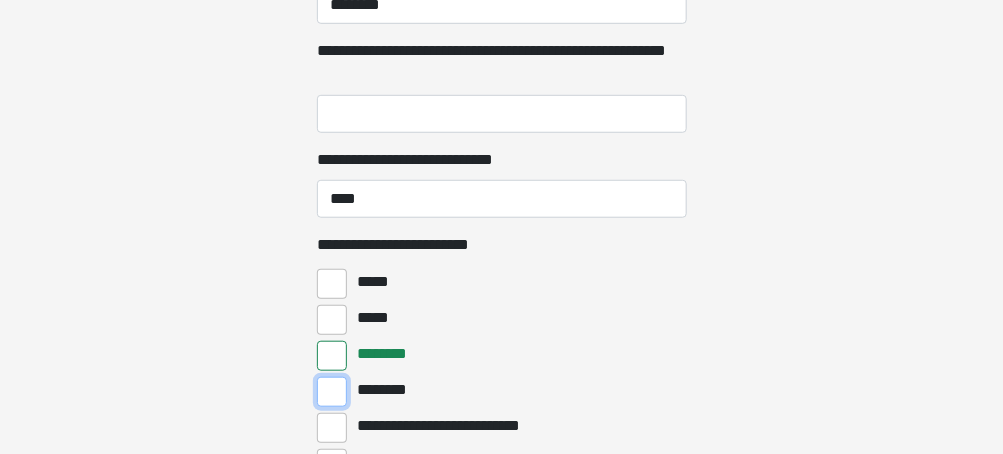 click on "********" at bounding box center (332, 392) 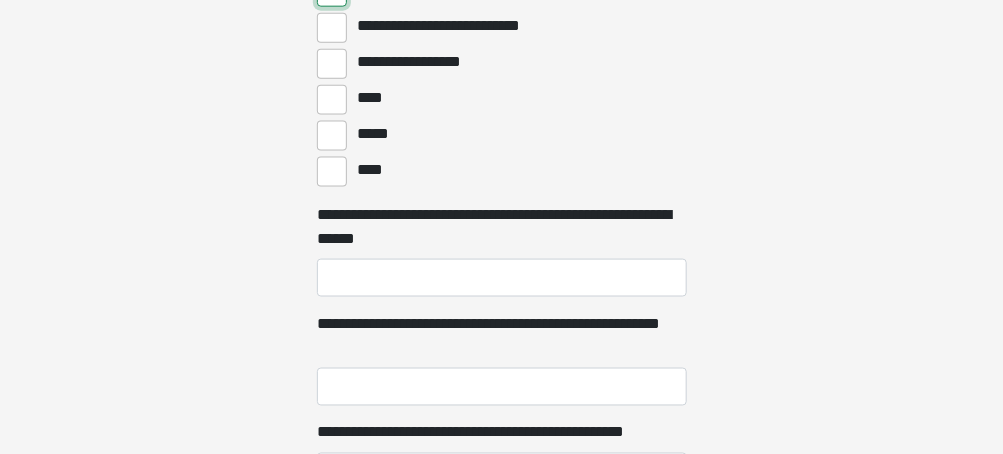 scroll, scrollTop: 3057, scrollLeft: 0, axis: vertical 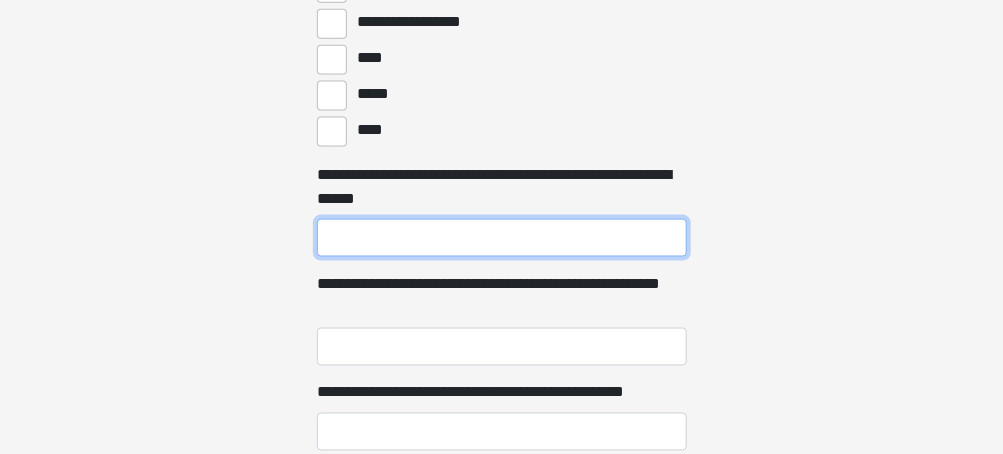 click on "**********" at bounding box center [502, 238] 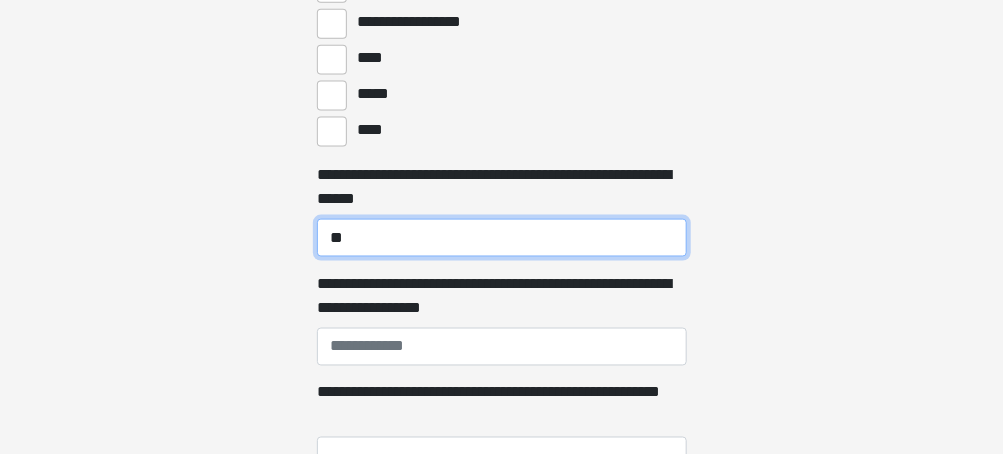 type on "*" 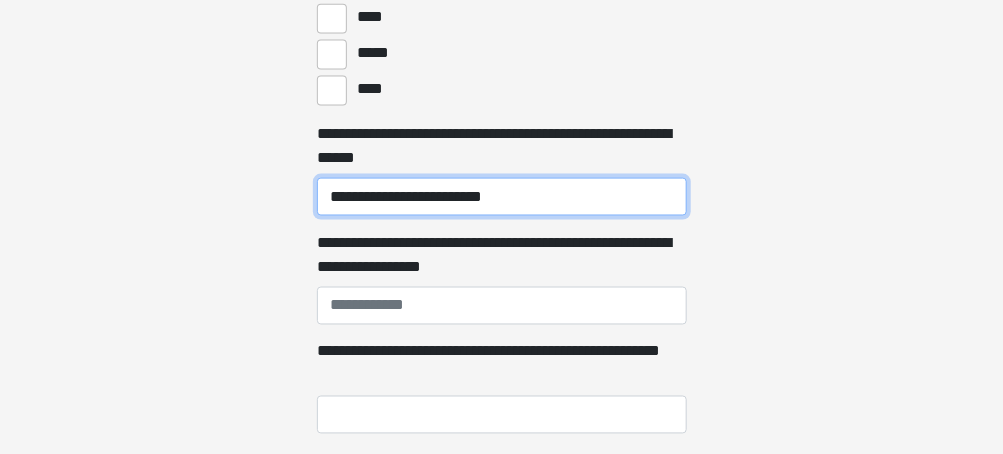 scroll, scrollTop: 3109, scrollLeft: 0, axis: vertical 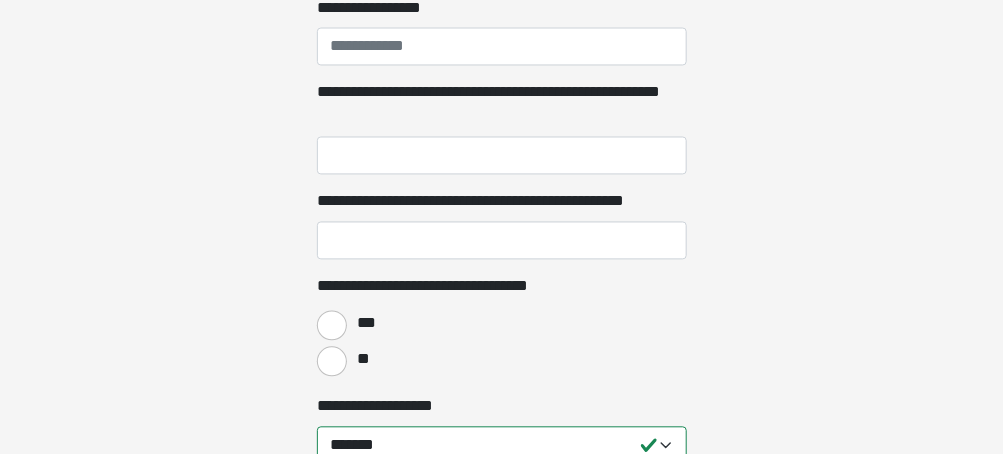 type on "**********" 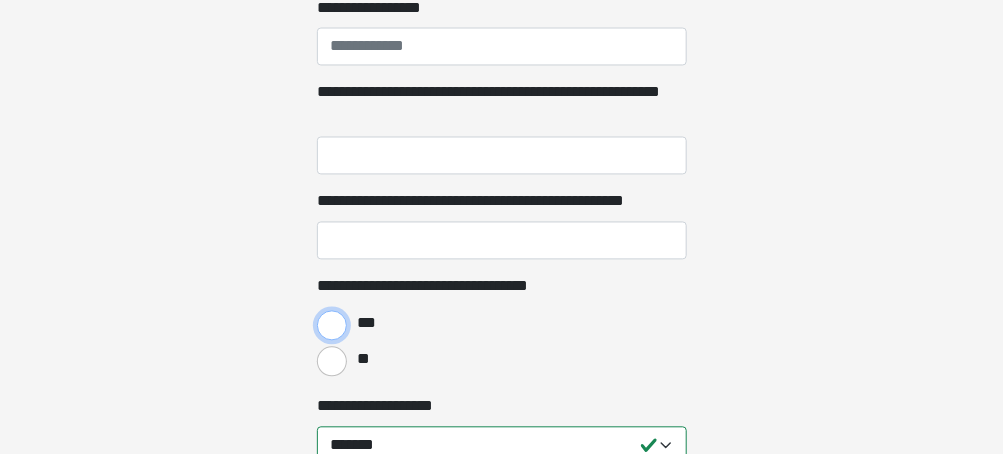 click on "***" at bounding box center [332, 326] 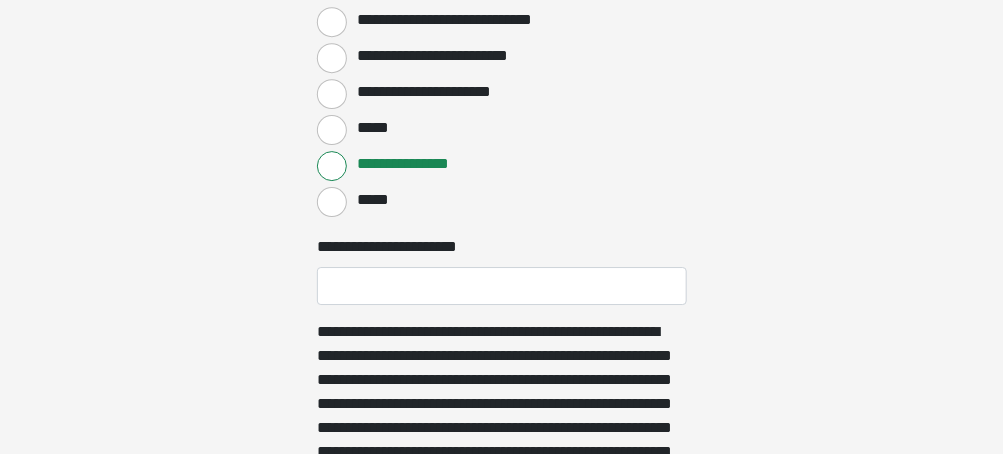 scroll, scrollTop: 4157, scrollLeft: 0, axis: vertical 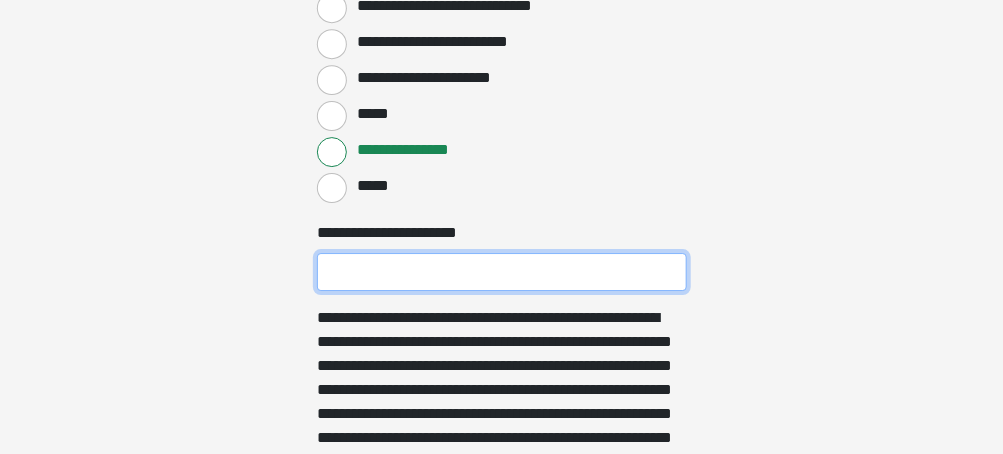 click on "**********" at bounding box center [502, 272] 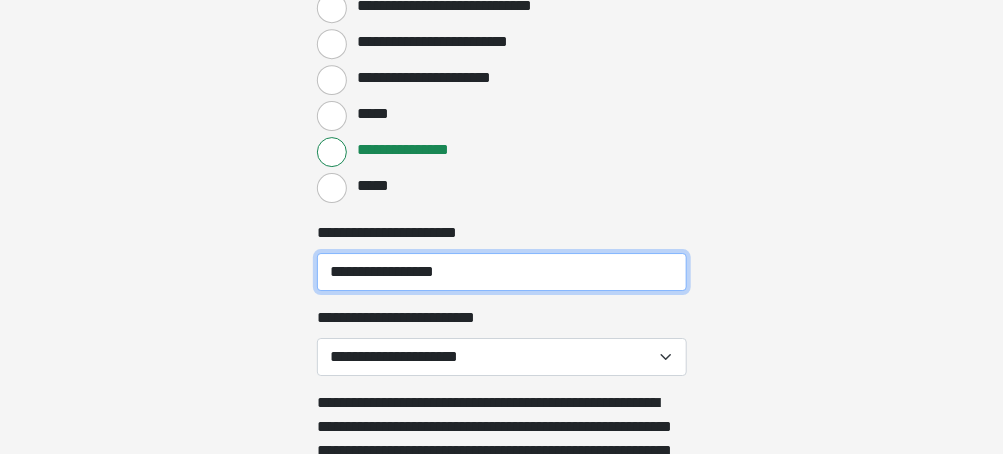 type on "**********" 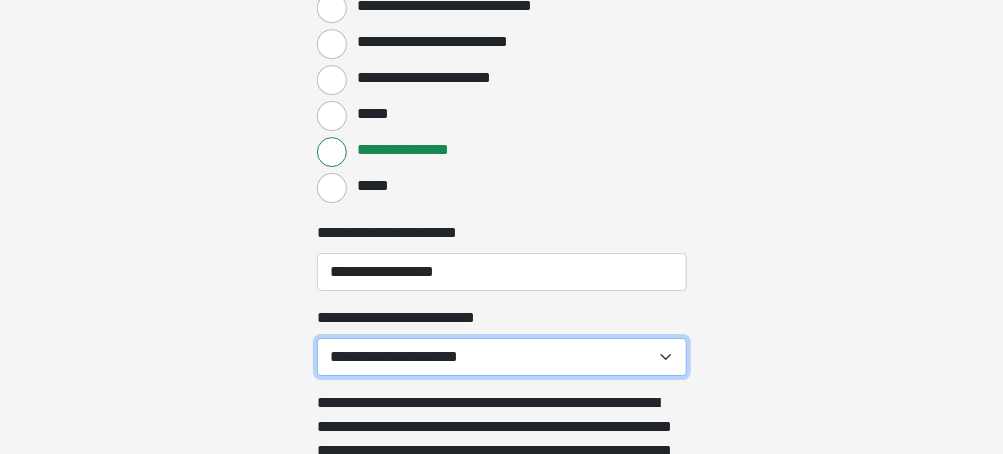 click on "**********" at bounding box center (502, 357) 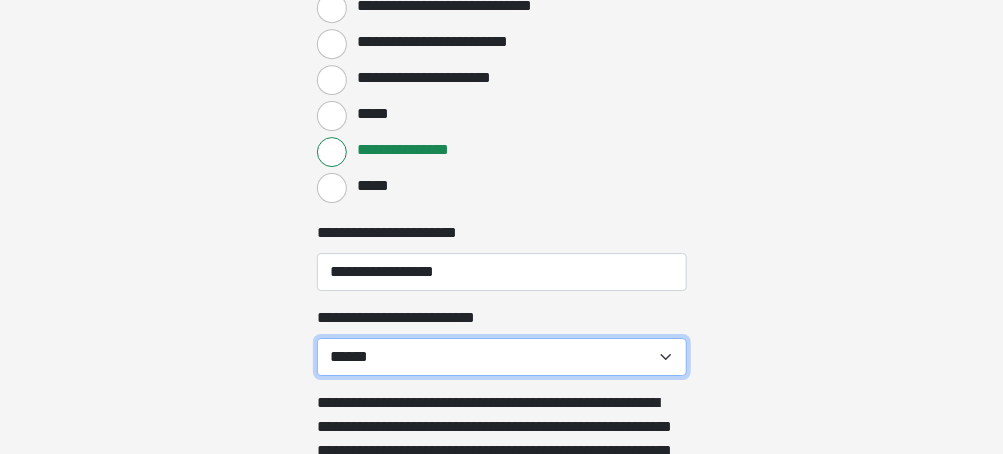 click on "**********" at bounding box center (502, 357) 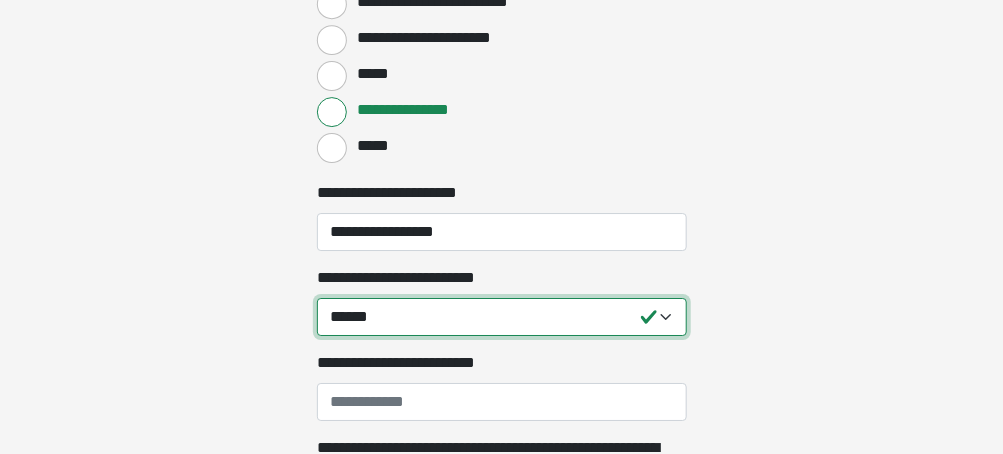 scroll, scrollTop: 4237, scrollLeft: 0, axis: vertical 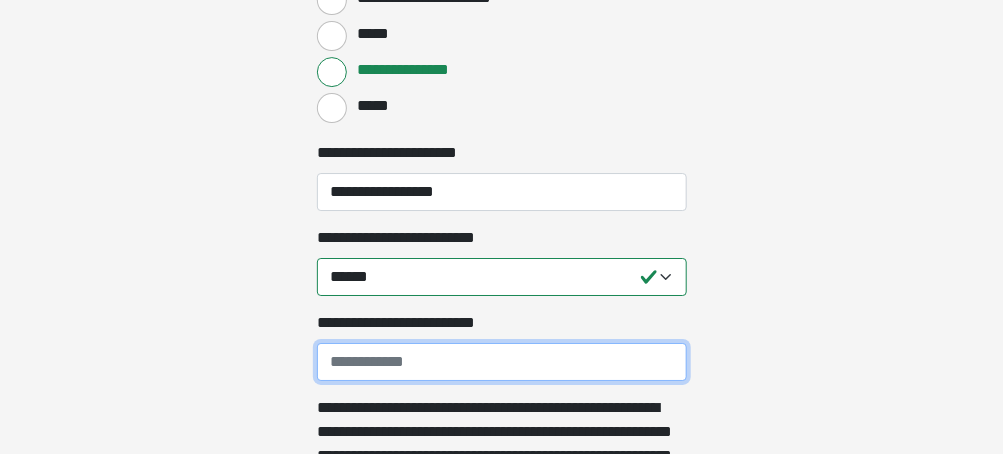 click on "**********" at bounding box center [502, 362] 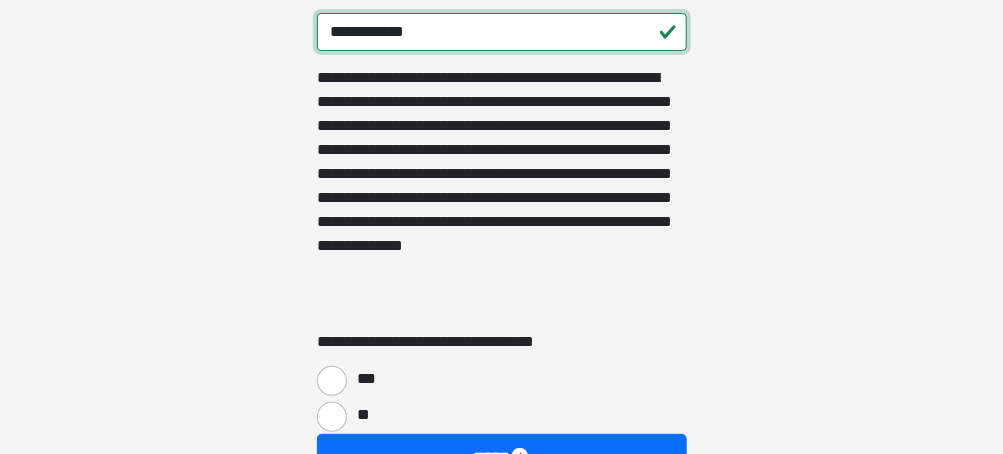 scroll, scrollTop: 4608, scrollLeft: 0, axis: vertical 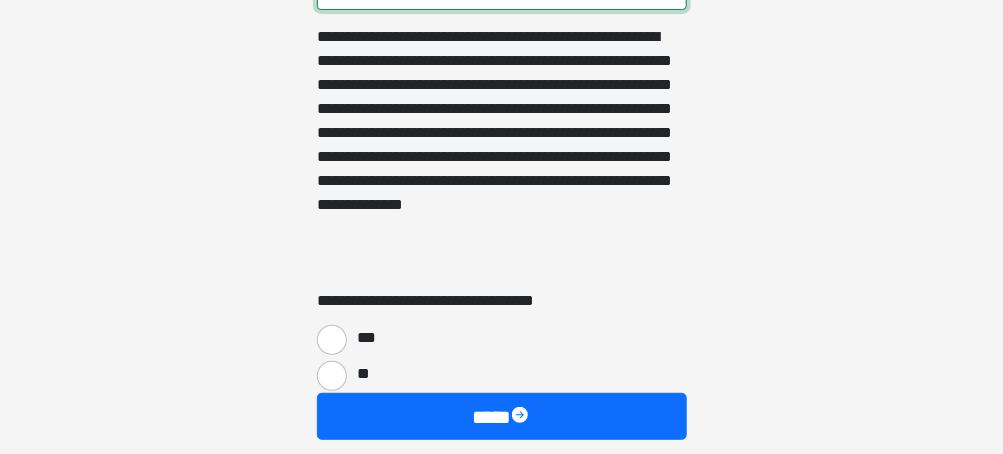type on "**********" 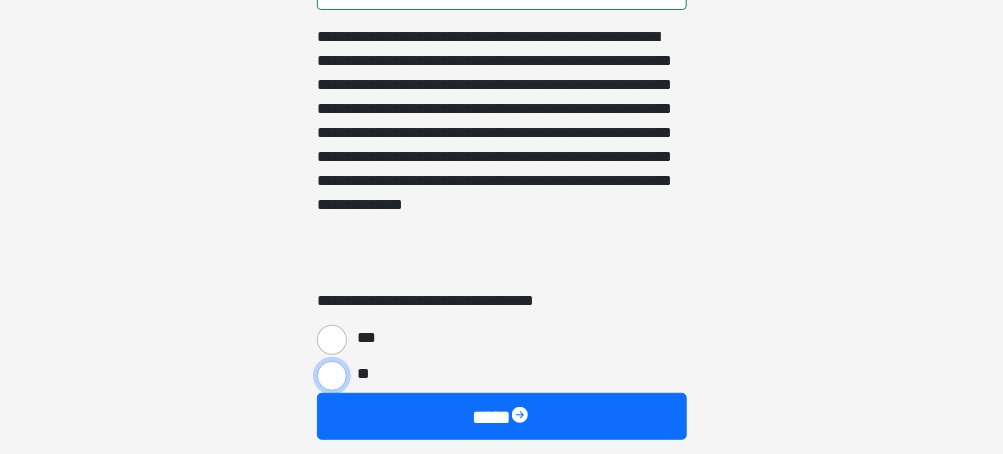 click on "**" at bounding box center (332, 376) 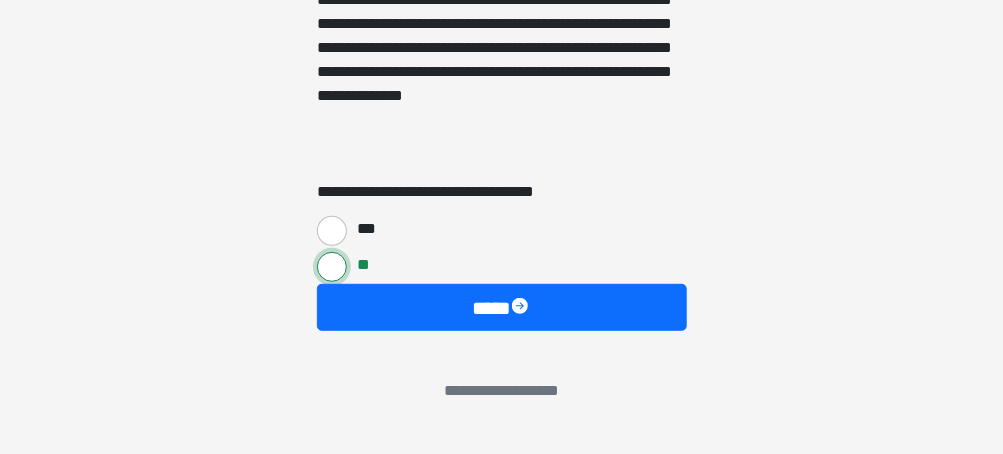 scroll, scrollTop: 4727, scrollLeft: 0, axis: vertical 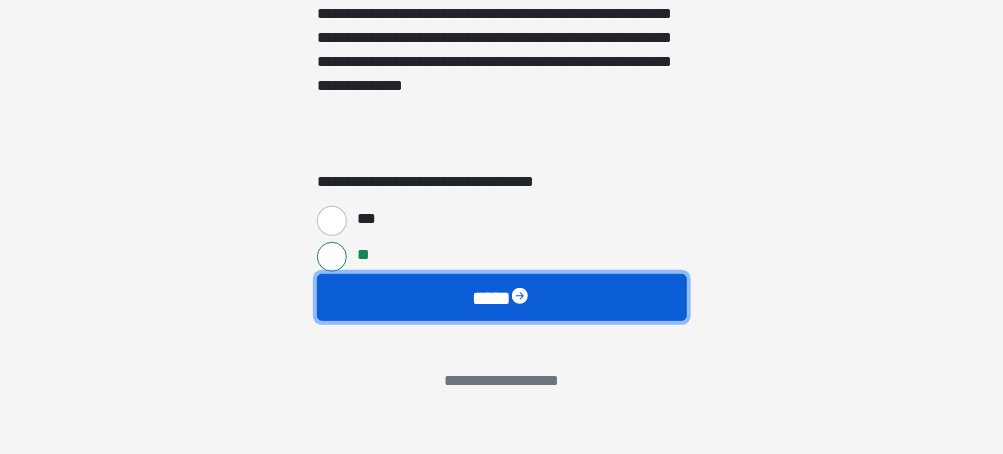 click on "****" at bounding box center (502, 297) 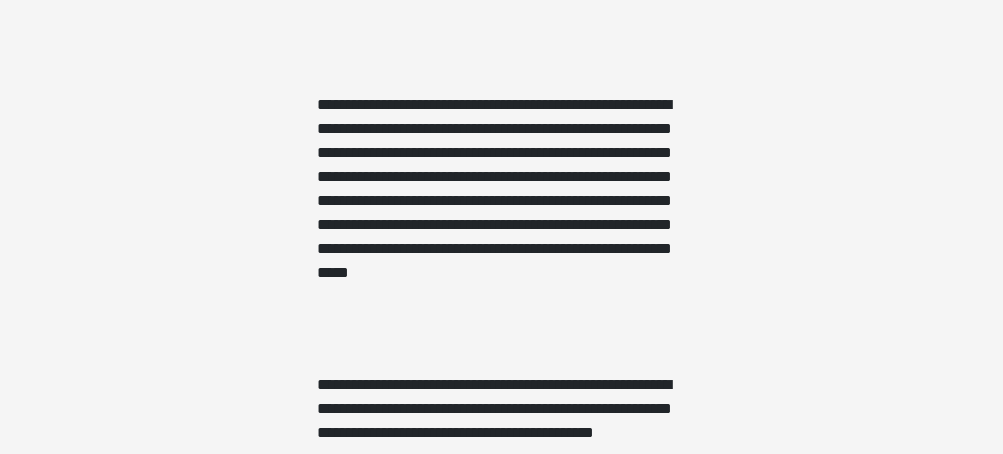 scroll, scrollTop: 2087, scrollLeft: 0, axis: vertical 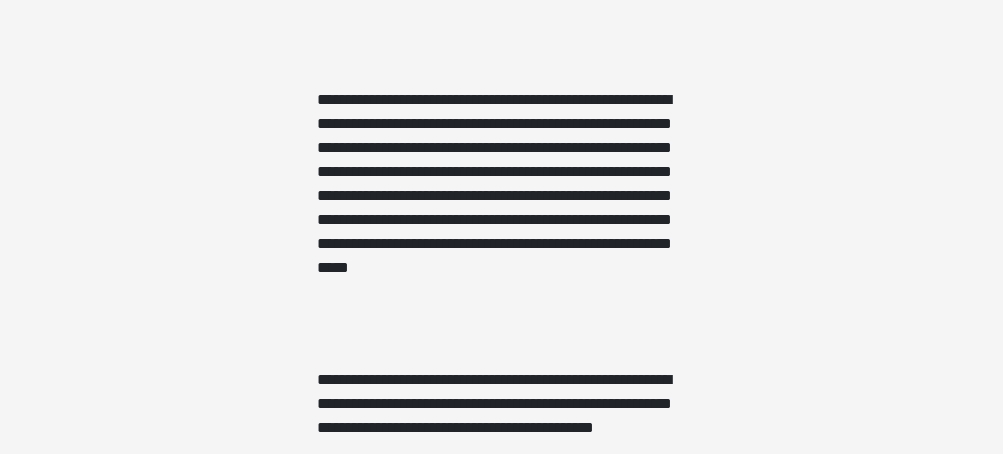 click on "**********" at bounding box center [501, -1860] 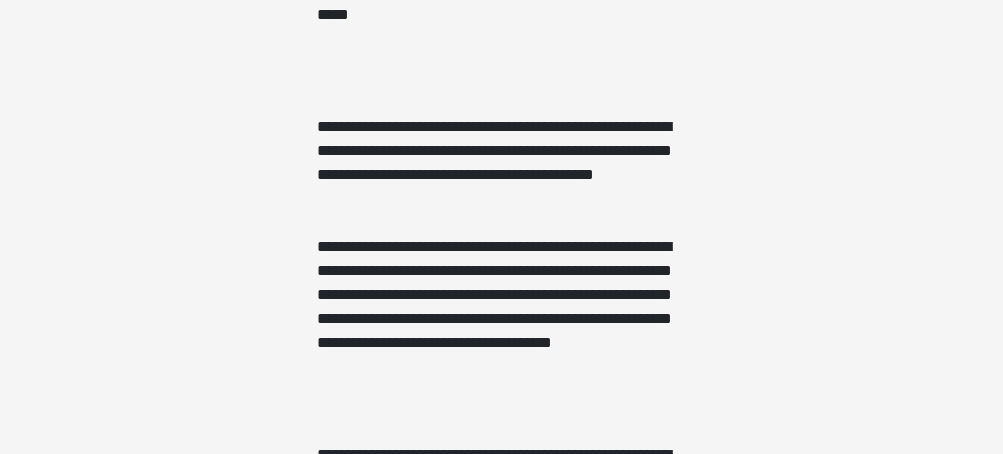 scroll, scrollTop: 2345, scrollLeft: 0, axis: vertical 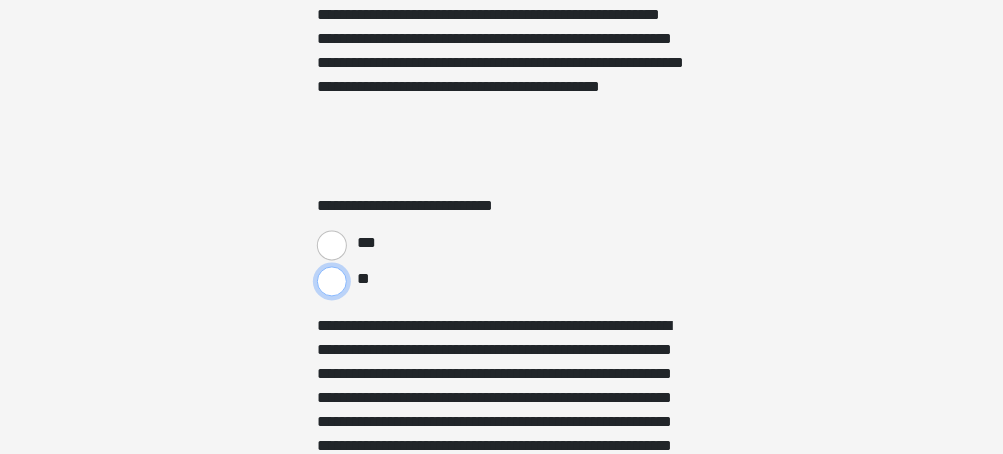 click on "**" at bounding box center [332, 282] 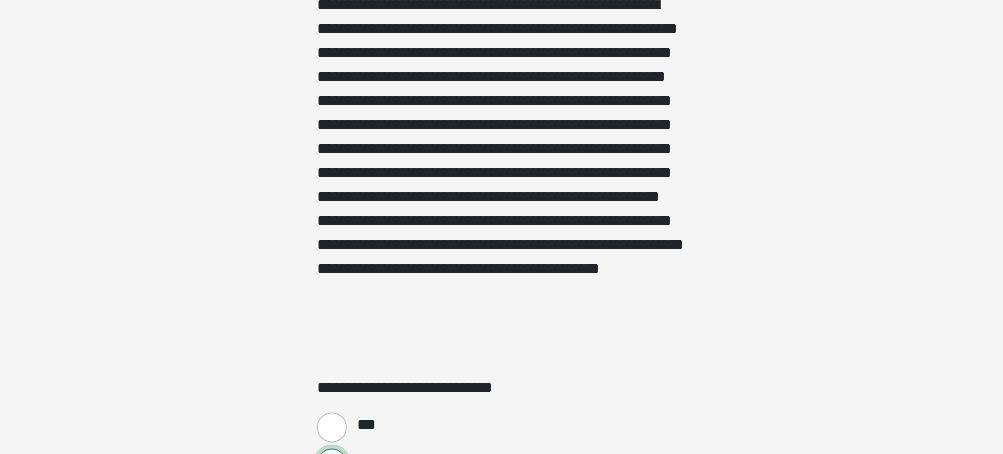 scroll, scrollTop: 3097, scrollLeft: 0, axis: vertical 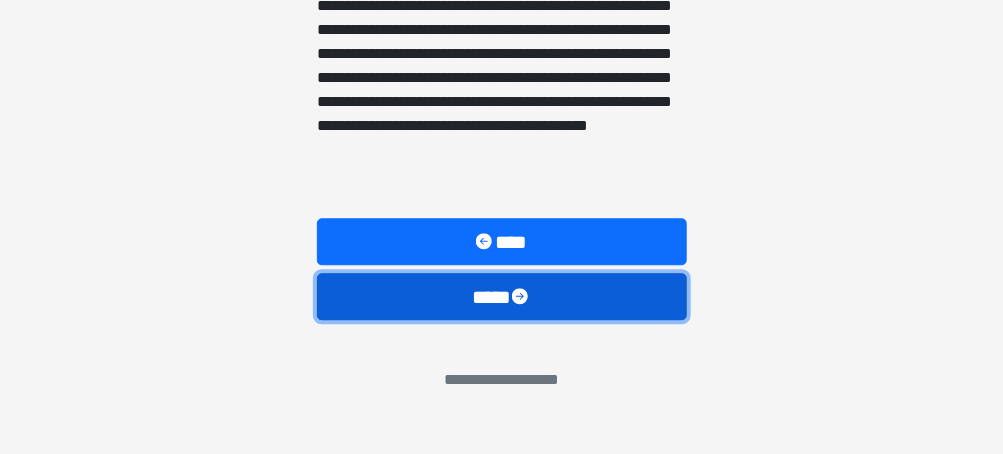 click on "****" at bounding box center [502, 296] 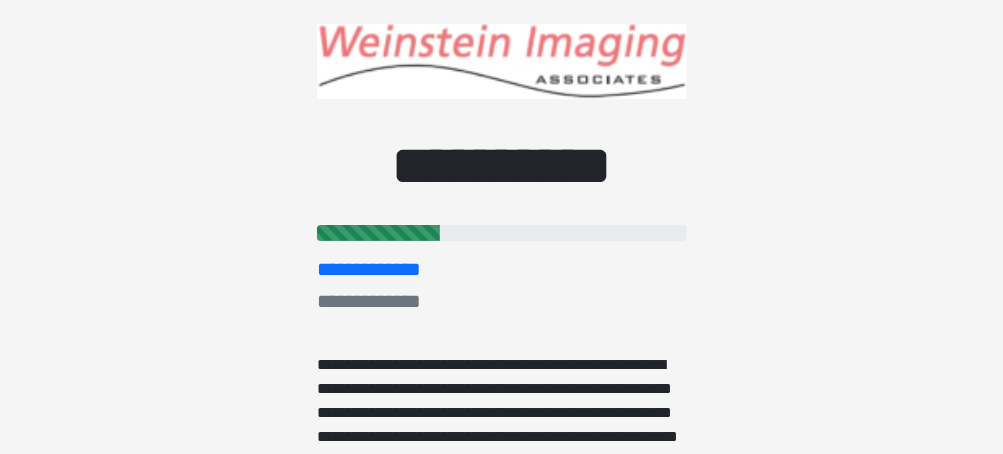 scroll, scrollTop: 0, scrollLeft: 0, axis: both 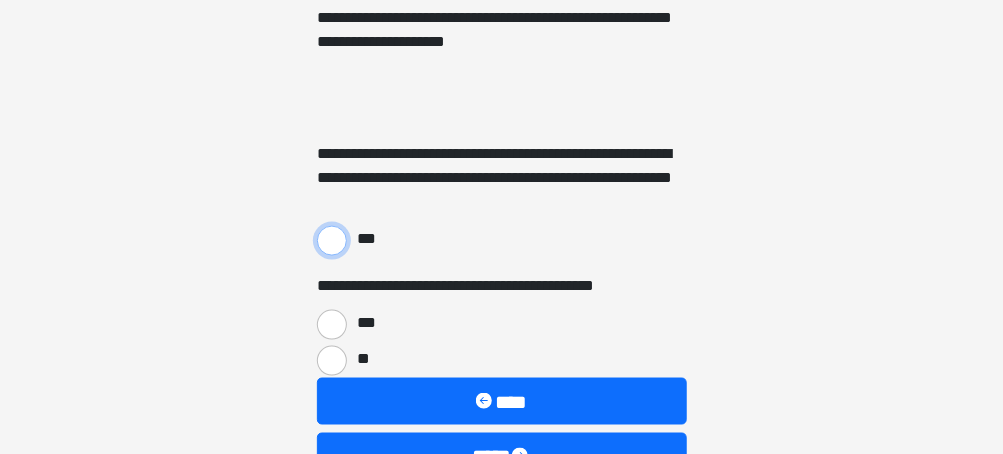 click on "***" at bounding box center [332, 241] 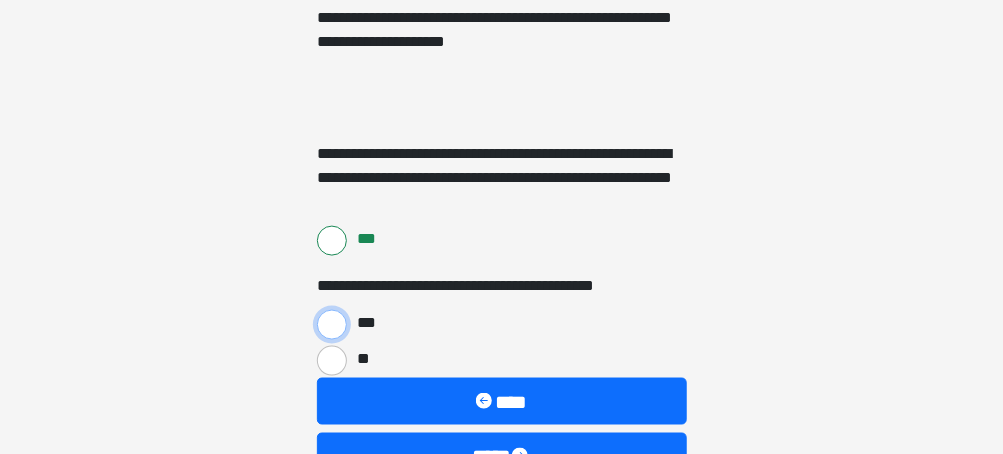 click on "***" at bounding box center [332, 325] 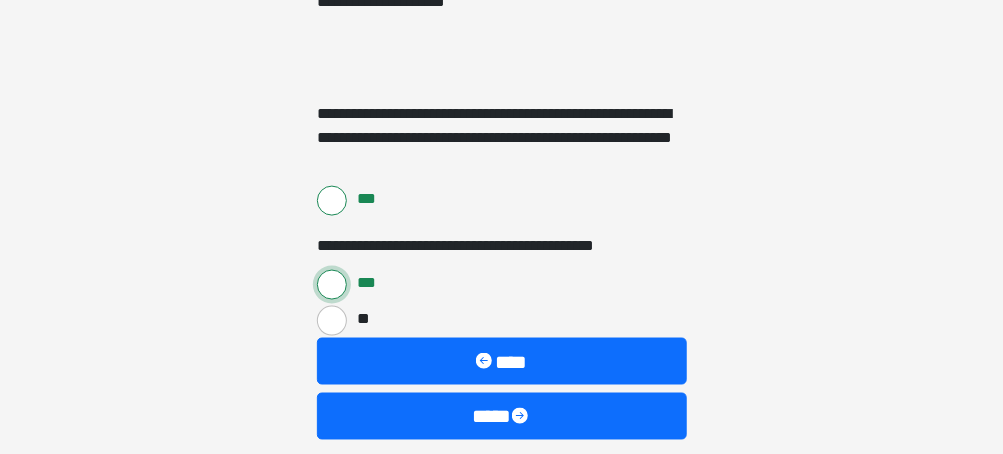 scroll, scrollTop: 3114, scrollLeft: 0, axis: vertical 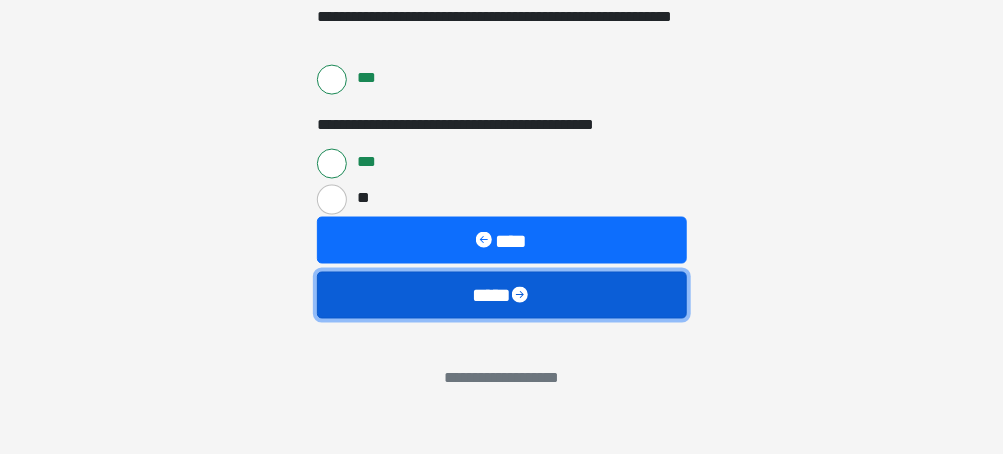 click on "****" at bounding box center [502, 295] 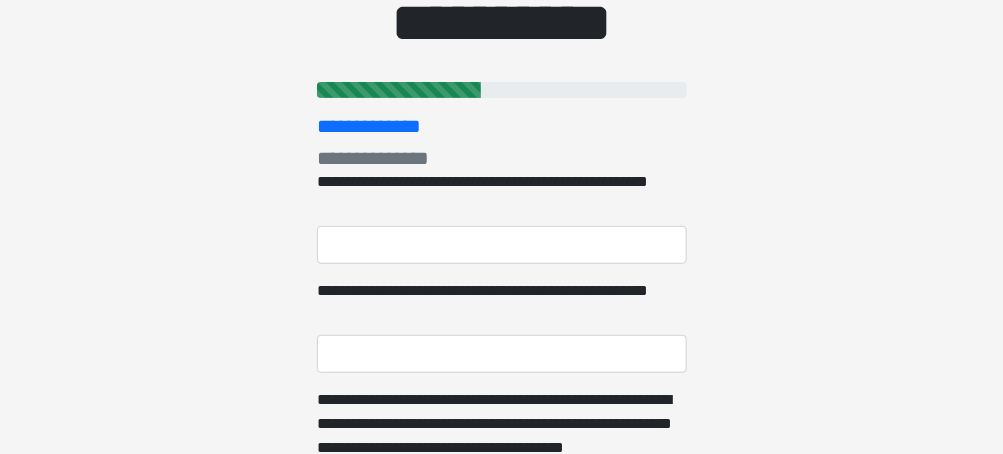 scroll, scrollTop: 0, scrollLeft: 0, axis: both 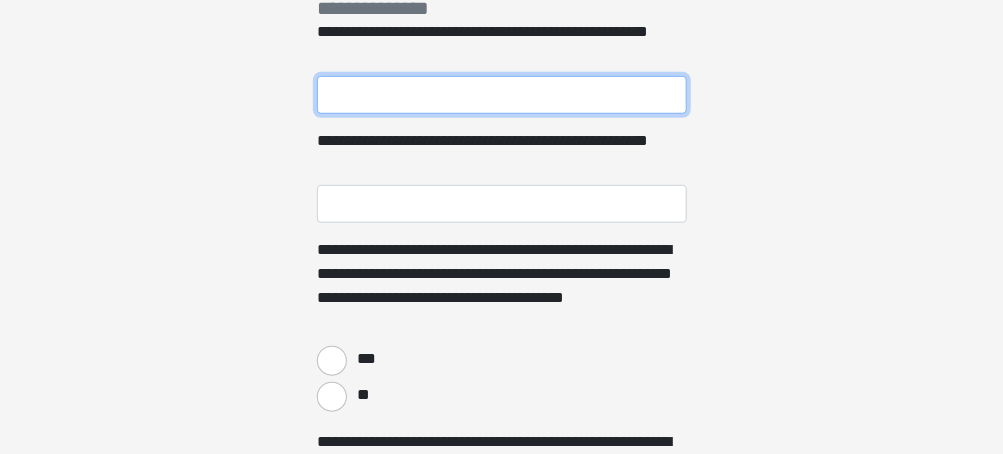 click on "**********" at bounding box center (502, 95) 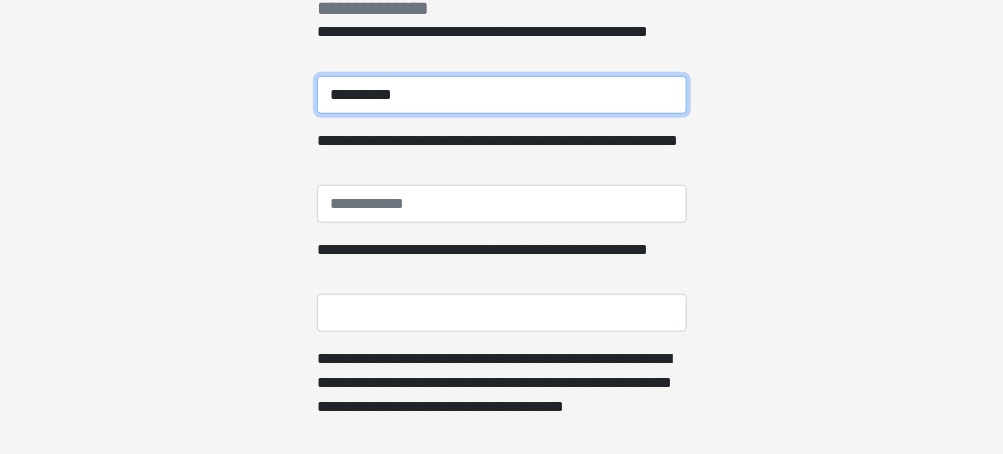 click on "**********" at bounding box center (502, 95) 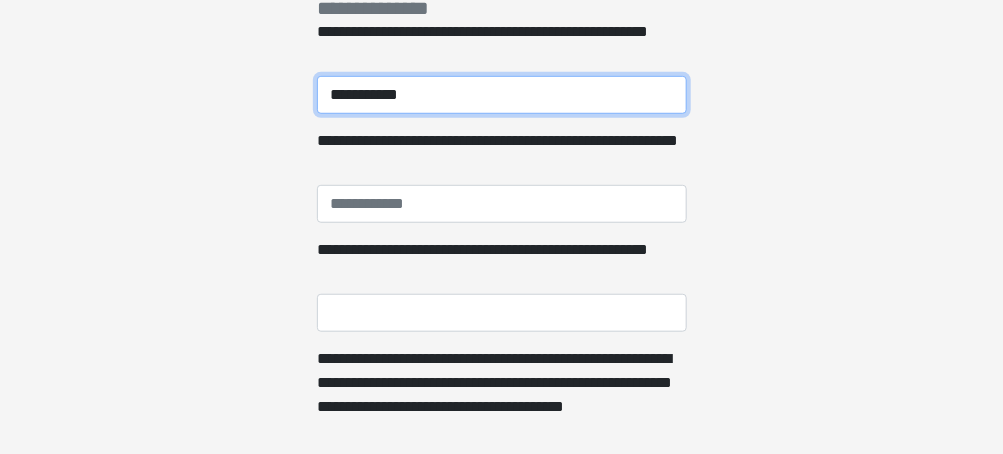 click on "**********" at bounding box center [502, 95] 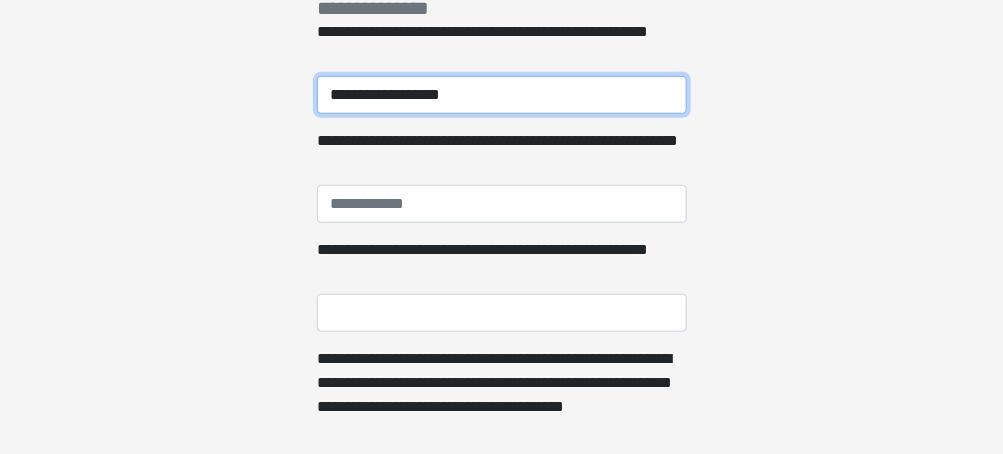 type on "**********" 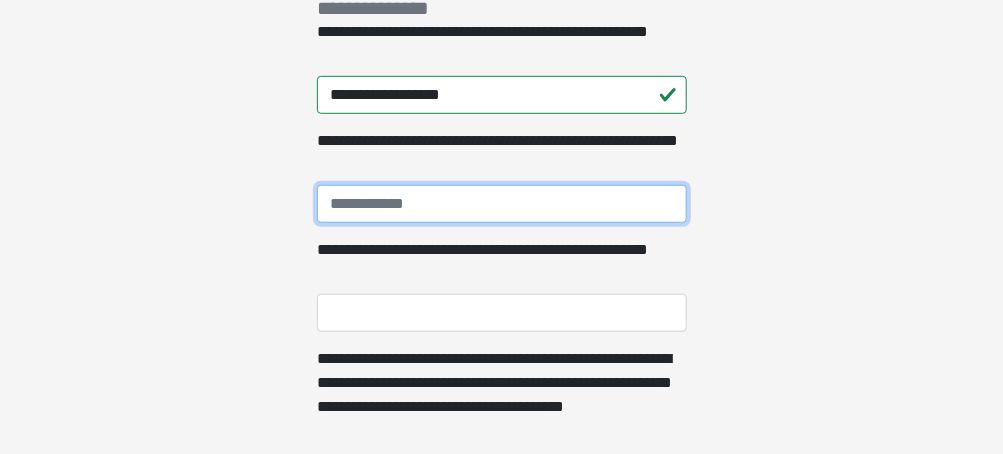 click on "**********" at bounding box center (502, 204) 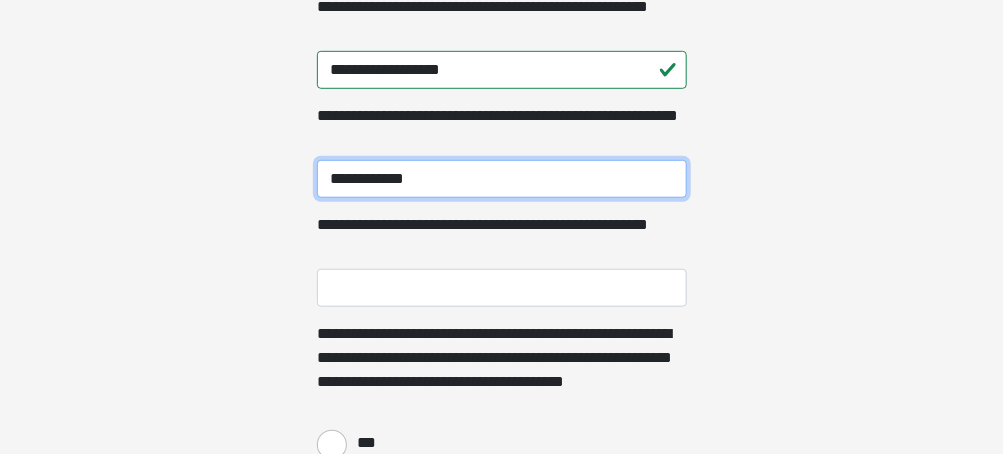 scroll, scrollTop: 353, scrollLeft: 0, axis: vertical 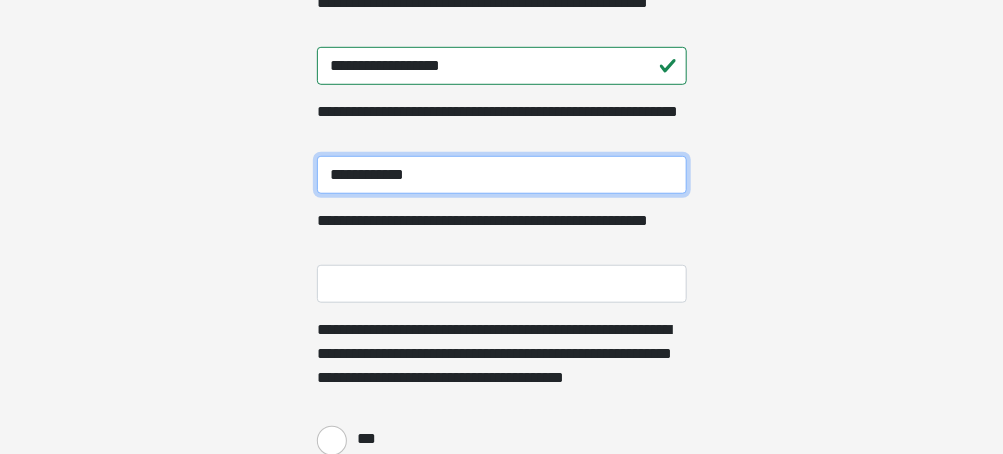 type on "**********" 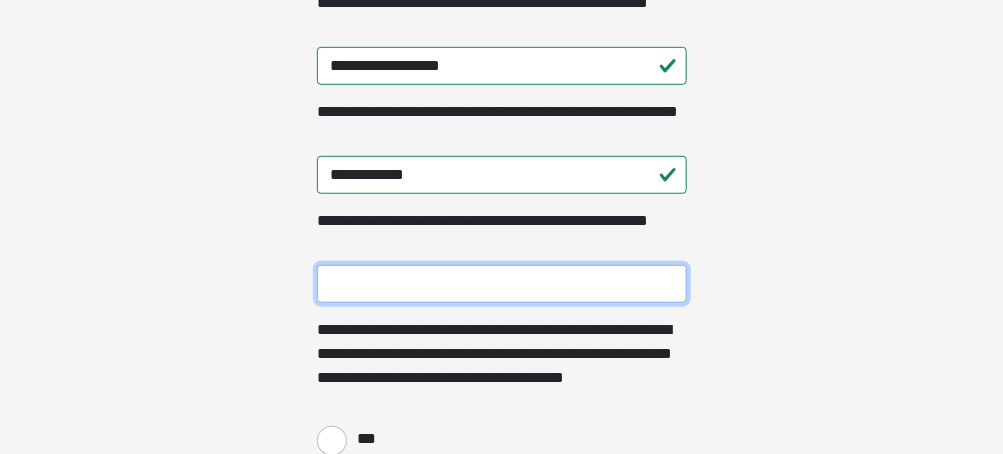 click on "**********" at bounding box center (502, 284) 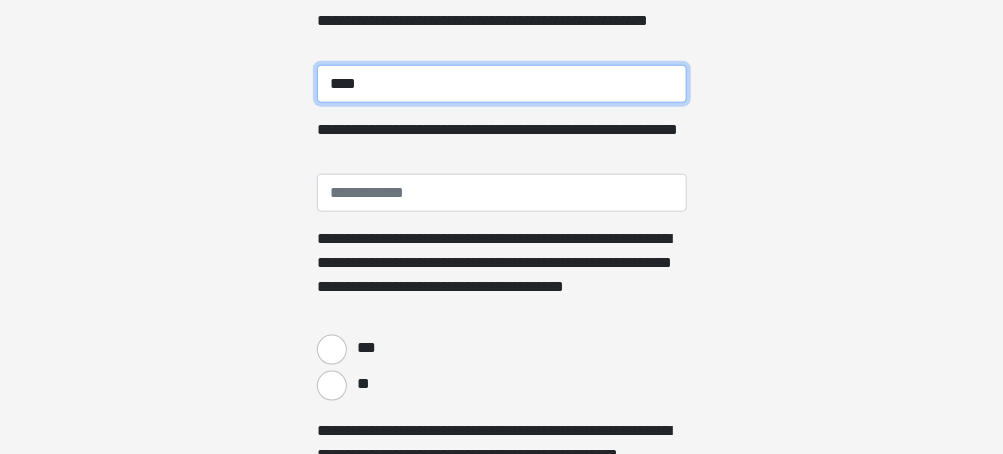 scroll, scrollTop: 593, scrollLeft: 0, axis: vertical 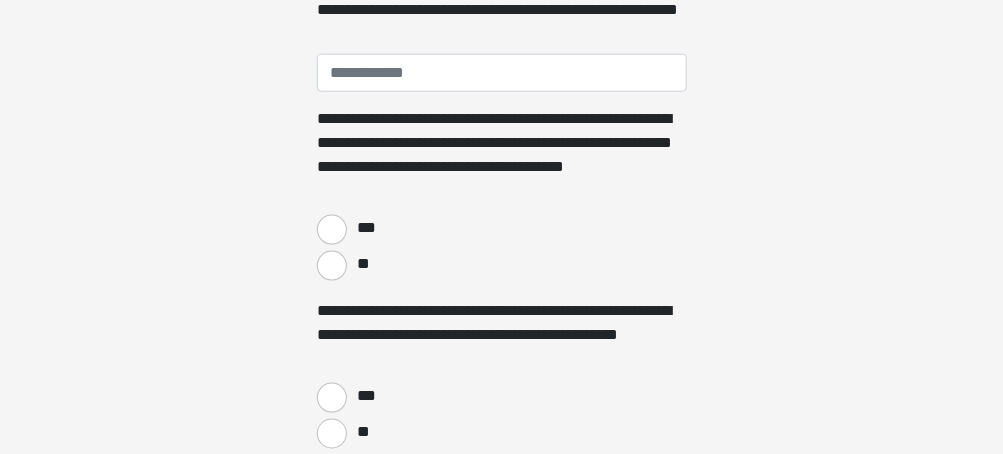 type on "****" 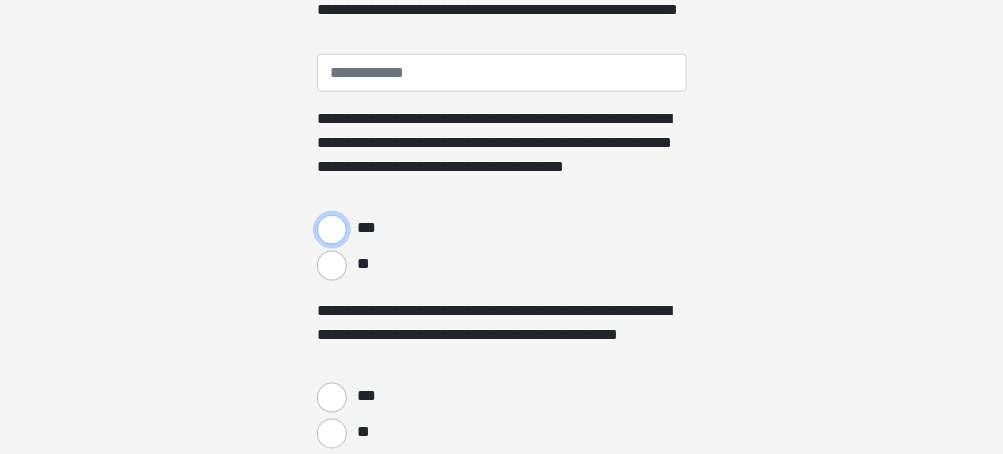 click on "***" at bounding box center [332, 230] 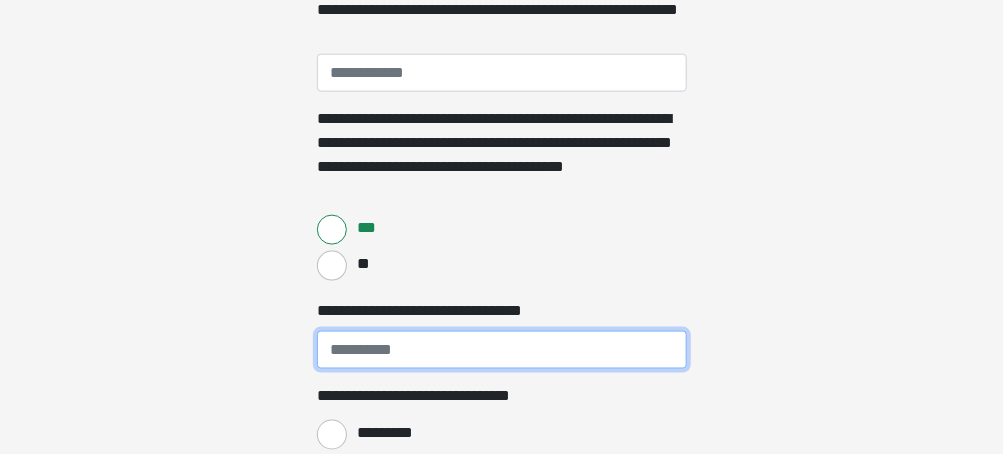 click on "**********" at bounding box center [502, 350] 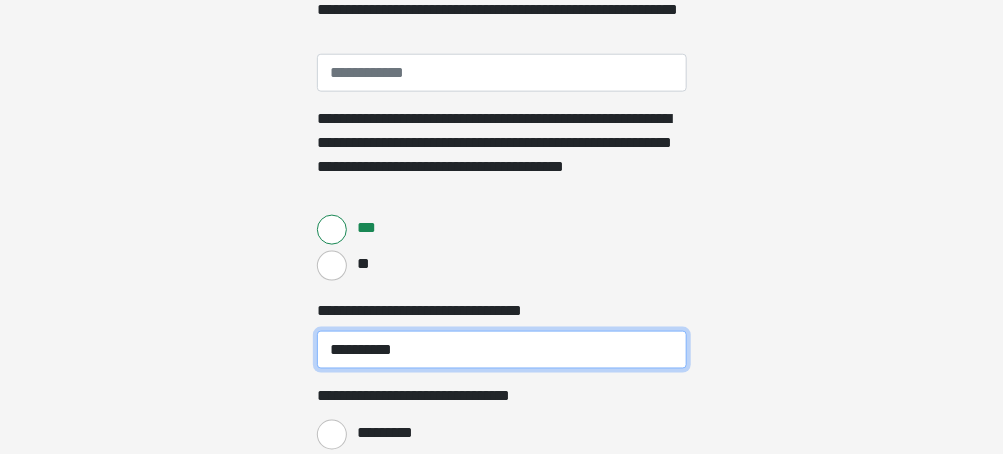 click on "**********" at bounding box center [502, 350] 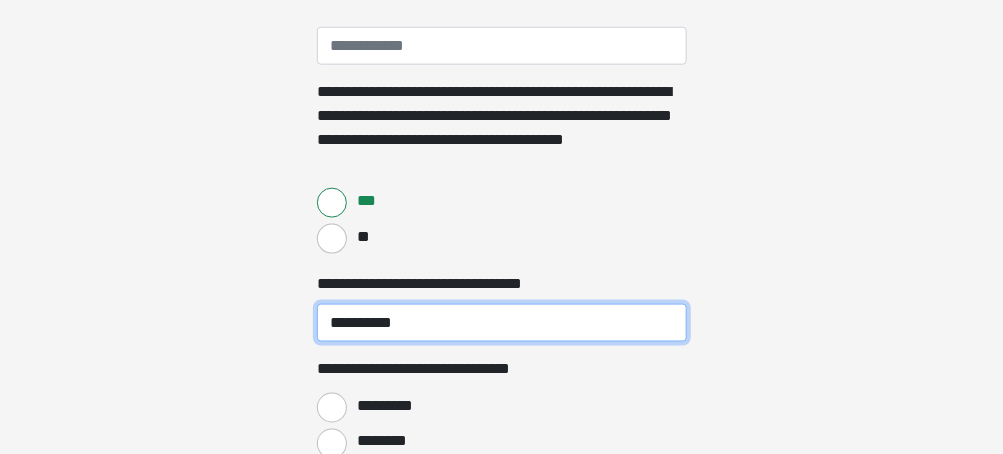scroll, scrollTop: 703, scrollLeft: 0, axis: vertical 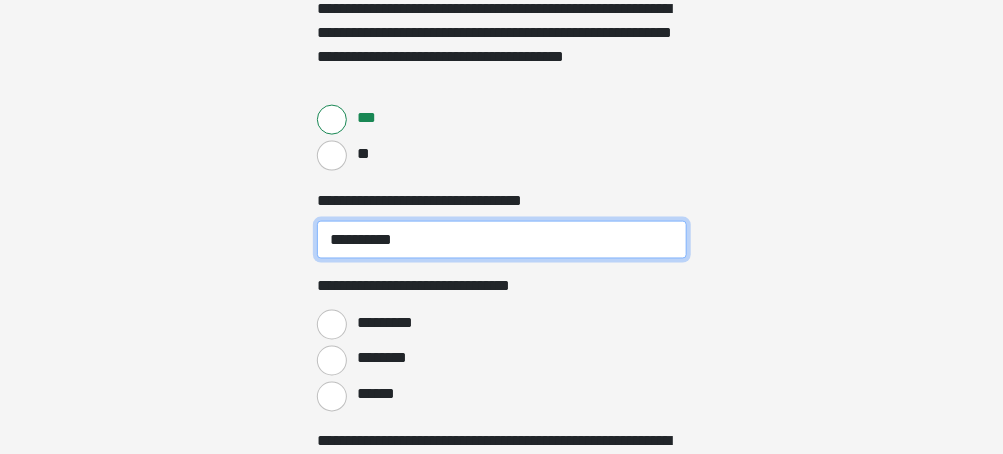 type on "**********" 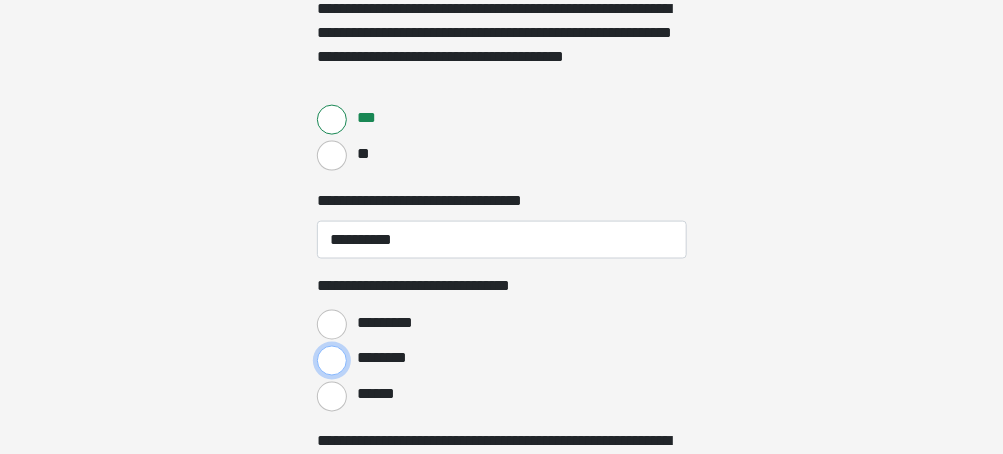 click on "********" at bounding box center [332, 361] 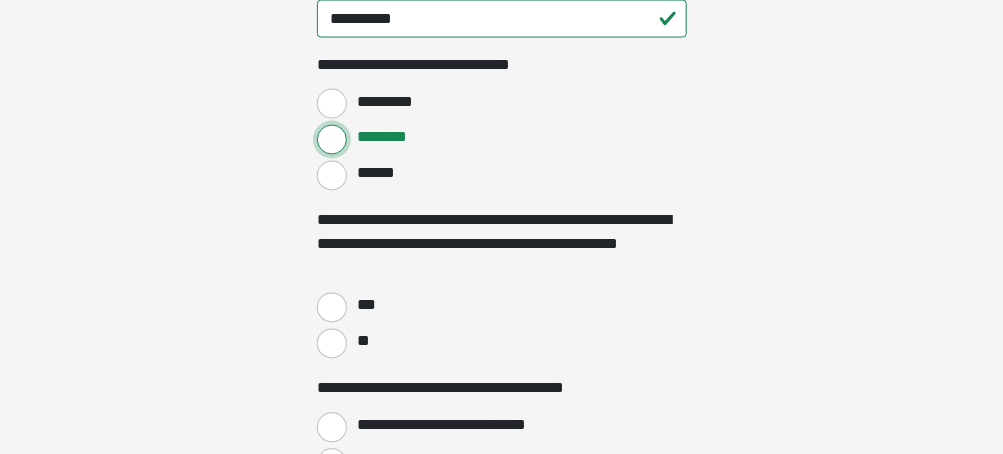 scroll, scrollTop: 1023, scrollLeft: 0, axis: vertical 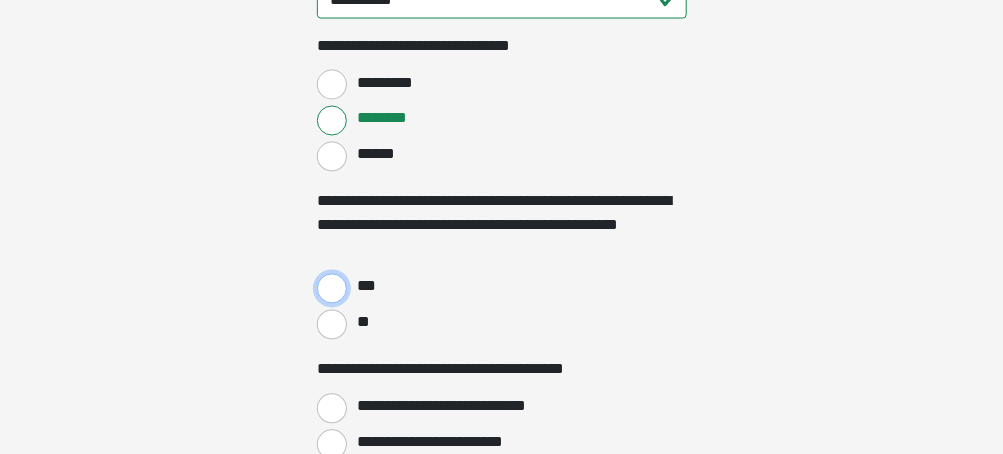 click on "***" at bounding box center (332, 289) 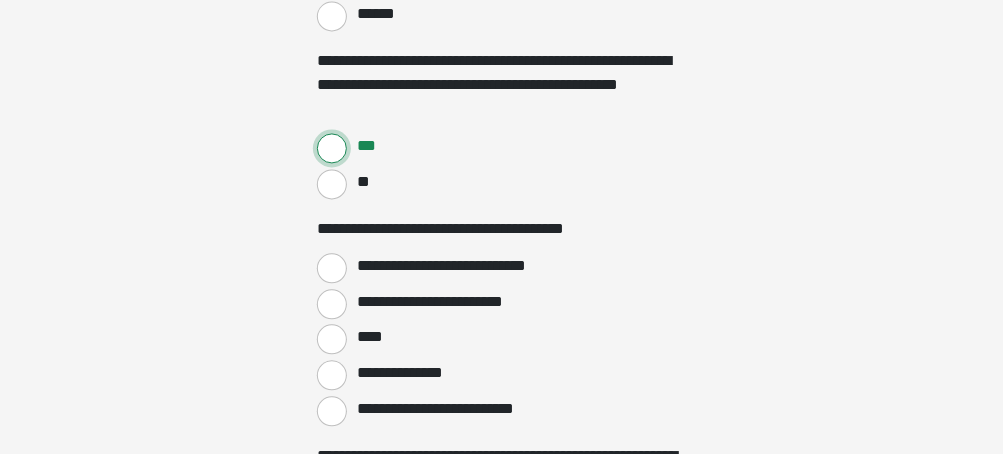 scroll, scrollTop: 1183, scrollLeft: 0, axis: vertical 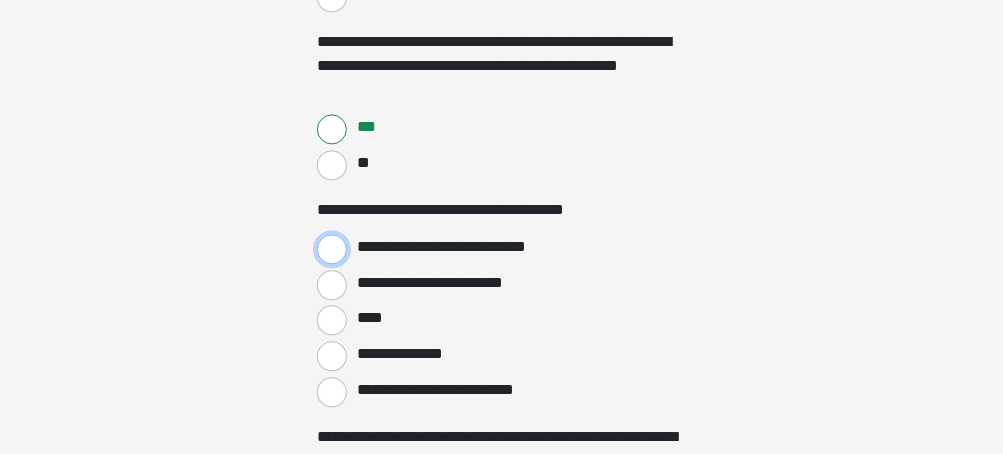 click on "**********" at bounding box center [332, 249] 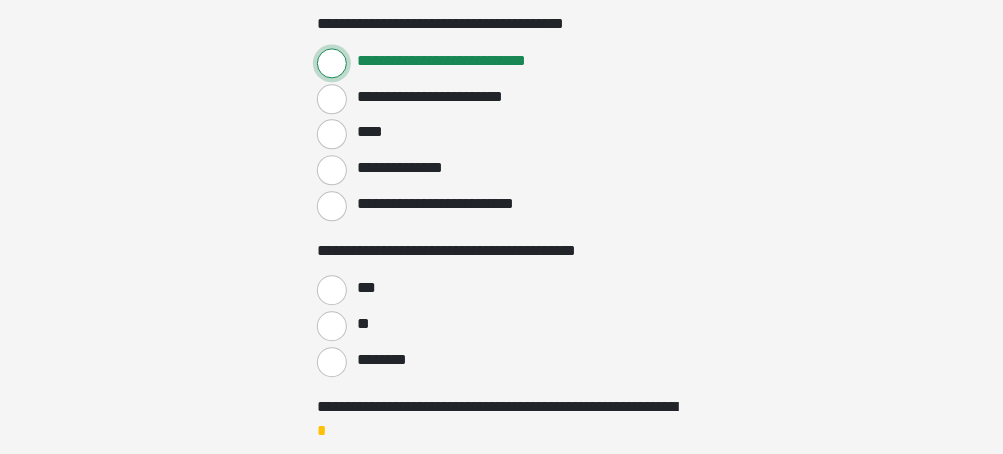 scroll, scrollTop: 1382, scrollLeft: 0, axis: vertical 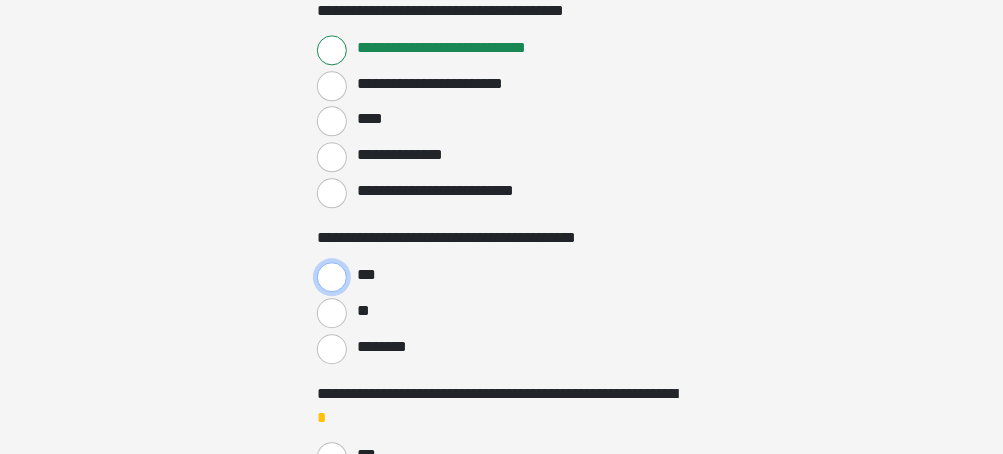 click on "***" at bounding box center [332, 277] 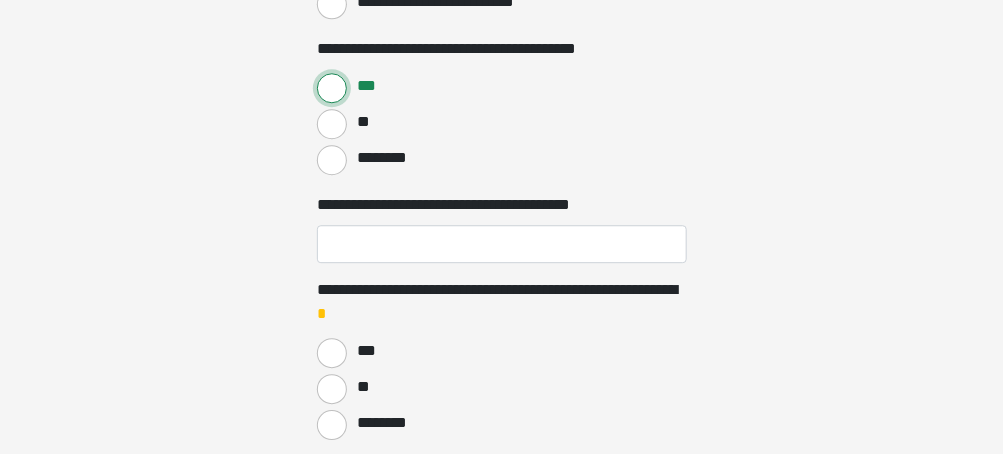 scroll, scrollTop: 1583, scrollLeft: 0, axis: vertical 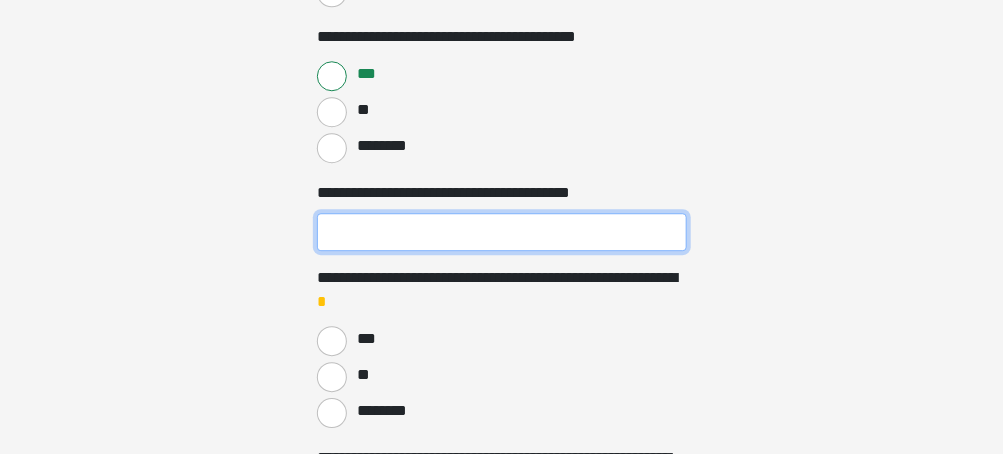 click on "**********" at bounding box center (502, 232) 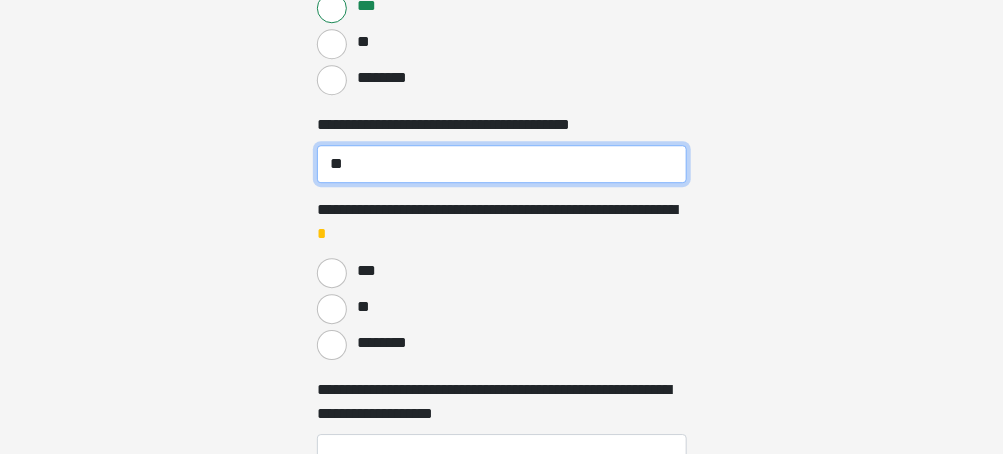 scroll, scrollTop: 1663, scrollLeft: 0, axis: vertical 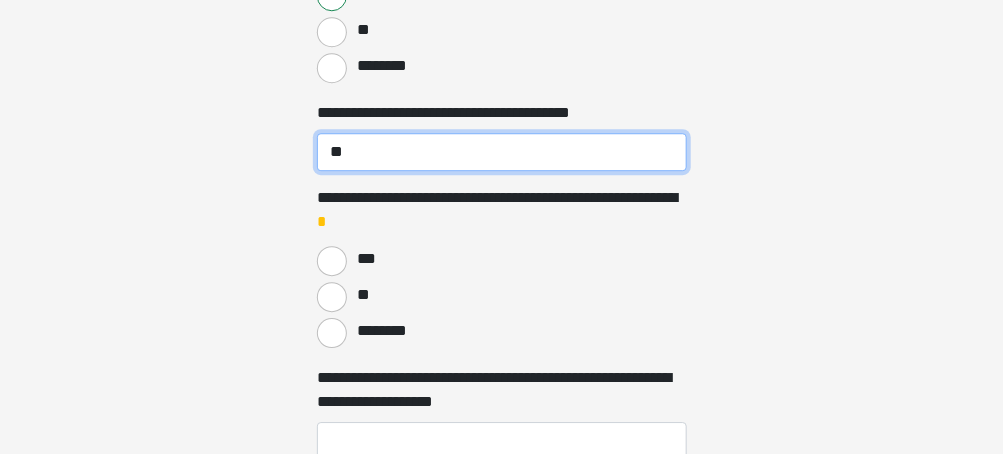 type on "**" 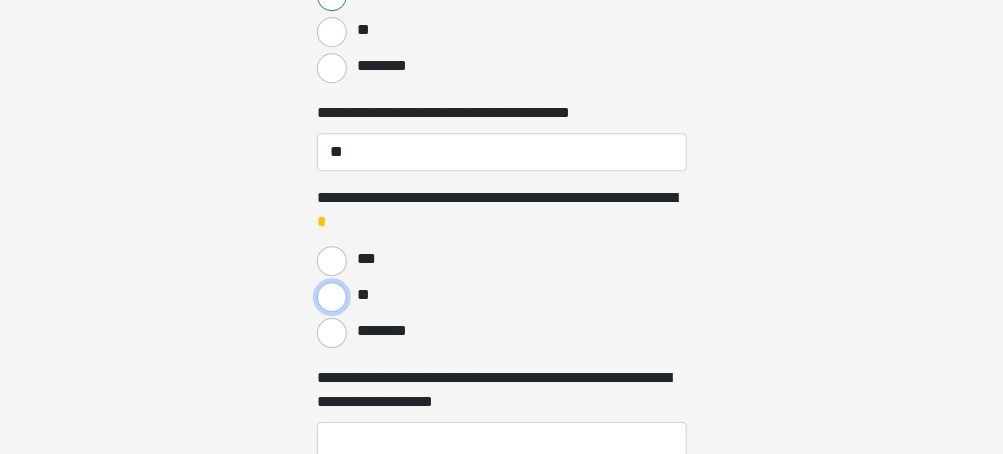 click on "**" at bounding box center (332, 297) 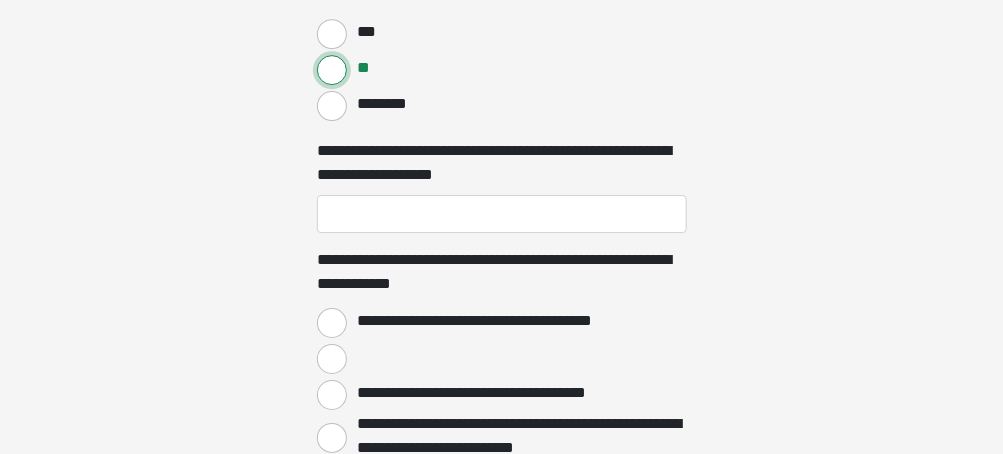 scroll, scrollTop: 1903, scrollLeft: 0, axis: vertical 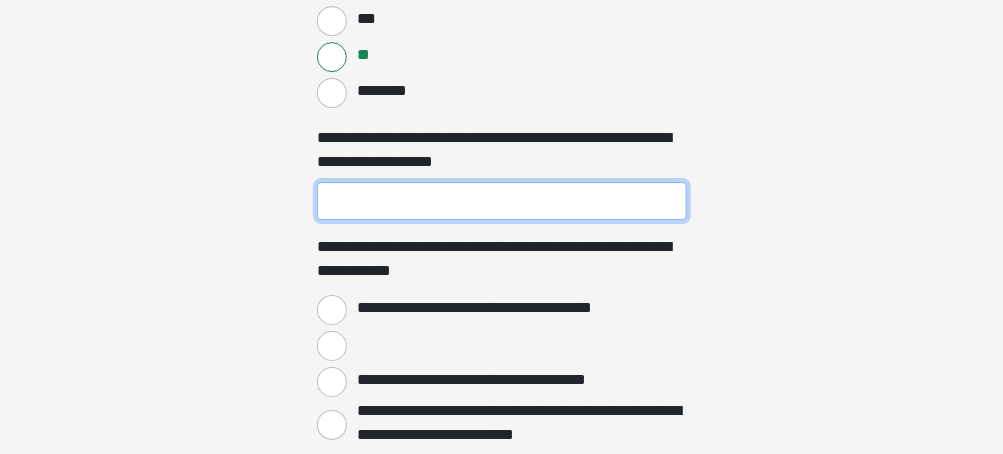 click on "**********" at bounding box center [502, 201] 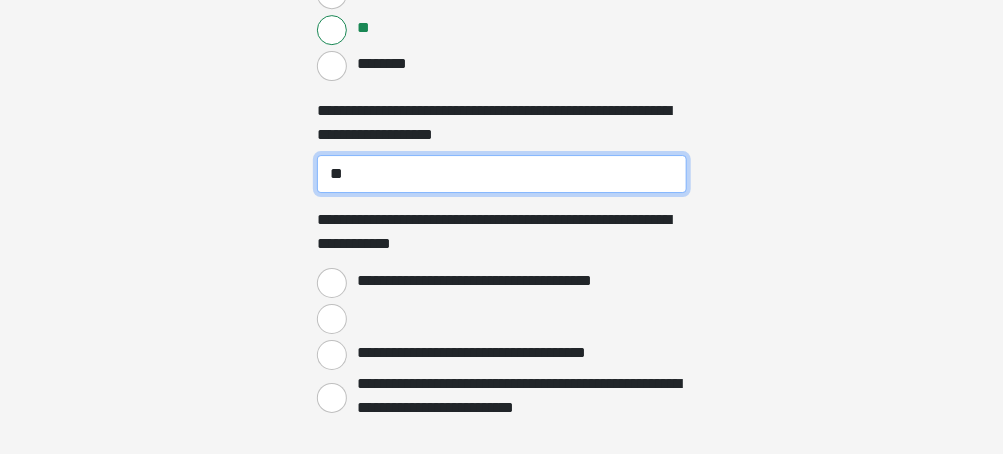 scroll, scrollTop: 1942, scrollLeft: 0, axis: vertical 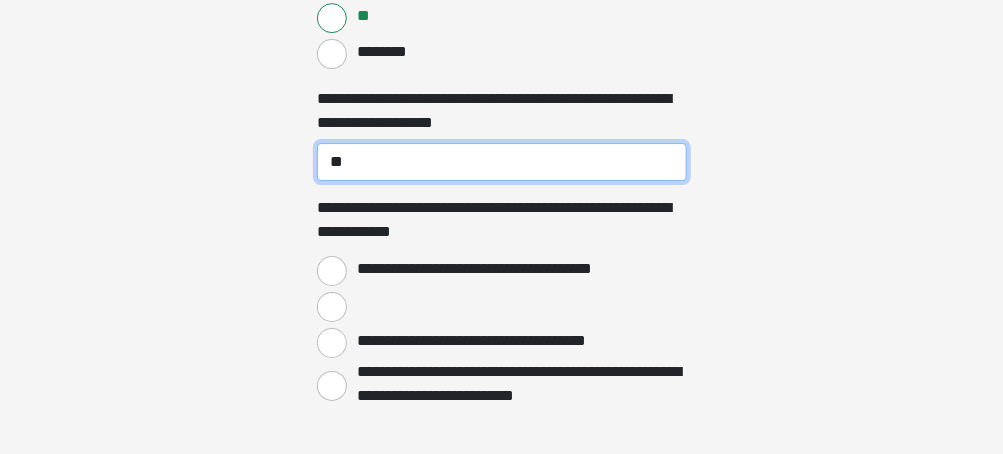click on "**" at bounding box center (502, 162) 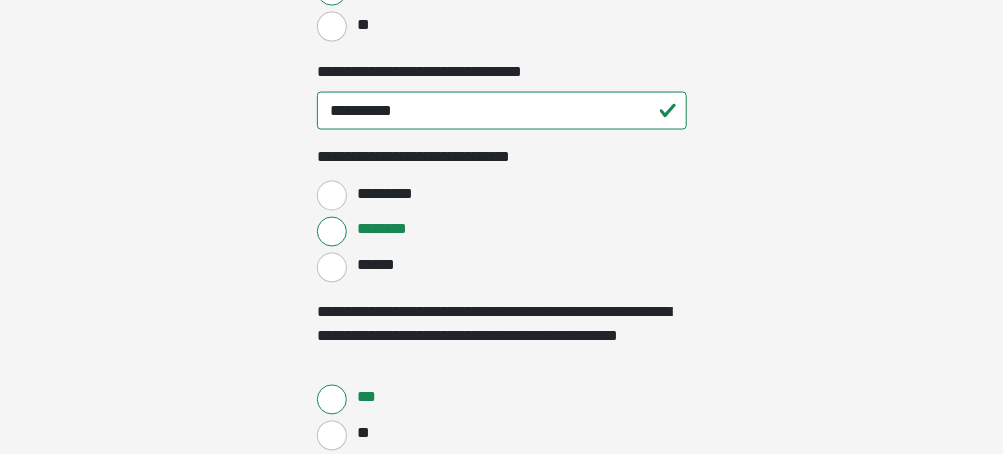 scroll, scrollTop: 896, scrollLeft: 0, axis: vertical 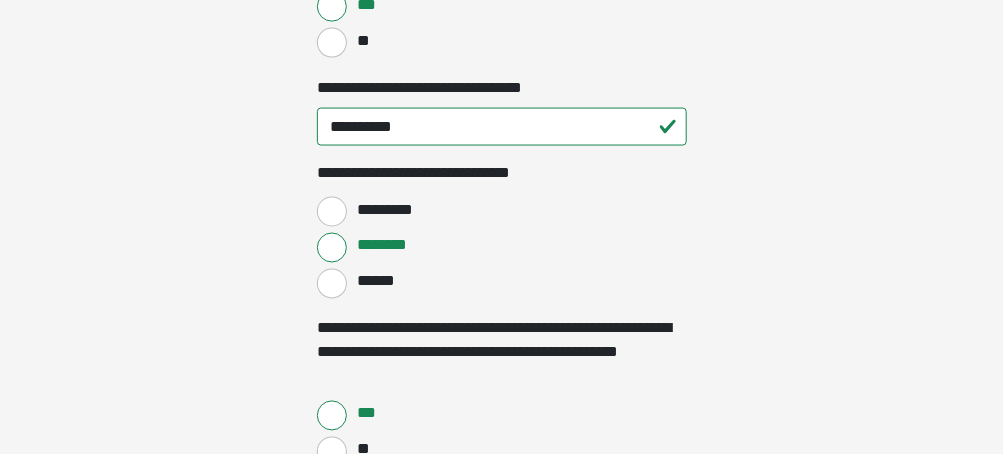 type on "***" 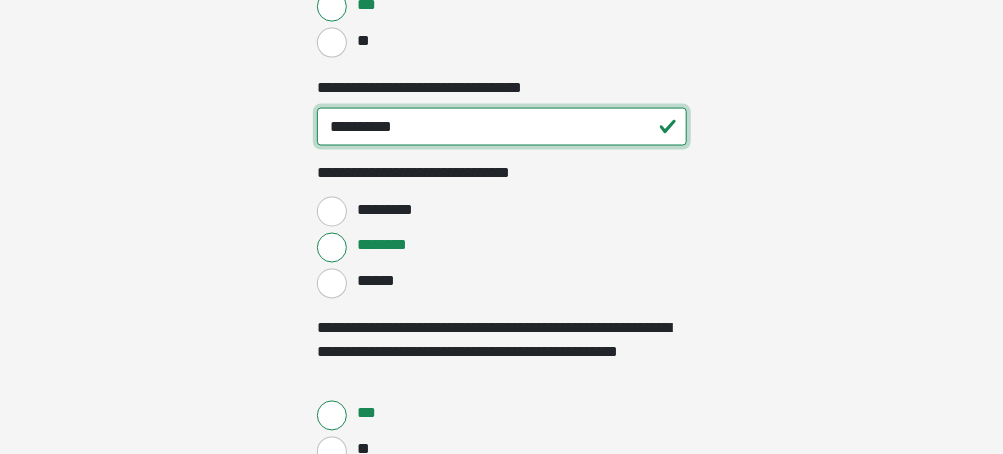 drag, startPoint x: 407, startPoint y: 140, endPoint x: 455, endPoint y: 125, distance: 50.289165 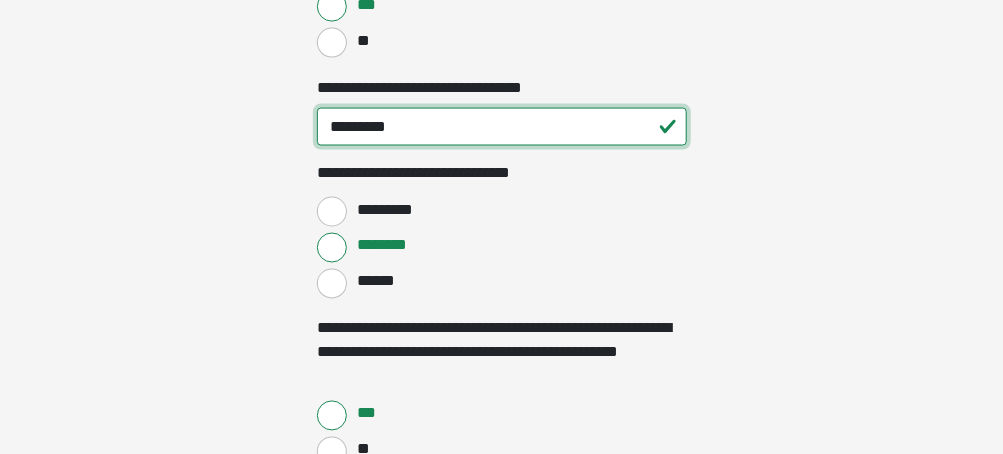 click on "*********" at bounding box center [502, 127] 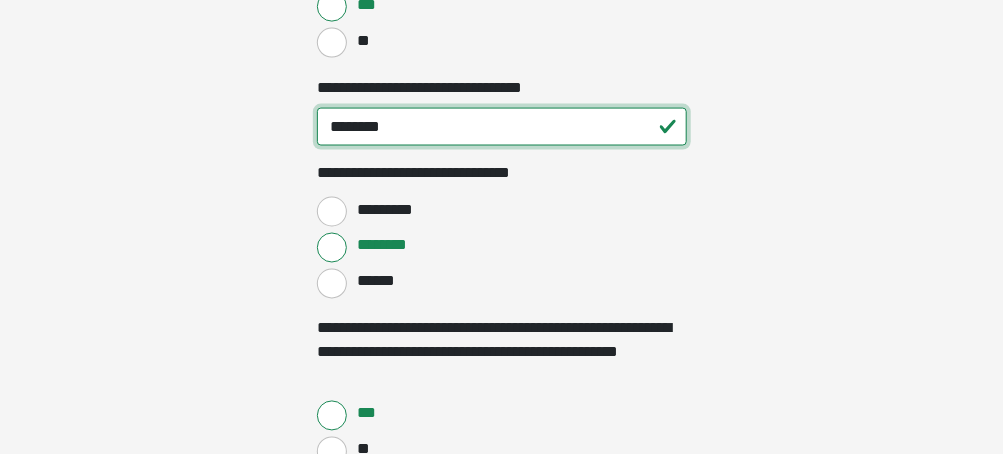 click on "********" at bounding box center (502, 127) 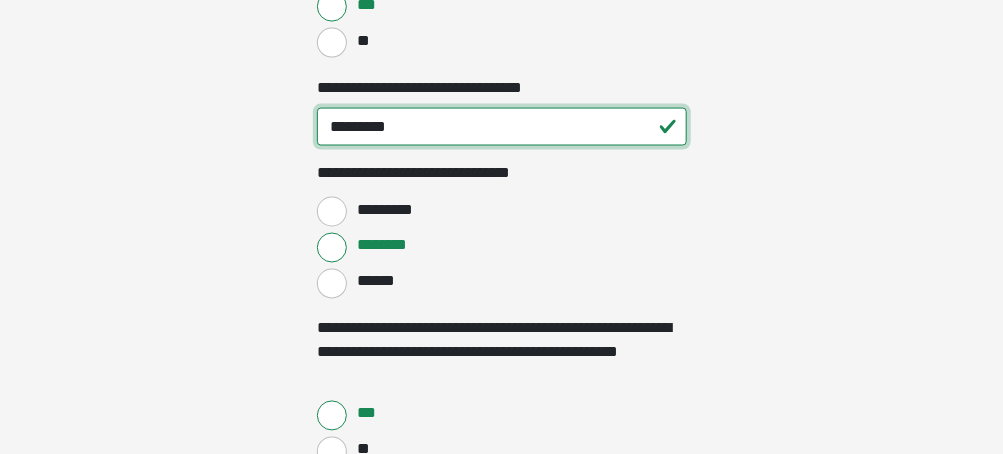 click on "*********" at bounding box center (502, 127) 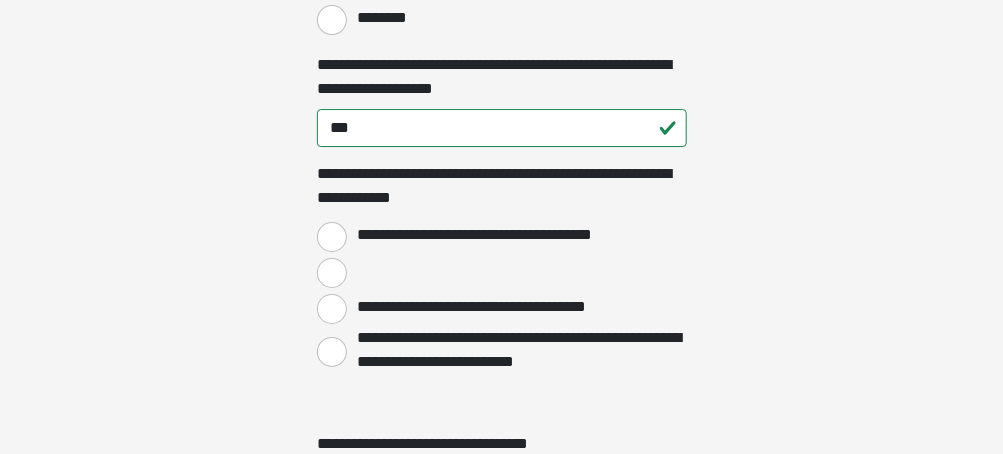 scroll, scrollTop: 2016, scrollLeft: 0, axis: vertical 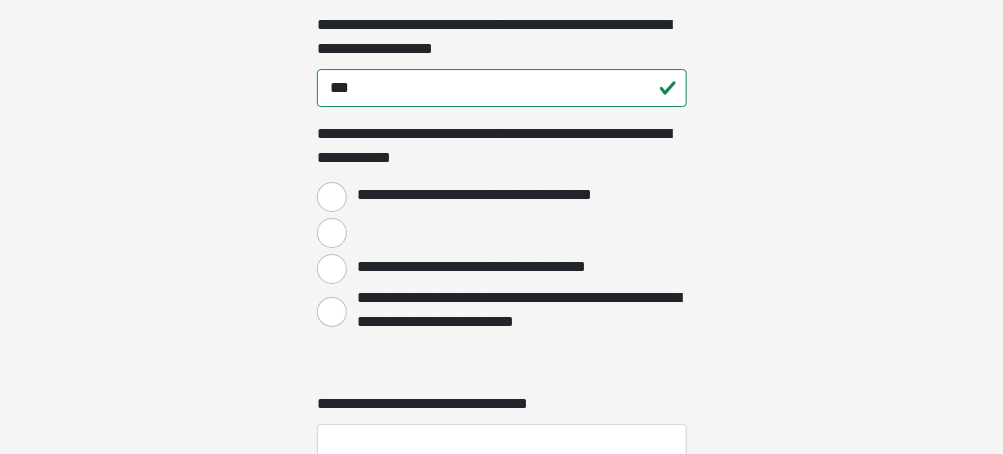 type on "**********" 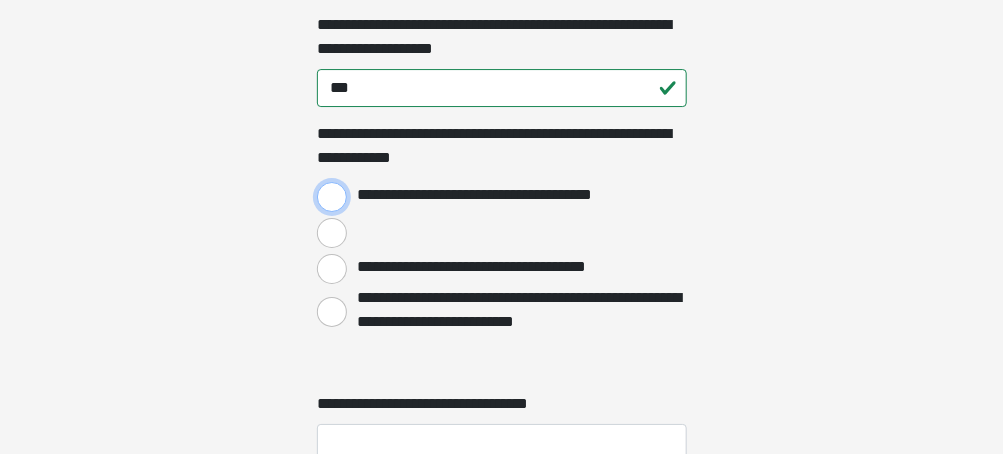 click on "**********" at bounding box center (332, 197) 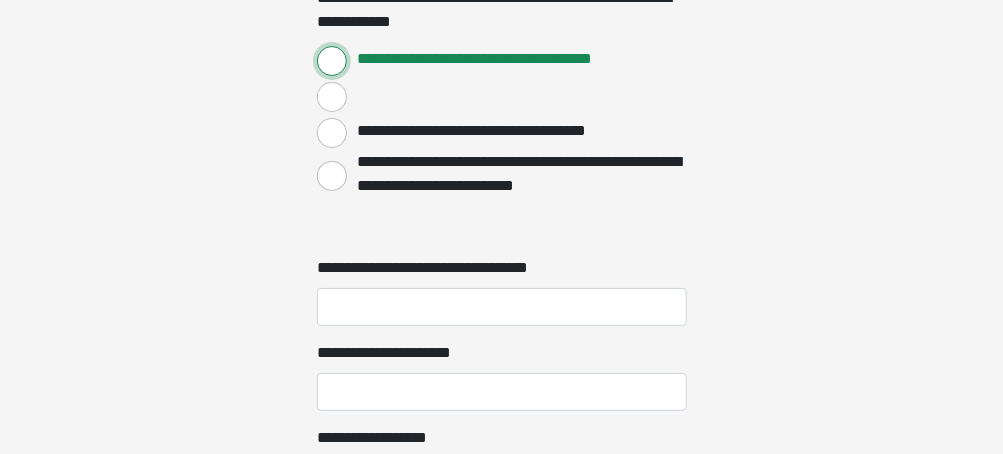 scroll, scrollTop: 2189, scrollLeft: 0, axis: vertical 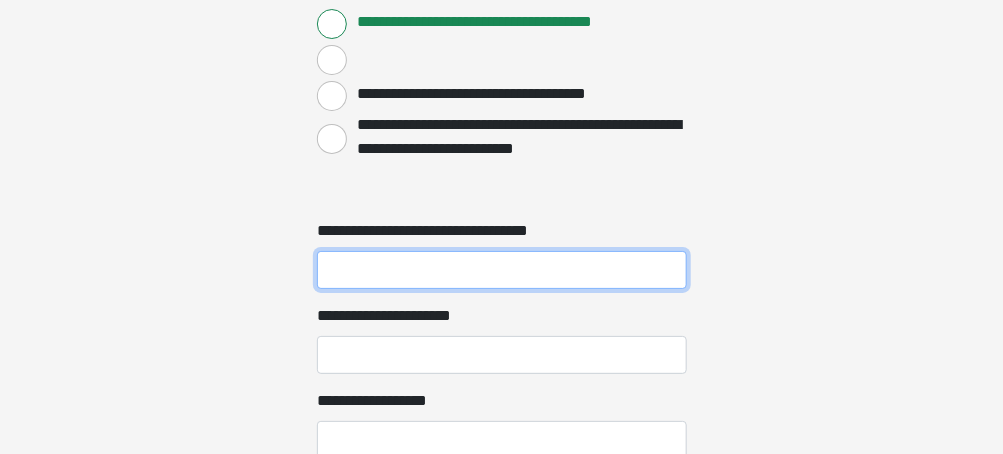 click on "**********" at bounding box center (502, 270) 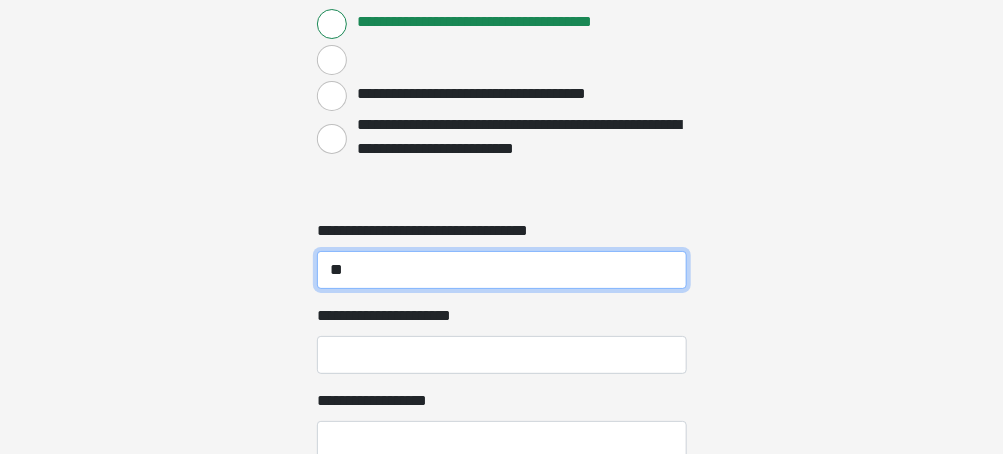 type on "**" 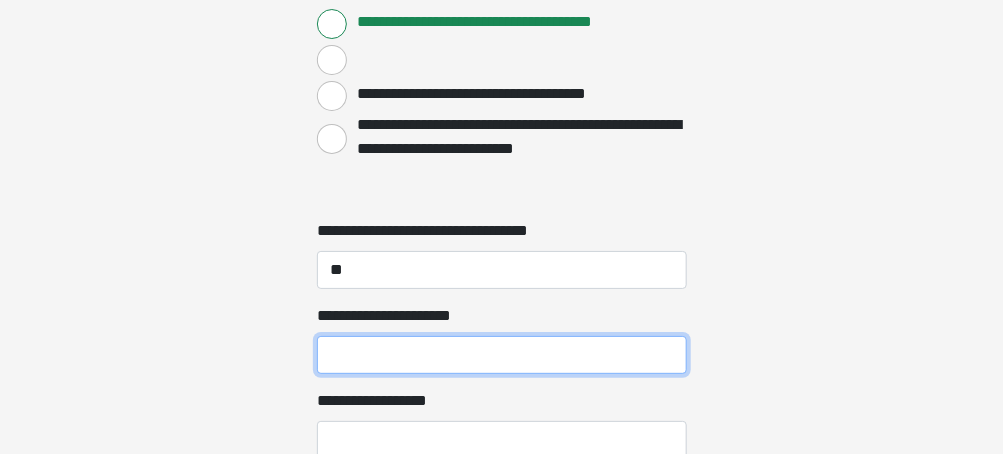 click on "**********" at bounding box center (502, 355) 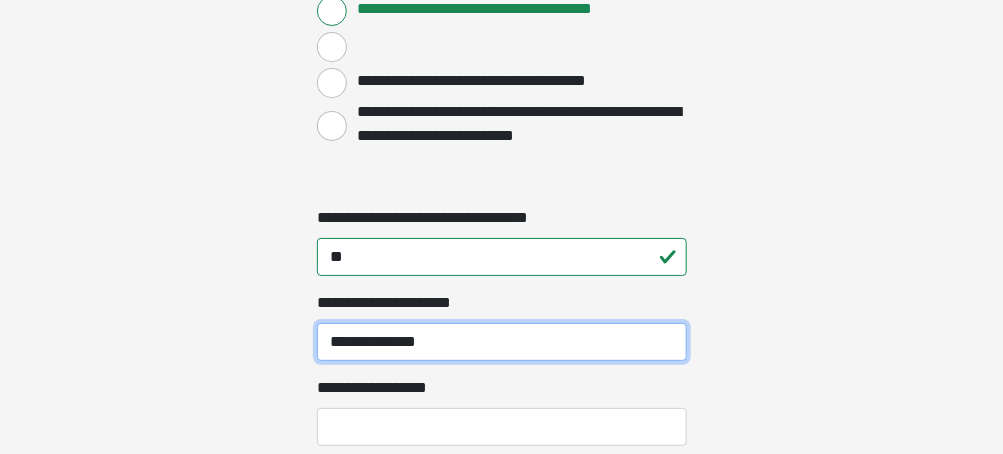 scroll, scrollTop: 2207, scrollLeft: 0, axis: vertical 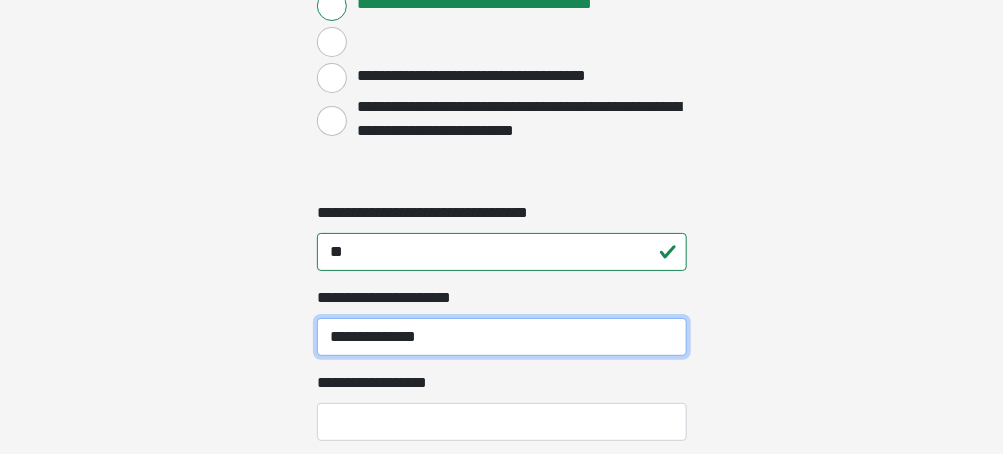 type on "**********" 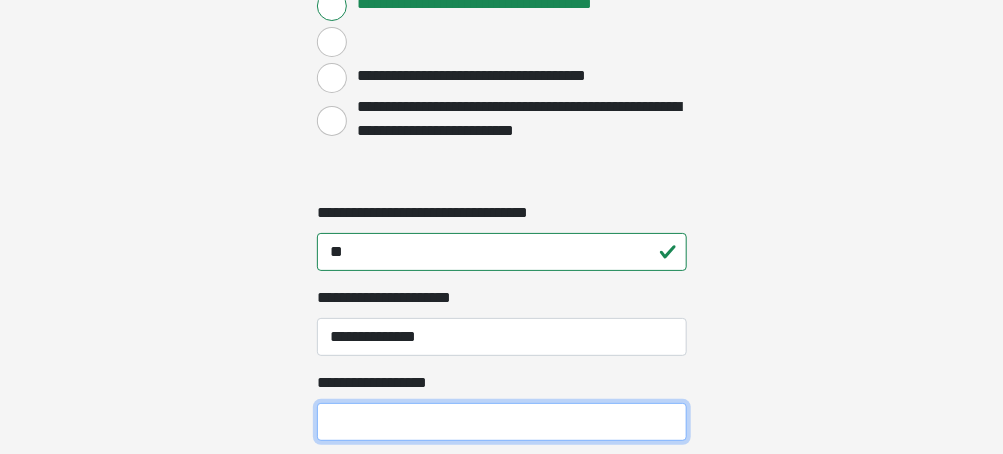 click on "**********" at bounding box center (502, 422) 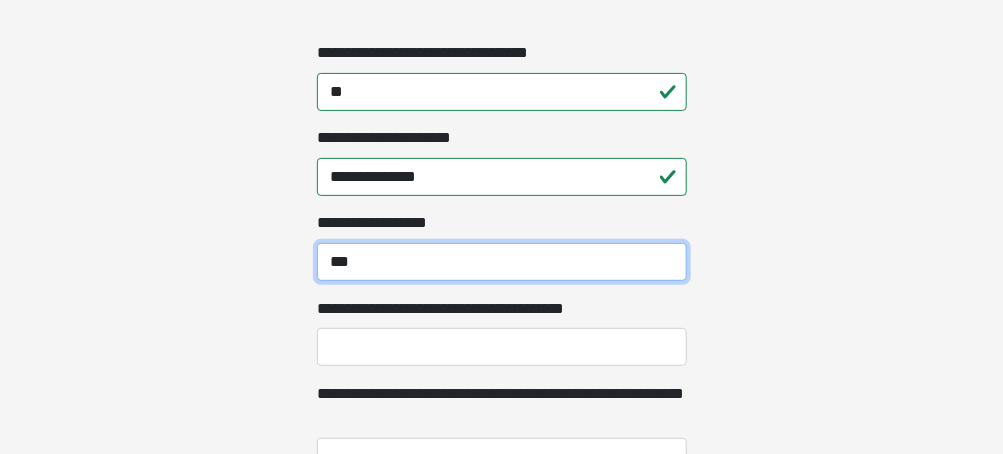 scroll, scrollTop: 2407, scrollLeft: 0, axis: vertical 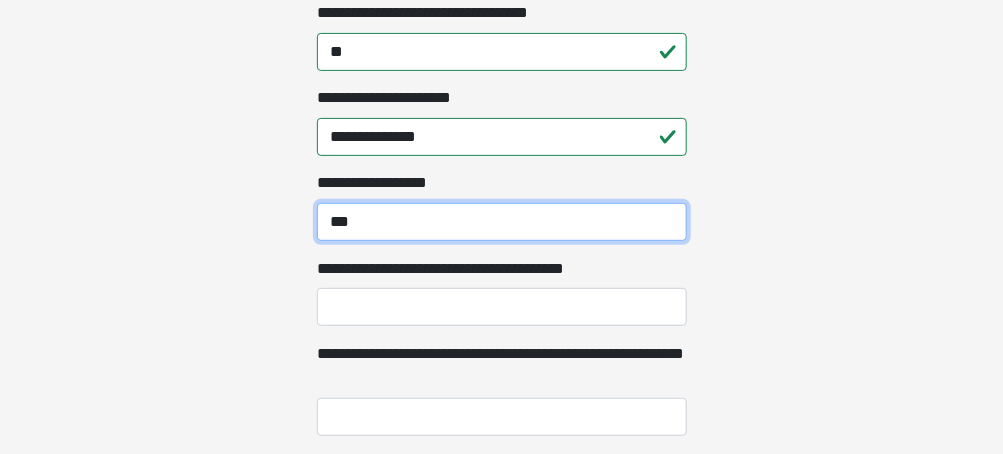 type on "***" 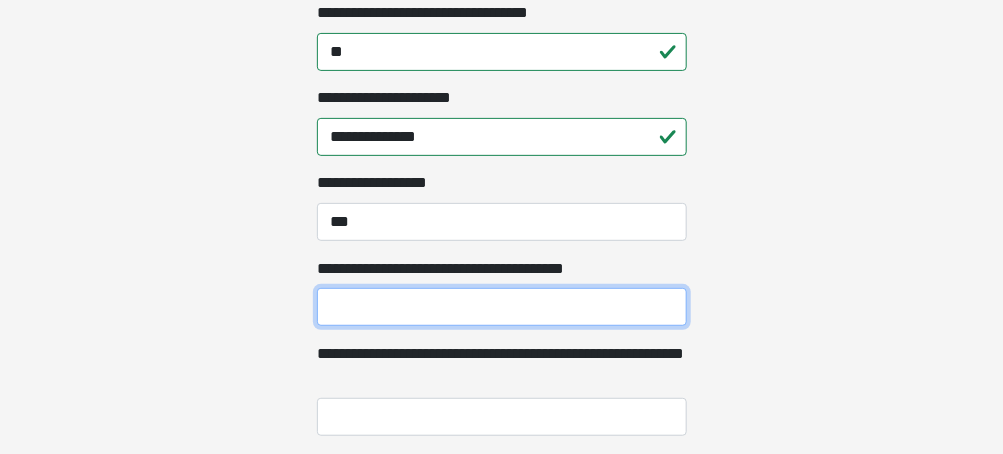 click on "**********" at bounding box center [502, 307] 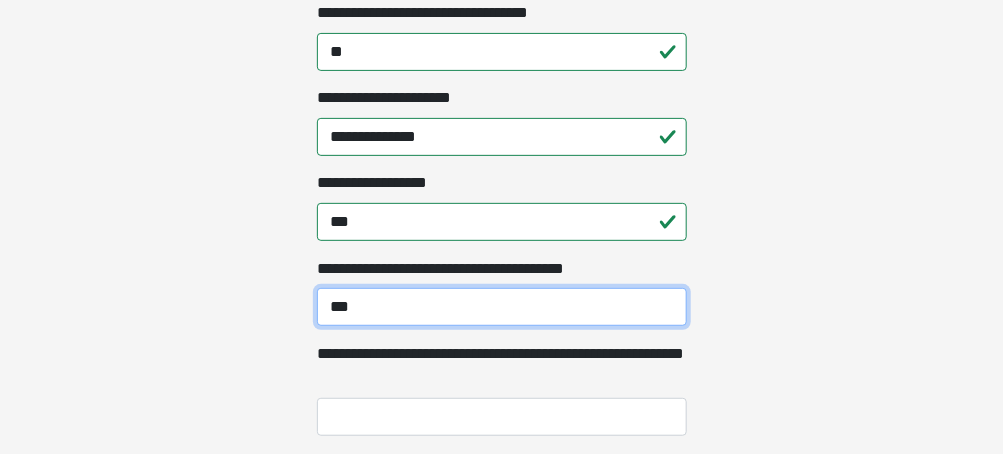 type on "***" 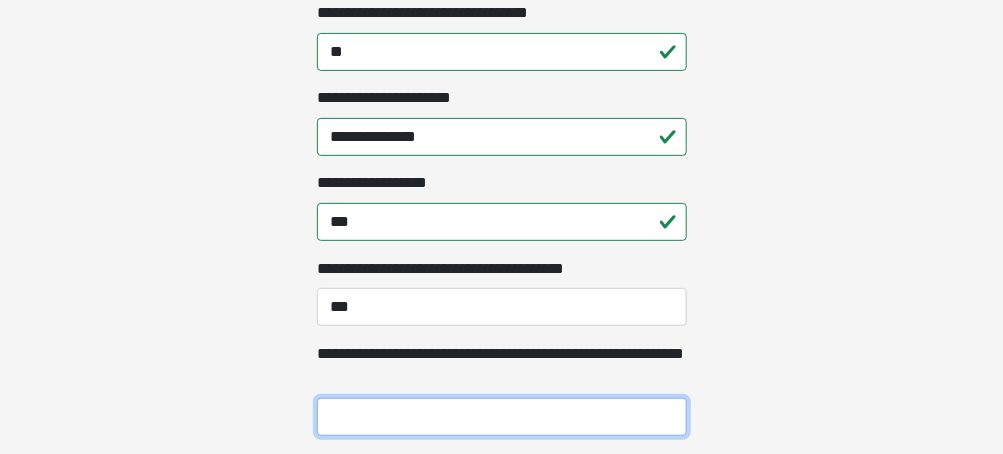 click on "**********" at bounding box center (502, 417) 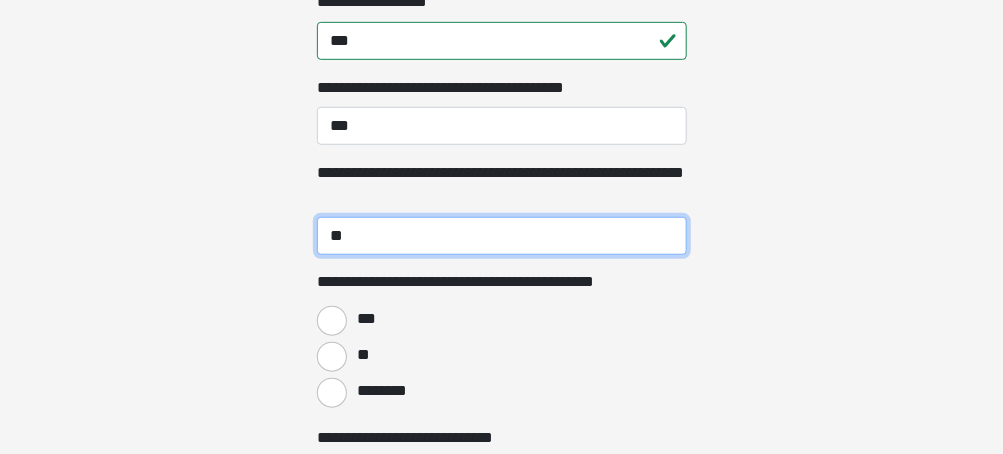 scroll, scrollTop: 2607, scrollLeft: 0, axis: vertical 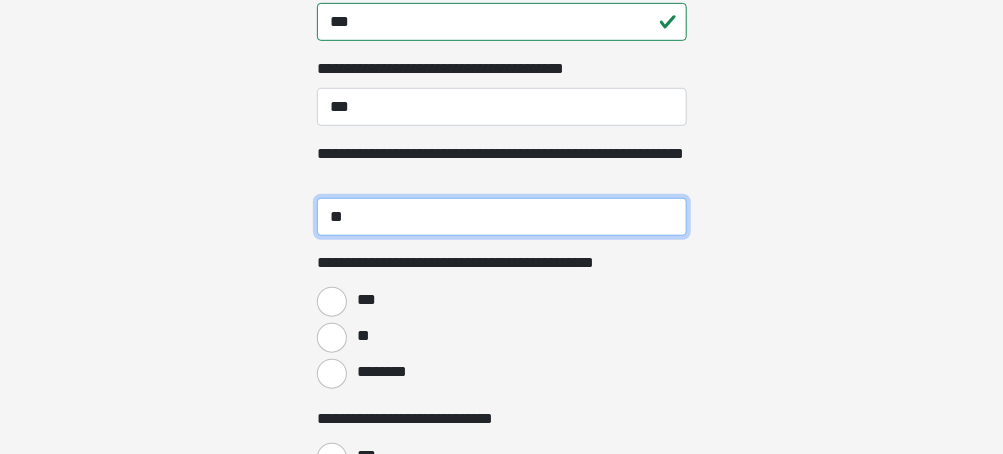 type on "**" 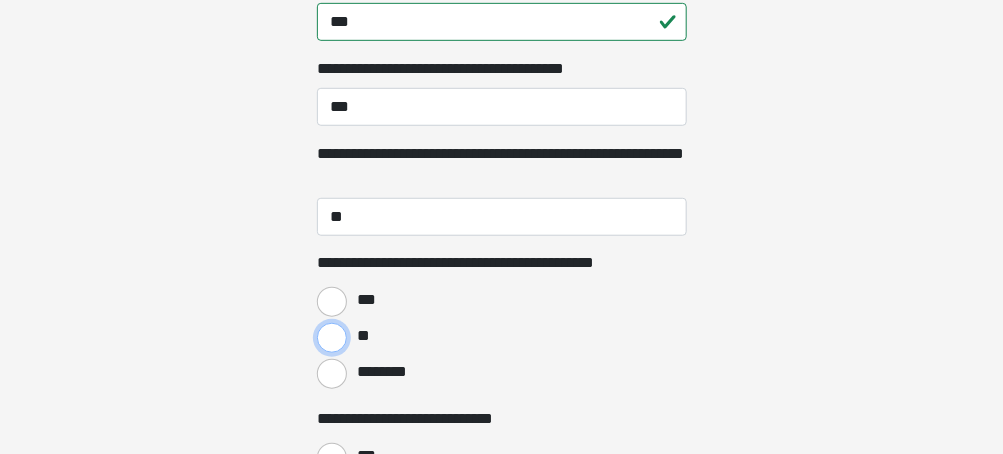 click on "**" at bounding box center (332, 338) 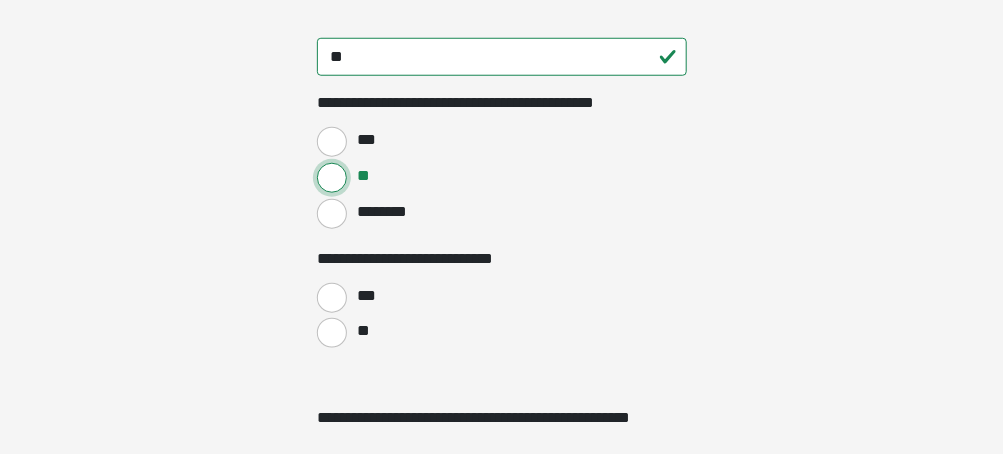 scroll, scrollTop: 2807, scrollLeft: 0, axis: vertical 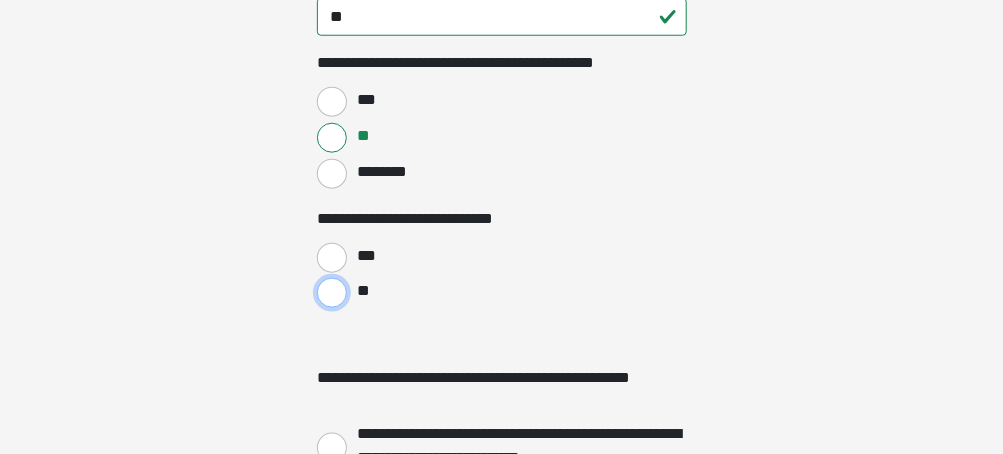 click on "**" at bounding box center [332, 293] 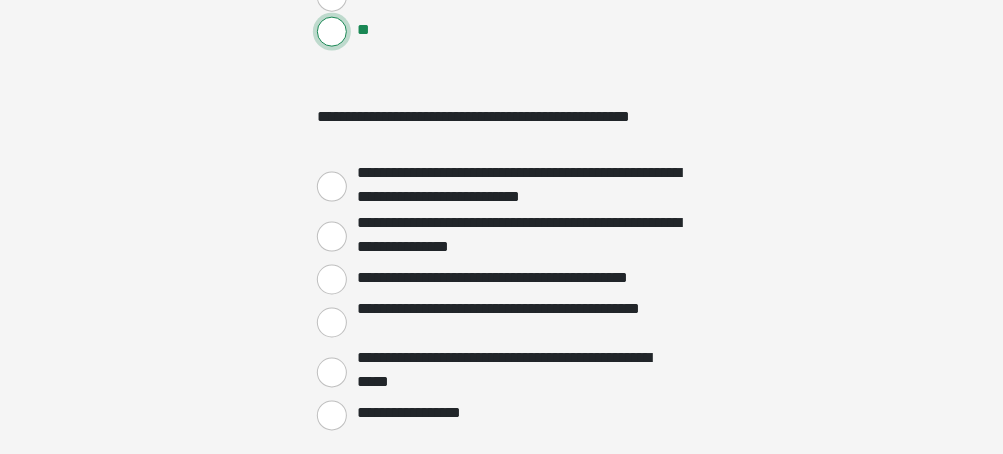 scroll, scrollTop: 3087, scrollLeft: 0, axis: vertical 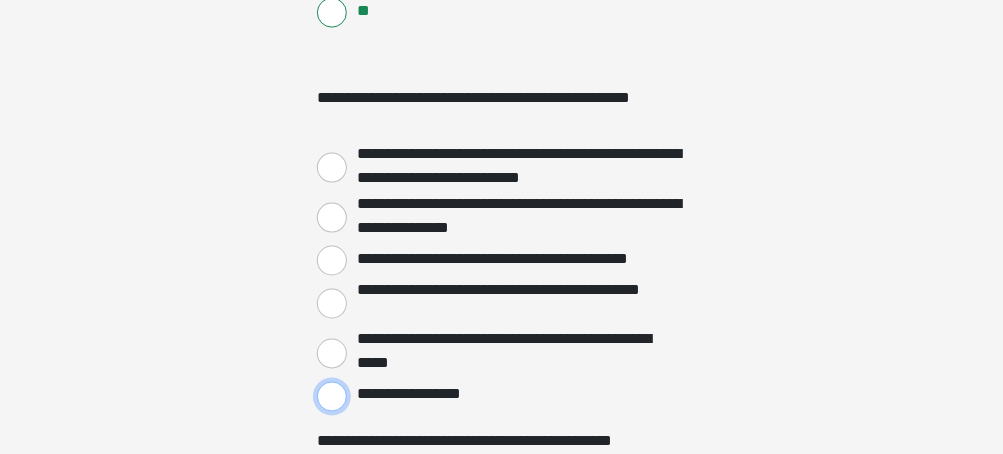 click on "**********" at bounding box center [332, 397] 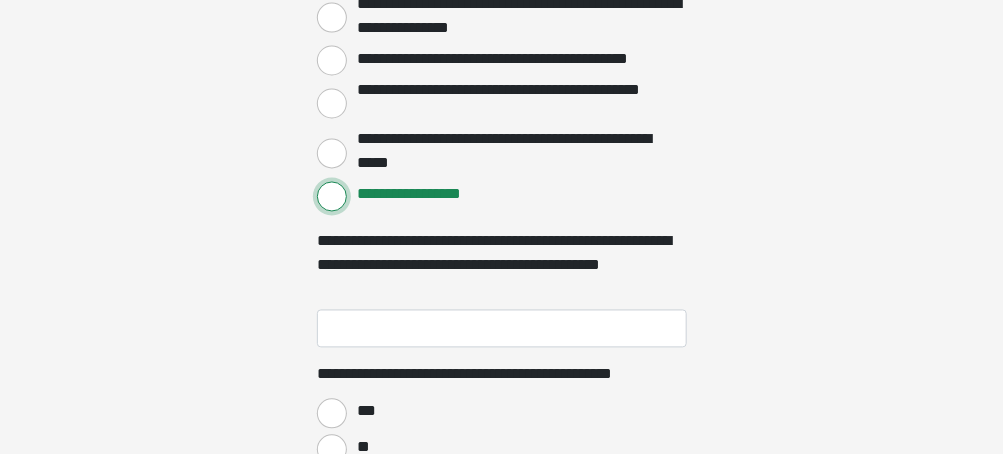 scroll, scrollTop: 3327, scrollLeft: 0, axis: vertical 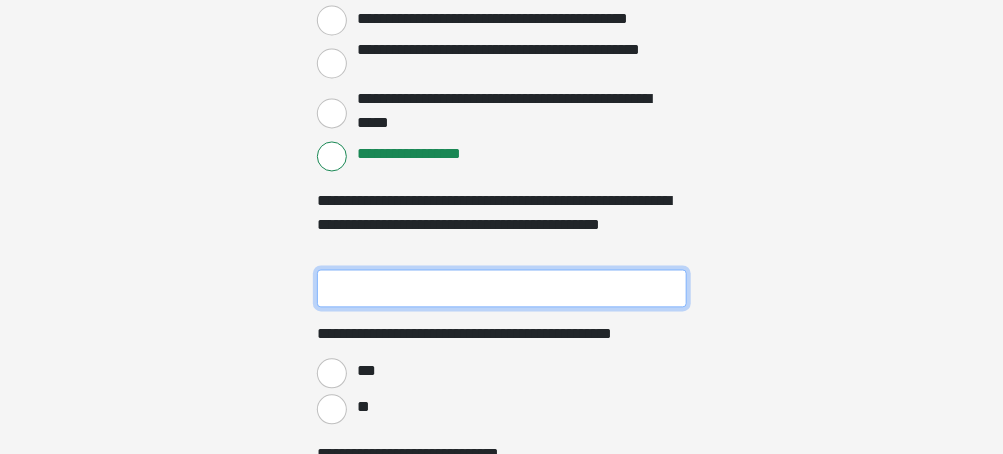 click on "**********" at bounding box center (502, 289) 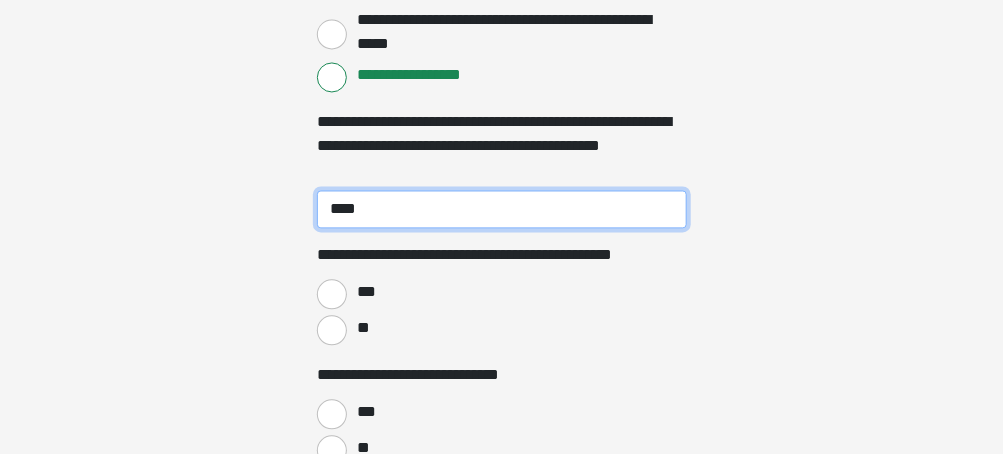 scroll, scrollTop: 3447, scrollLeft: 0, axis: vertical 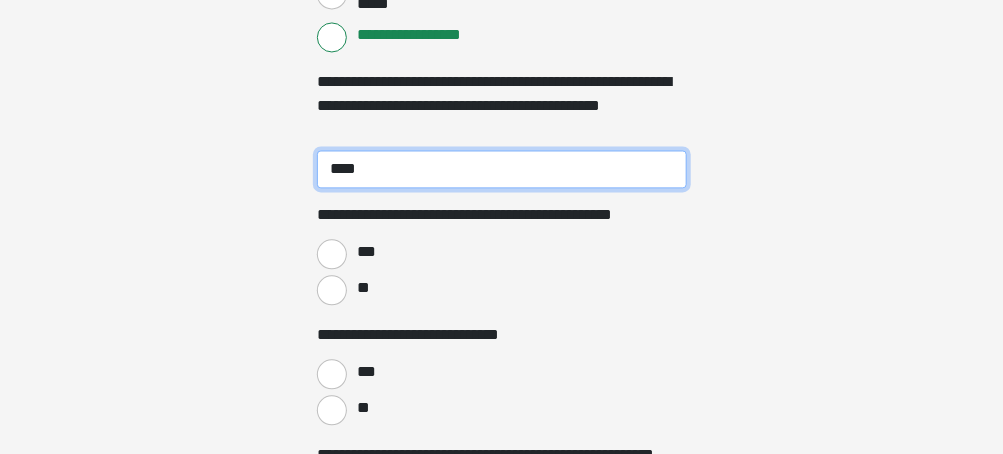type on "****" 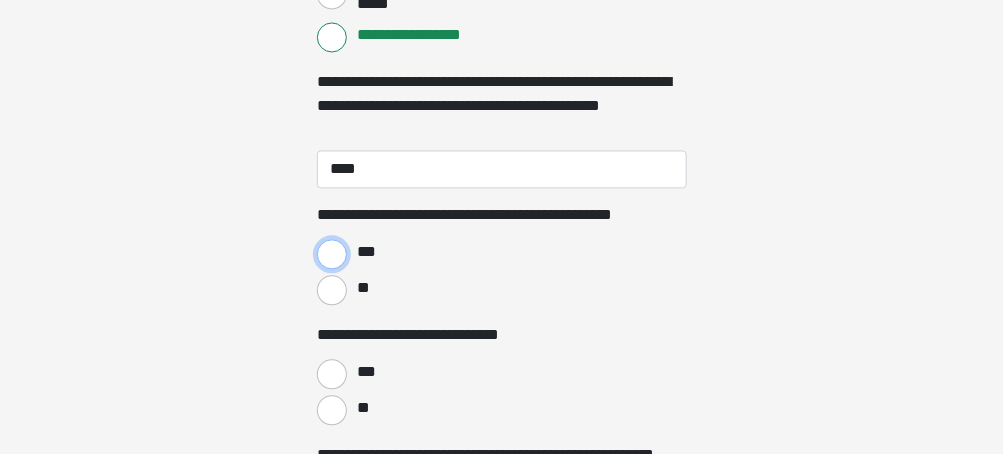 click on "***" at bounding box center (332, 254) 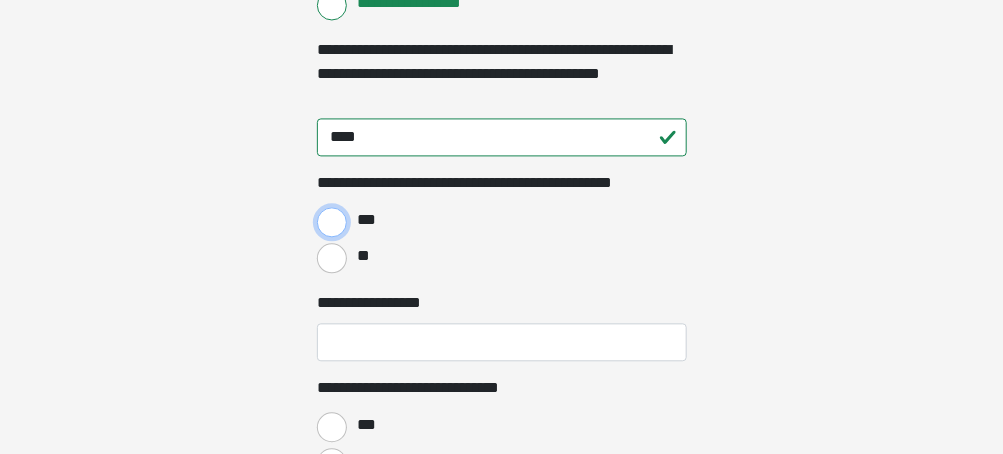 scroll, scrollTop: 3527, scrollLeft: 0, axis: vertical 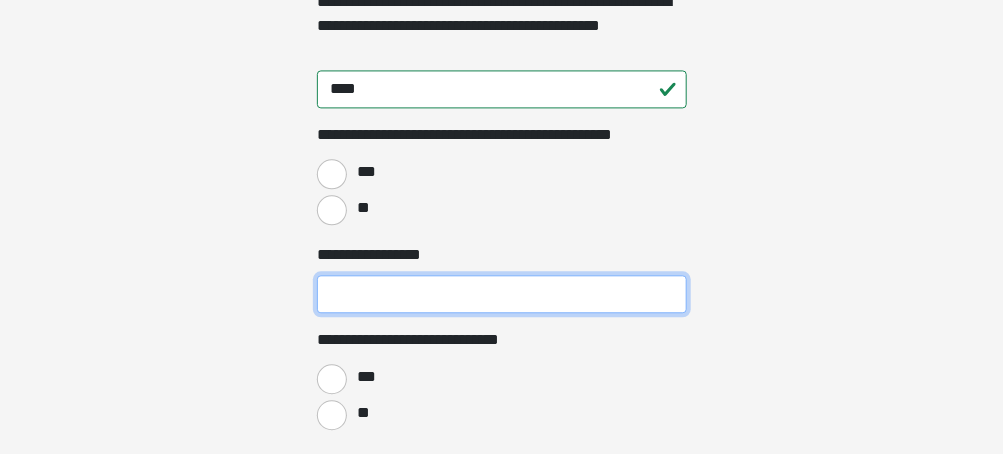 click on "**********" at bounding box center [502, 294] 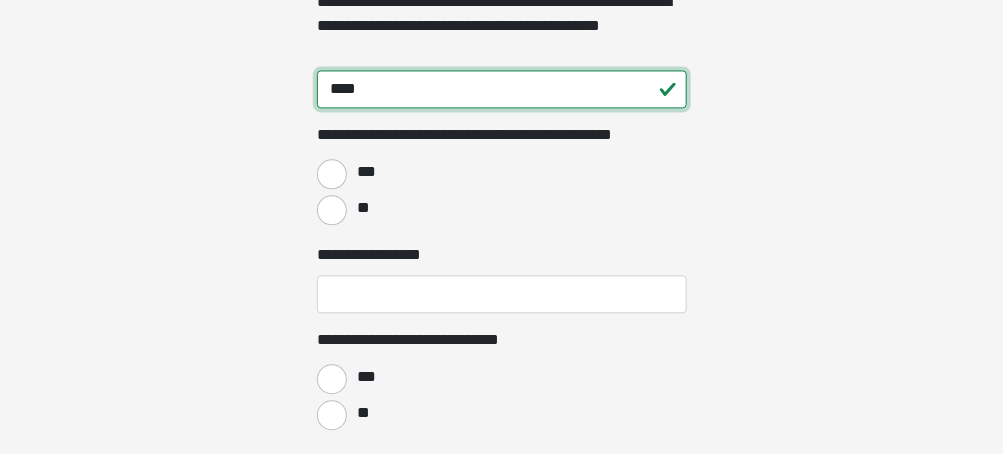 click on "****" at bounding box center (502, 89) 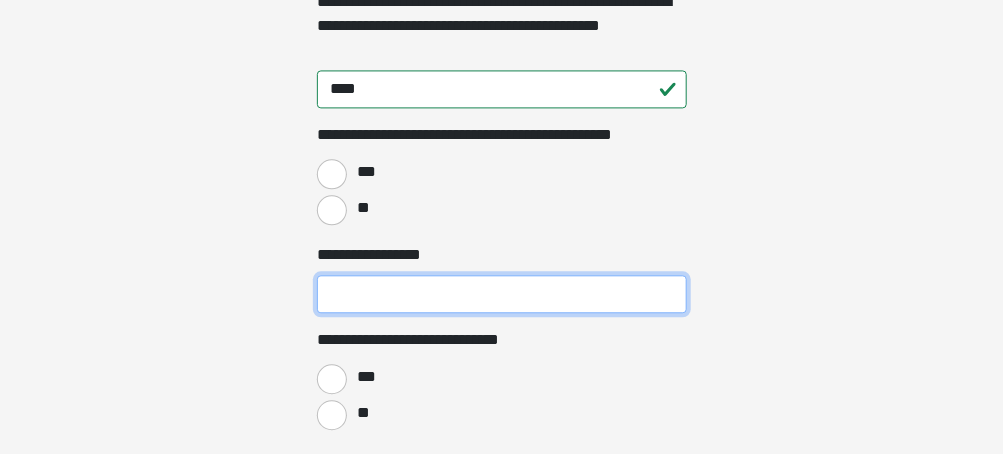 click on "**********" at bounding box center (502, 294) 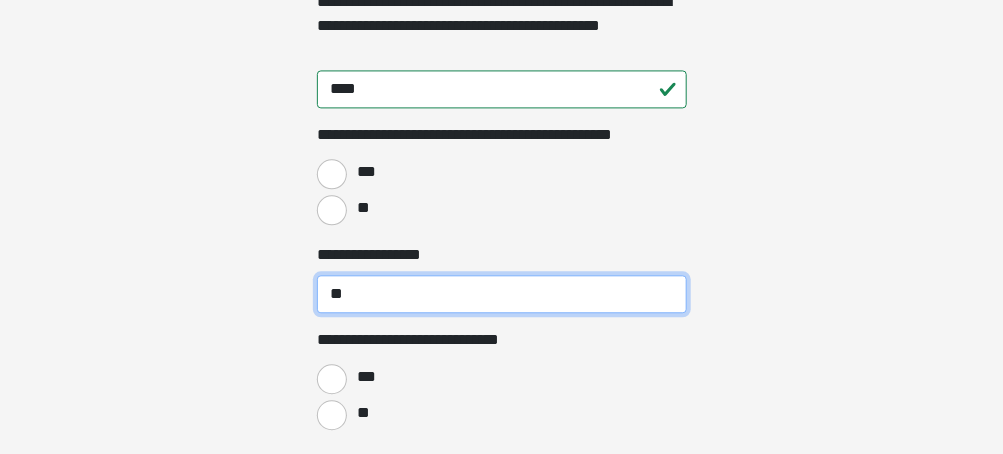 type on "**" 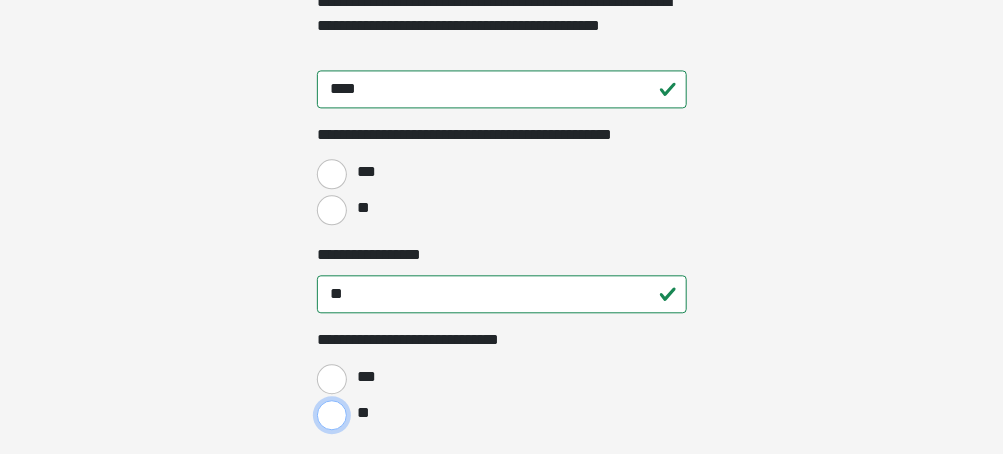 click on "**" at bounding box center (332, 415) 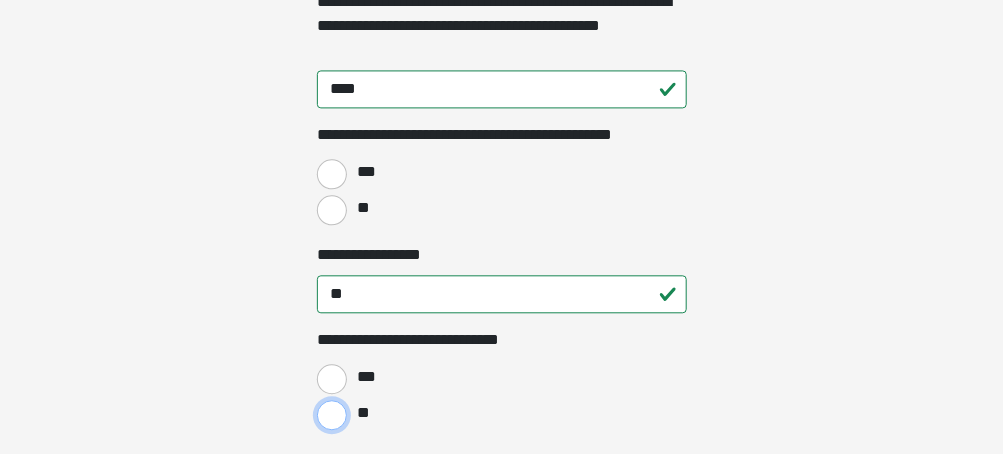 radio on "****" 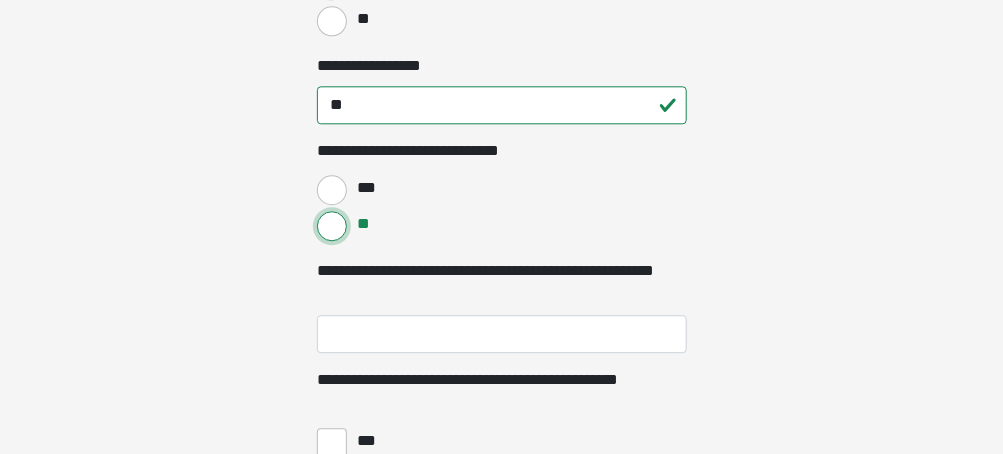 scroll, scrollTop: 3727, scrollLeft: 0, axis: vertical 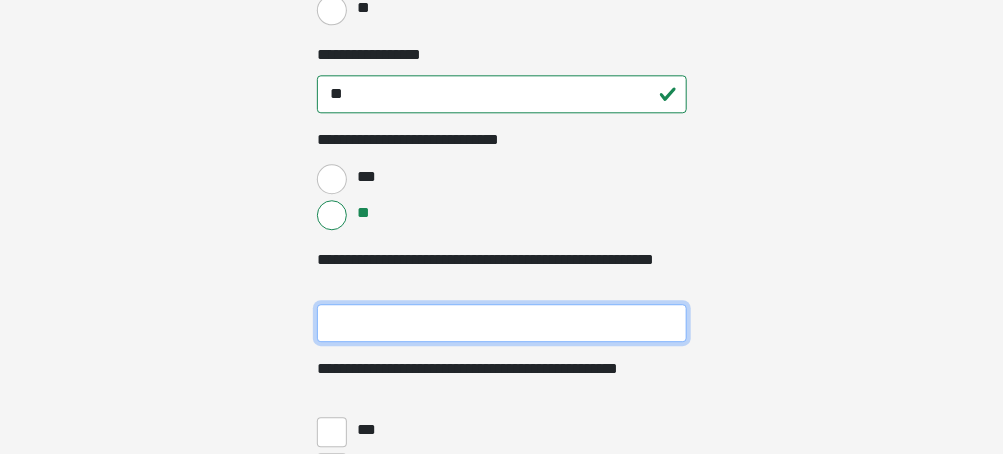 click on "**********" at bounding box center [502, 323] 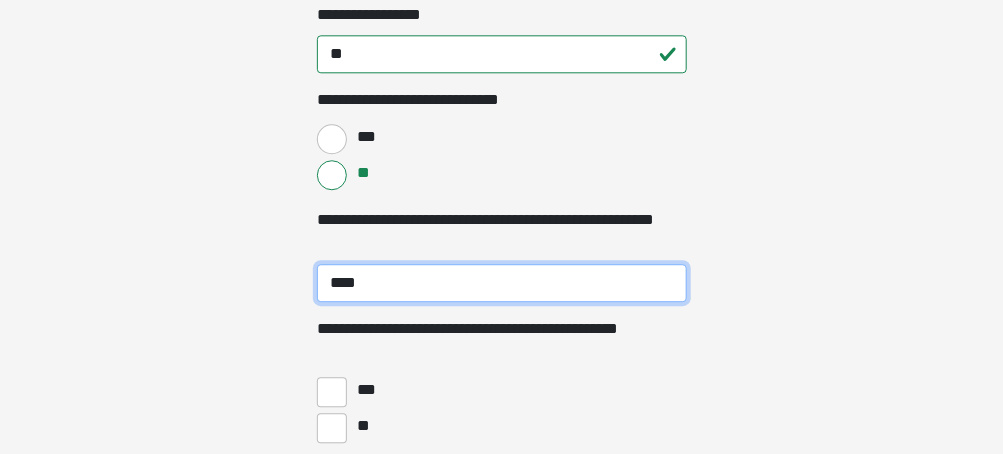 scroll, scrollTop: 3807, scrollLeft: 0, axis: vertical 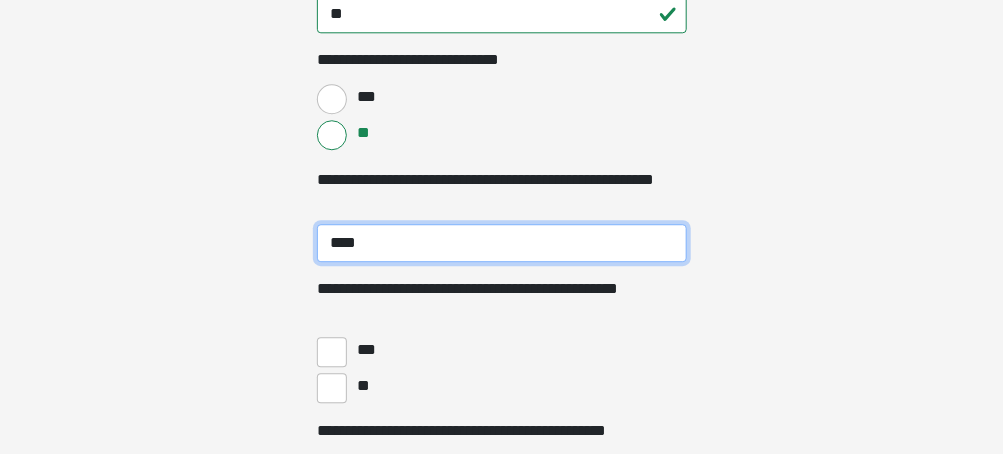 type on "****" 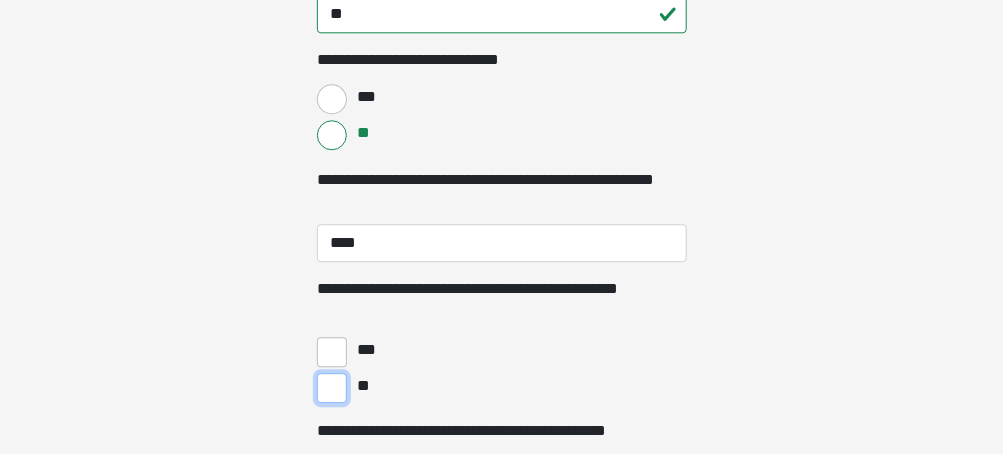 click on "**" at bounding box center [332, 388] 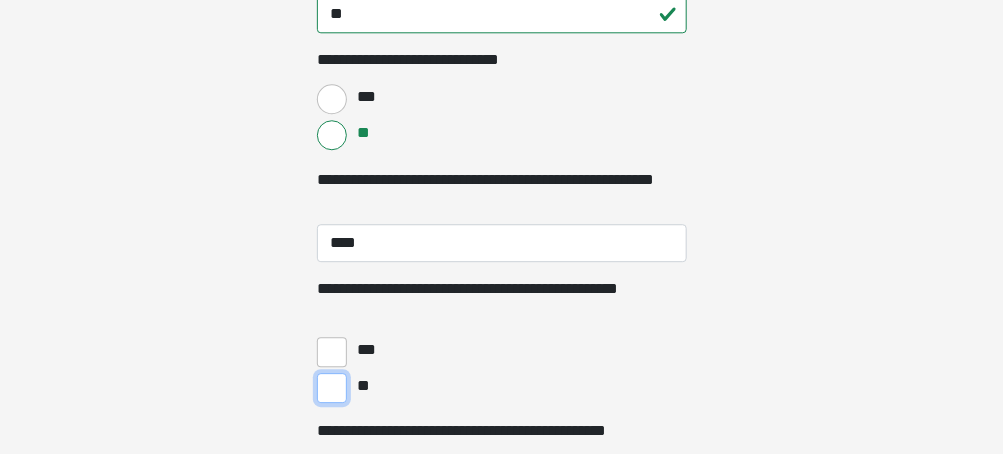 checkbox on "****" 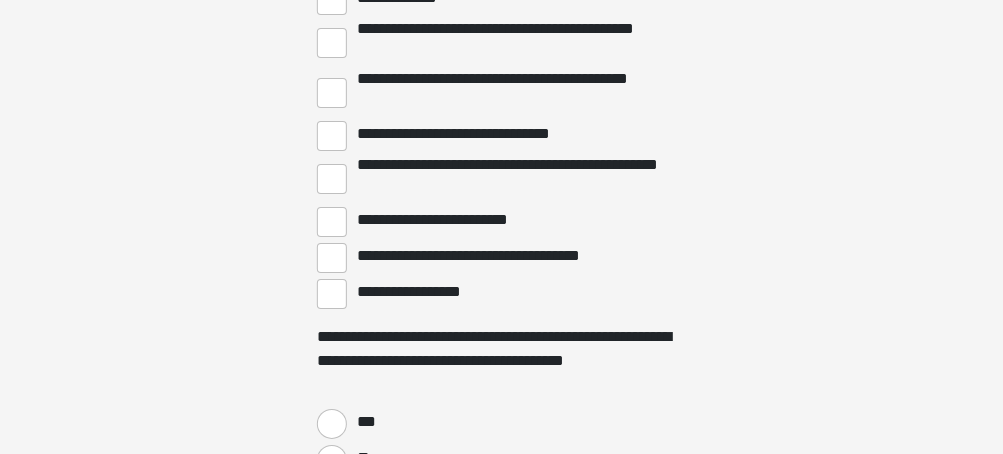 scroll, scrollTop: 4327, scrollLeft: 0, axis: vertical 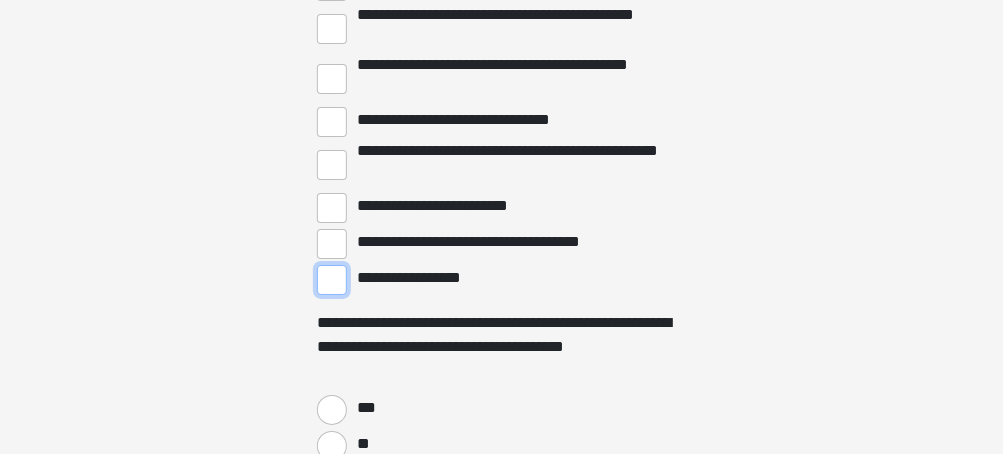 click on "**********" at bounding box center (332, 280) 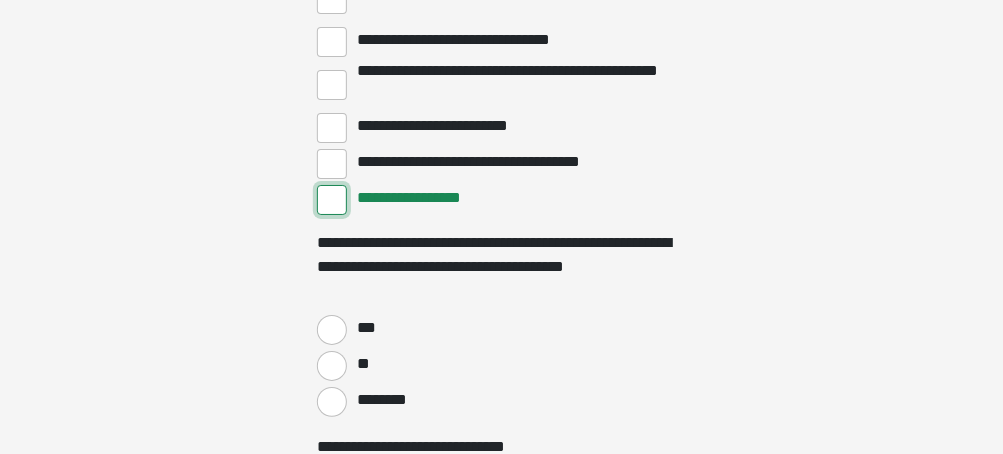 scroll, scrollTop: 4447, scrollLeft: 0, axis: vertical 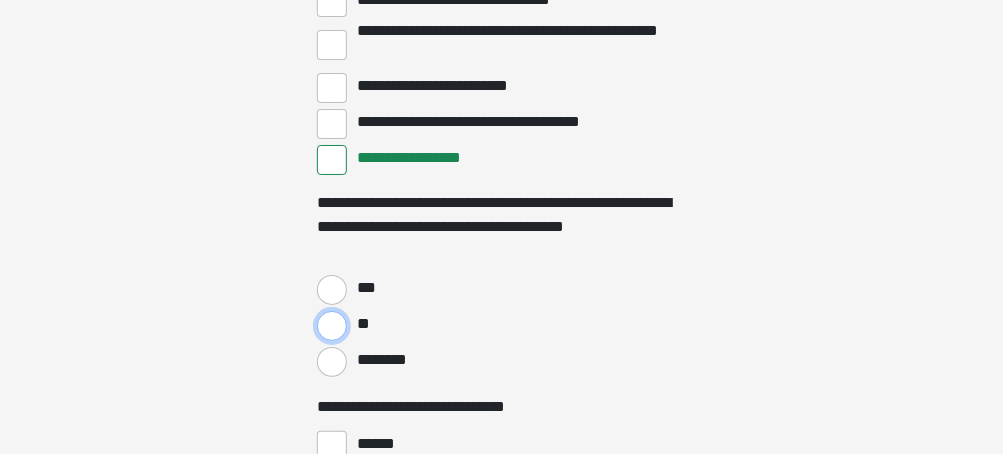click on "**" at bounding box center (332, 326) 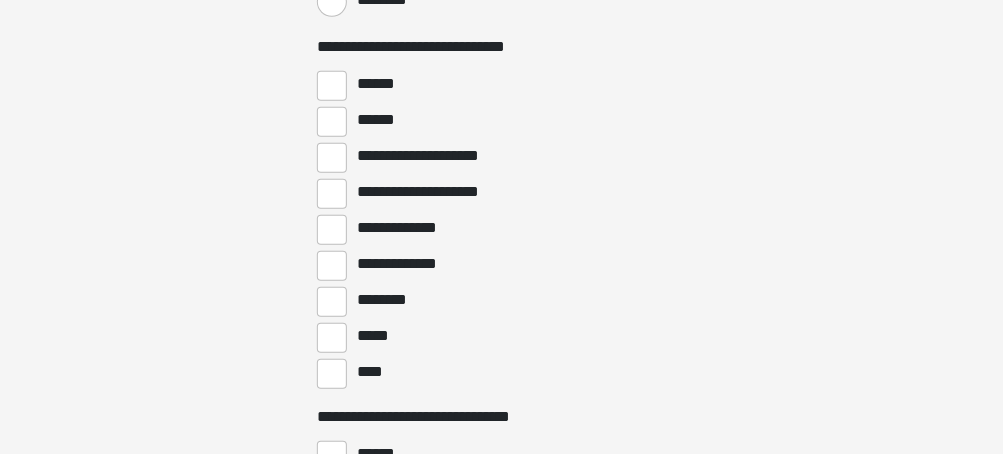 scroll, scrollTop: 4847, scrollLeft: 0, axis: vertical 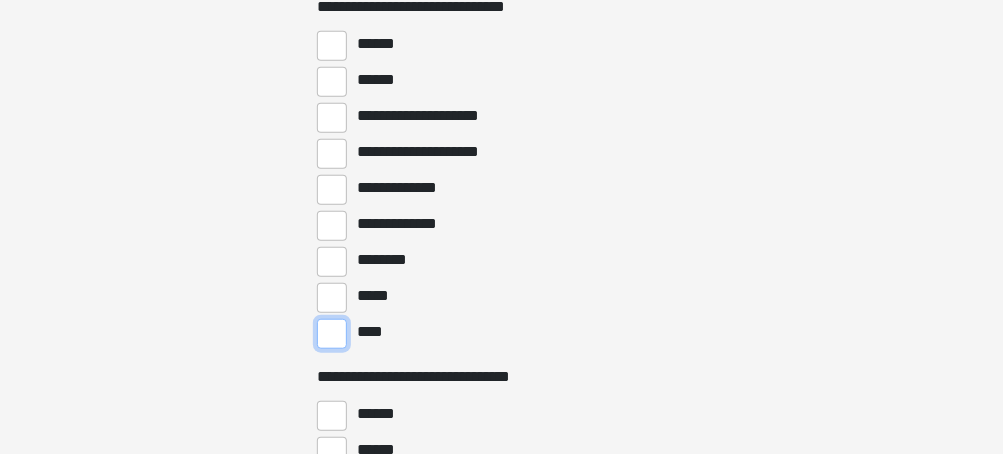click on "****" at bounding box center (332, 334) 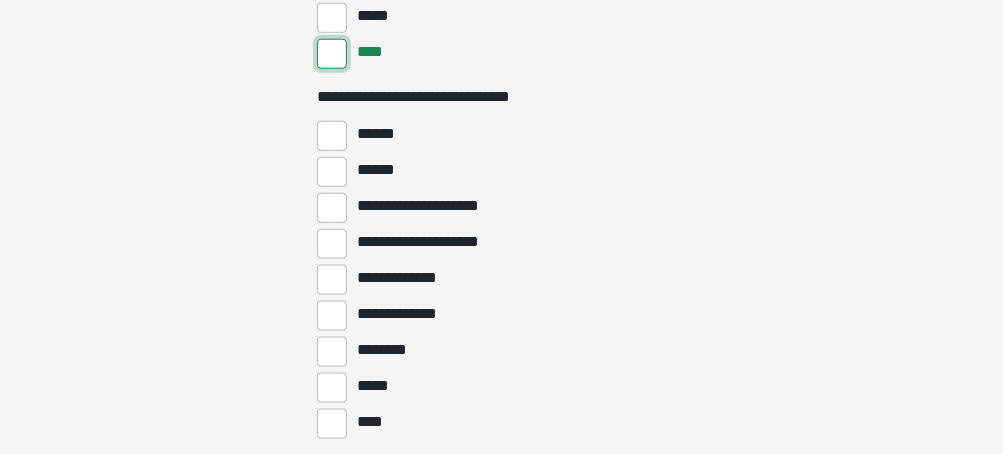 scroll, scrollTop: 5167, scrollLeft: 0, axis: vertical 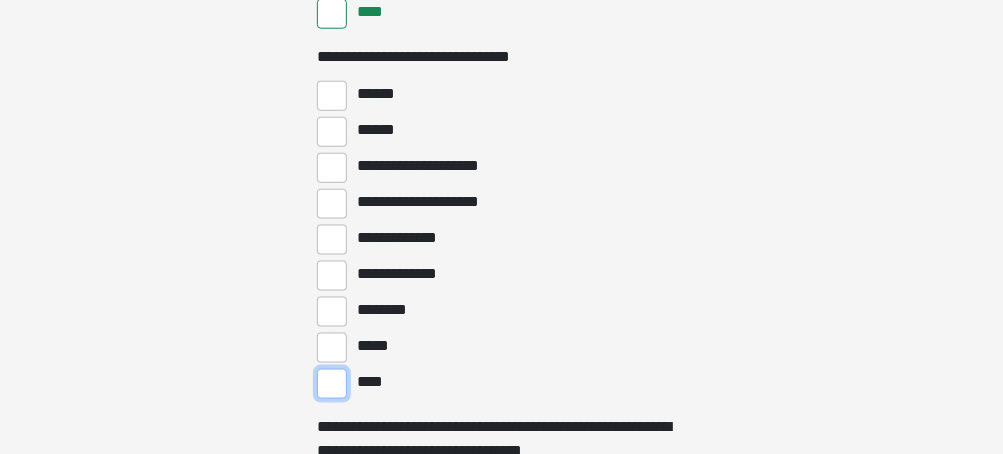click on "****" at bounding box center (332, 384) 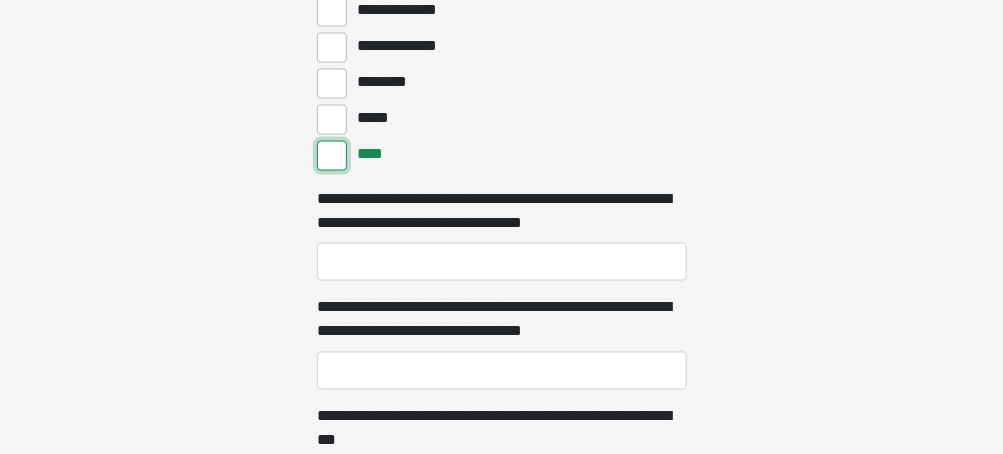 scroll, scrollTop: 5407, scrollLeft: 0, axis: vertical 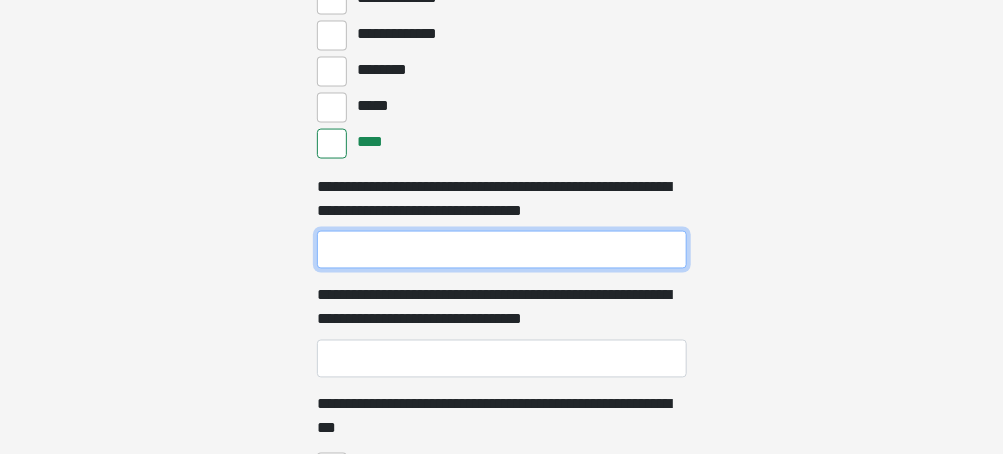 click on "**********" at bounding box center [502, 250] 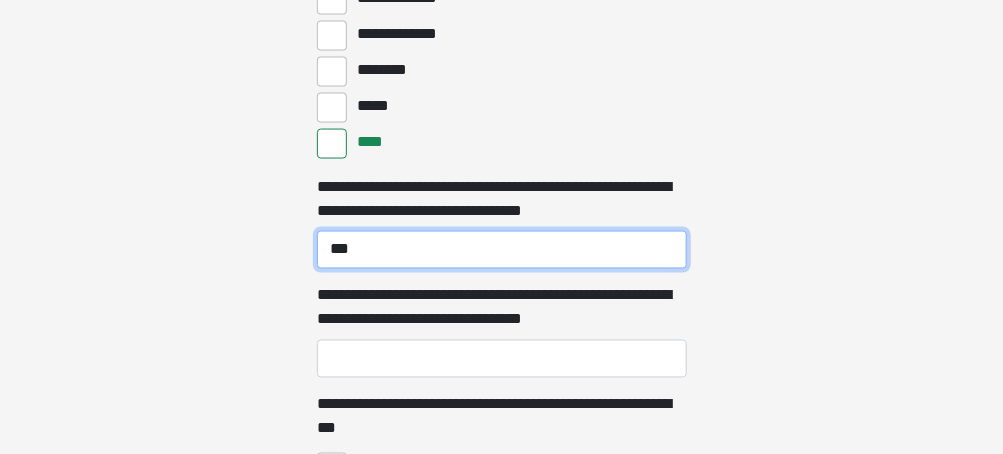 type on "***" 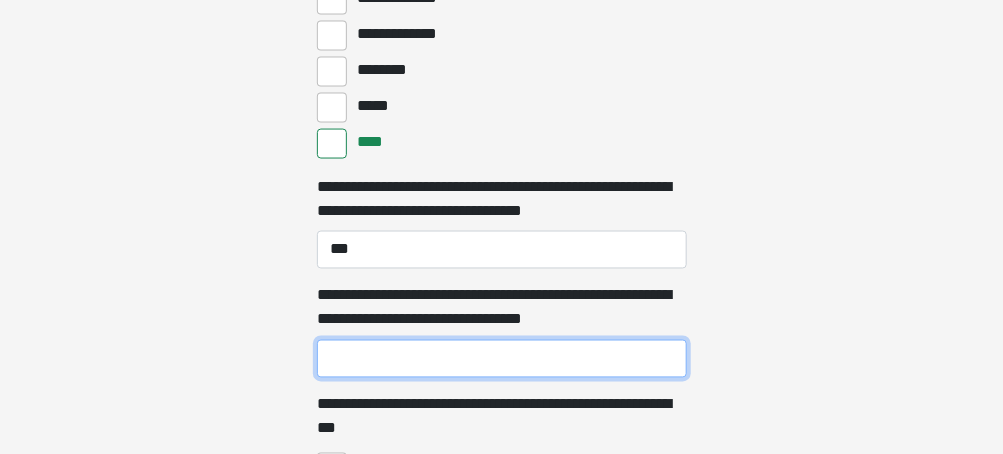 click on "**********" at bounding box center [502, 359] 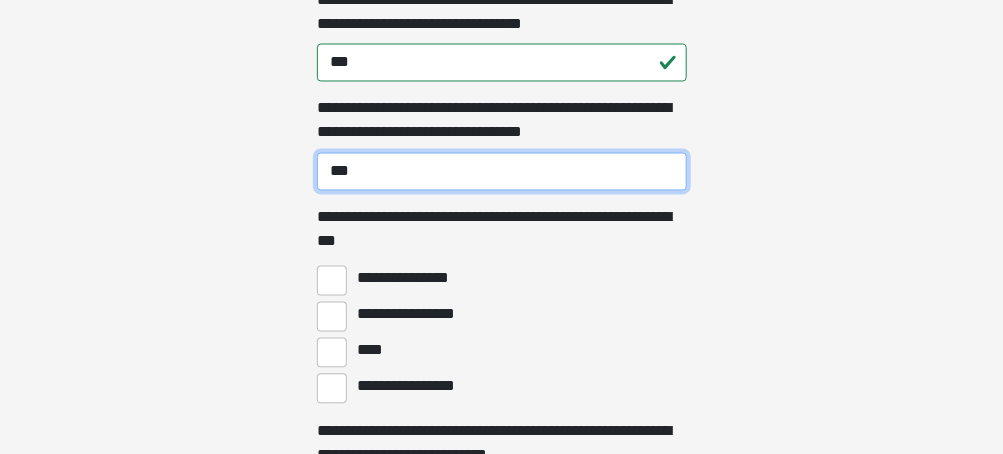 scroll, scrollTop: 5607, scrollLeft: 0, axis: vertical 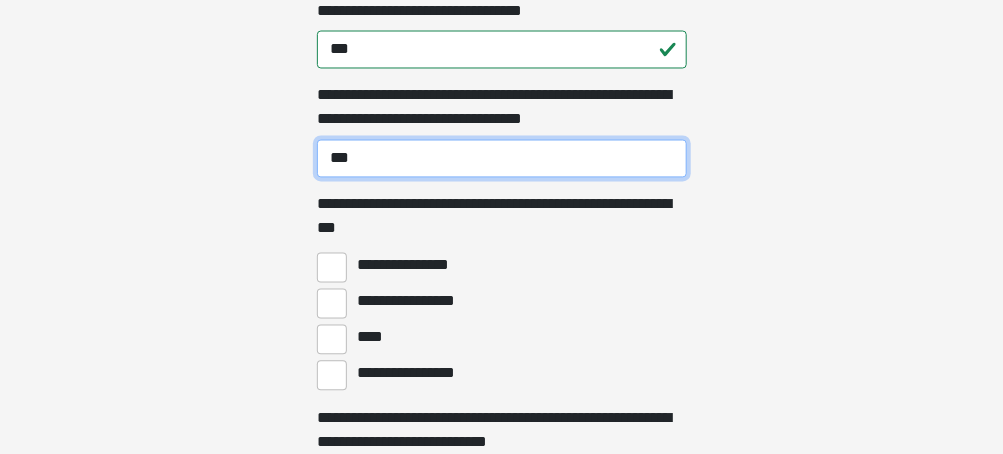 type on "***" 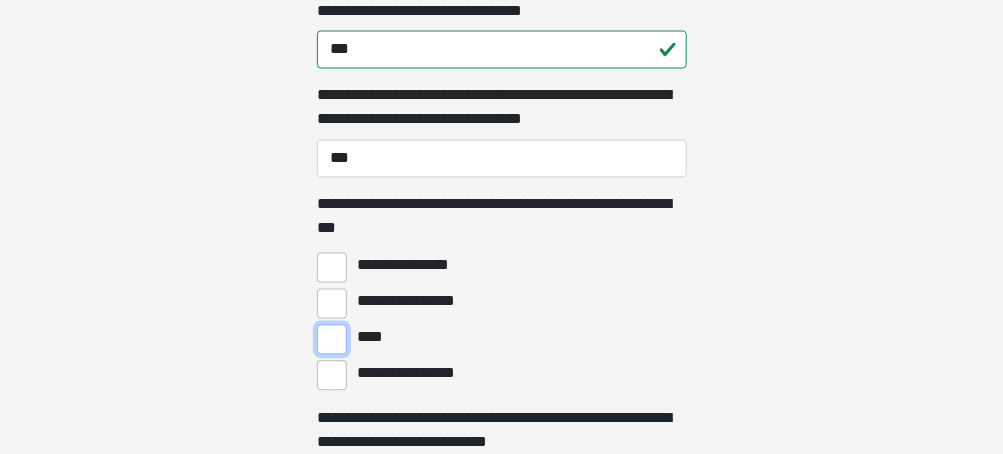 click on "****" at bounding box center [332, 340] 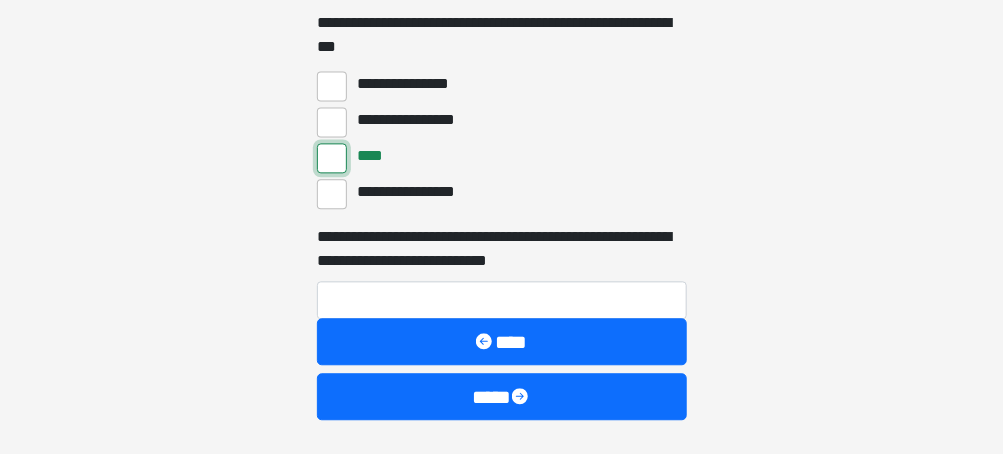 scroll, scrollTop: 5807, scrollLeft: 0, axis: vertical 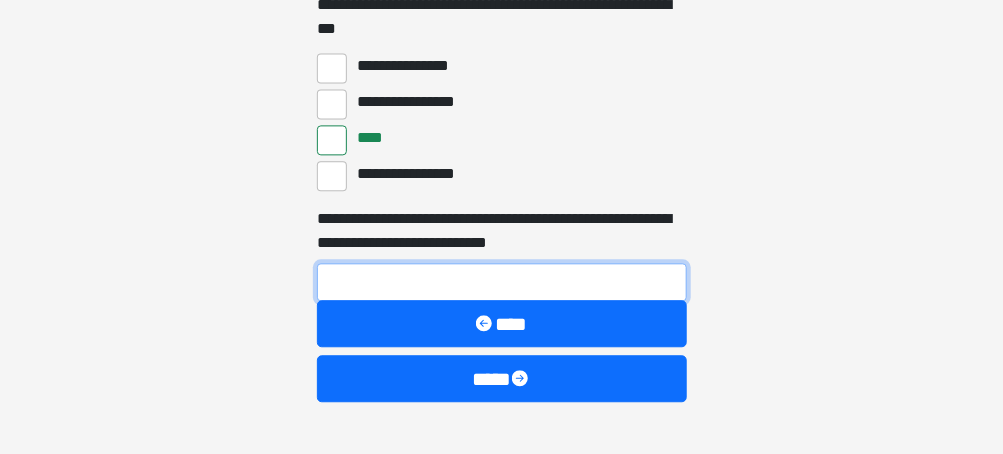 click on "**********" at bounding box center [502, 282] 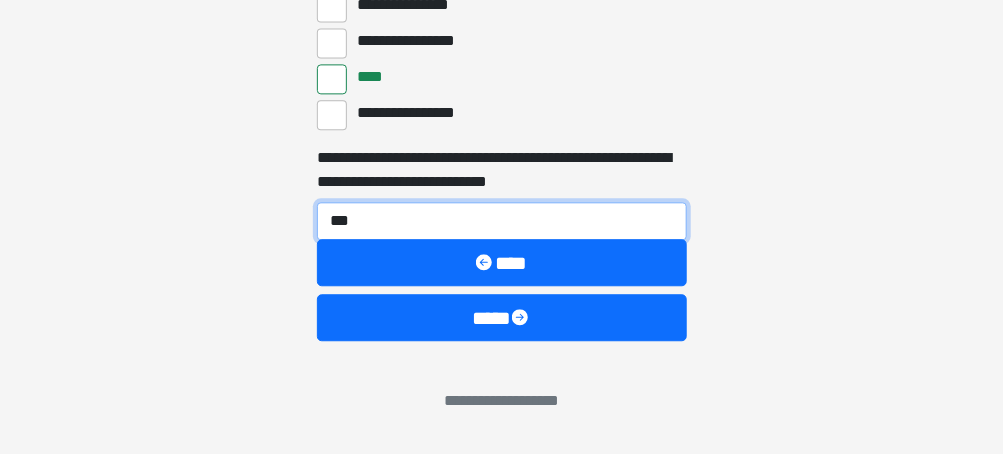 scroll, scrollTop: 5887, scrollLeft: 0, axis: vertical 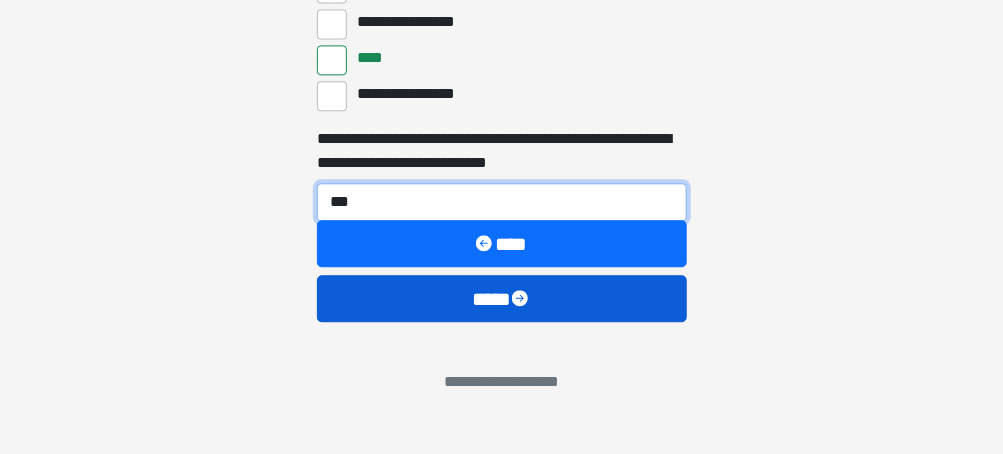 type on "***" 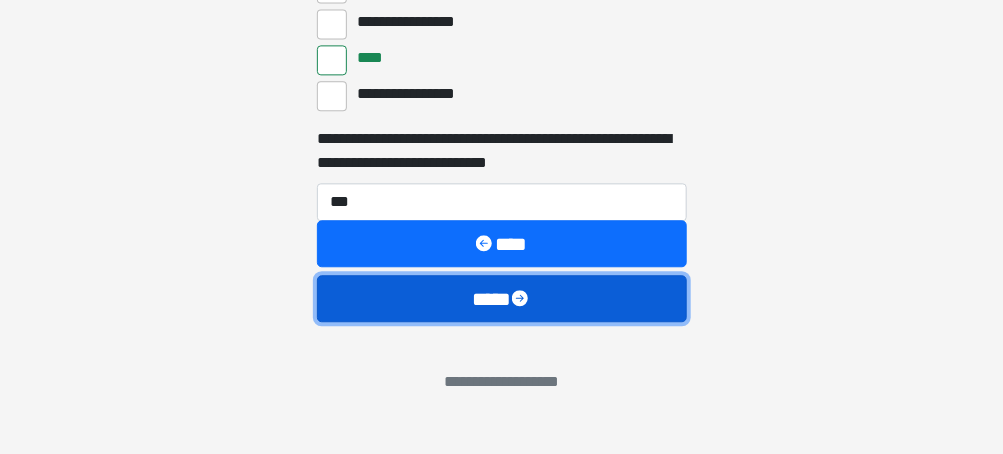 click on "****" at bounding box center [502, 298] 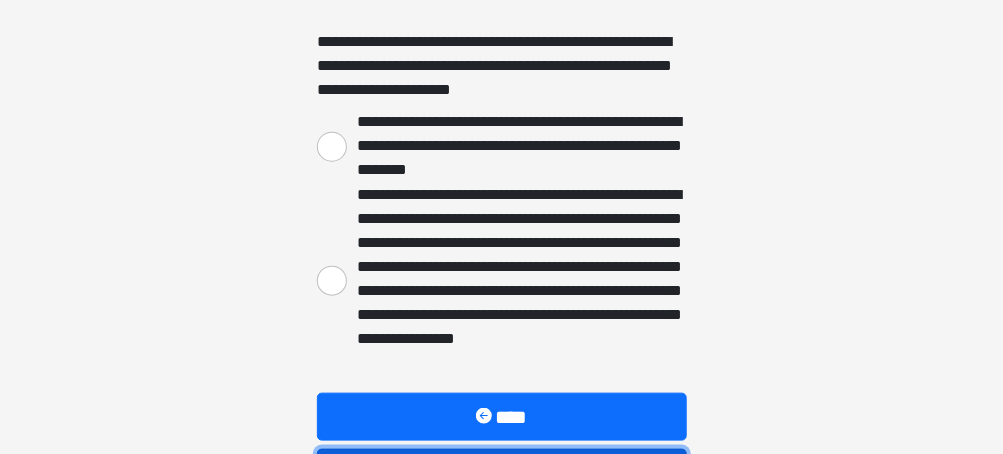 scroll, scrollTop: 439, scrollLeft: 0, axis: vertical 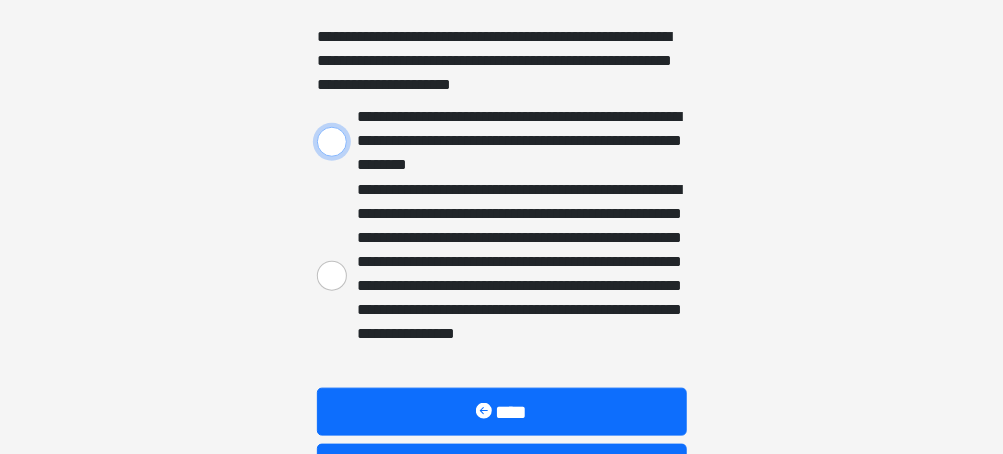 click on "**********" at bounding box center [332, 142] 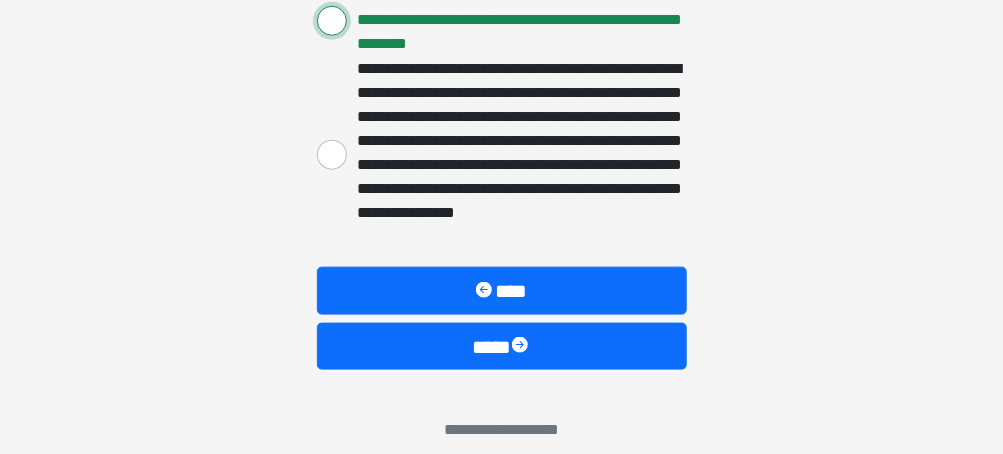 scroll, scrollTop: 574, scrollLeft: 0, axis: vertical 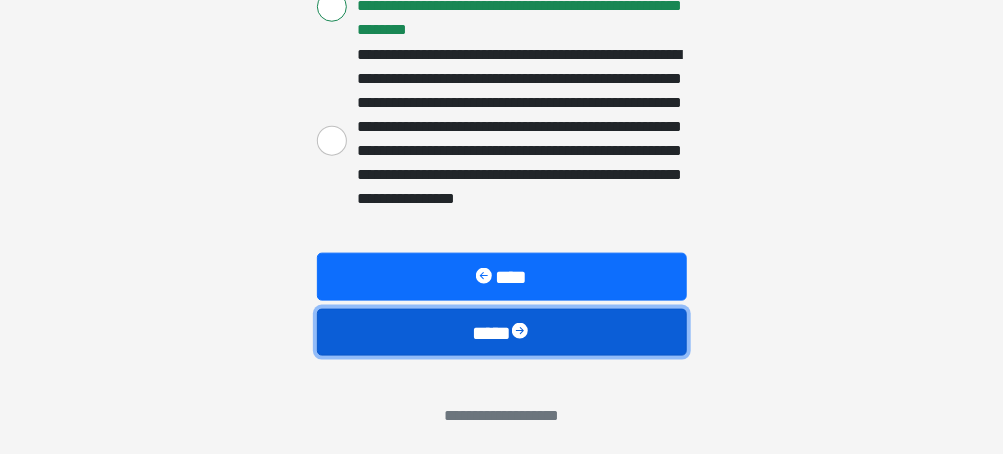 click on "****" at bounding box center [502, 332] 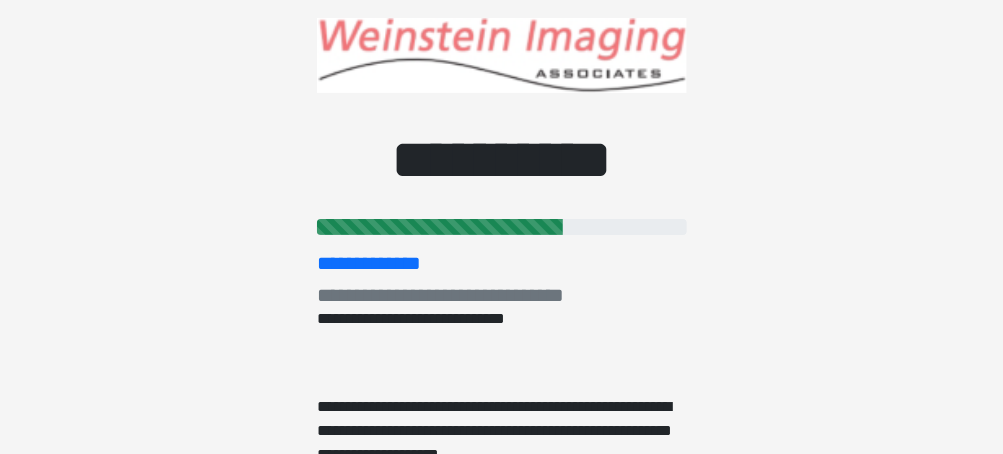 scroll, scrollTop: 0, scrollLeft: 0, axis: both 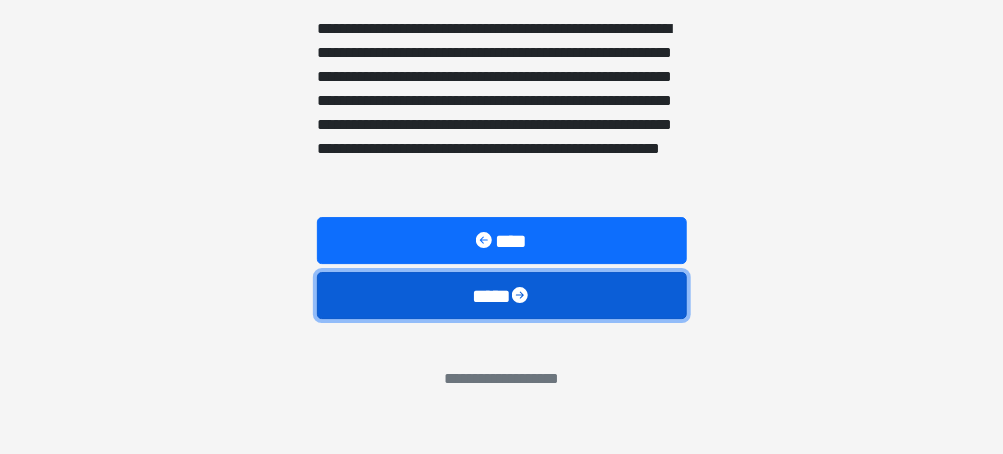 click on "****" at bounding box center (502, 295) 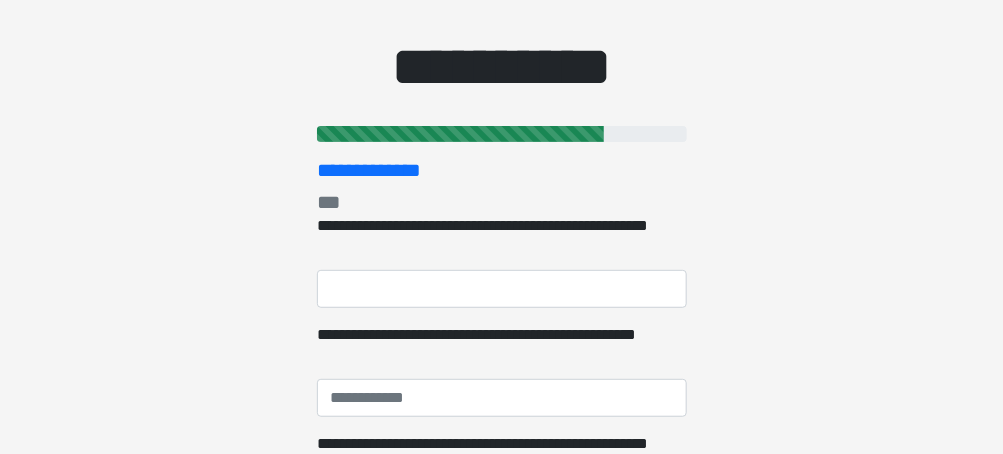 scroll, scrollTop: 0, scrollLeft: 0, axis: both 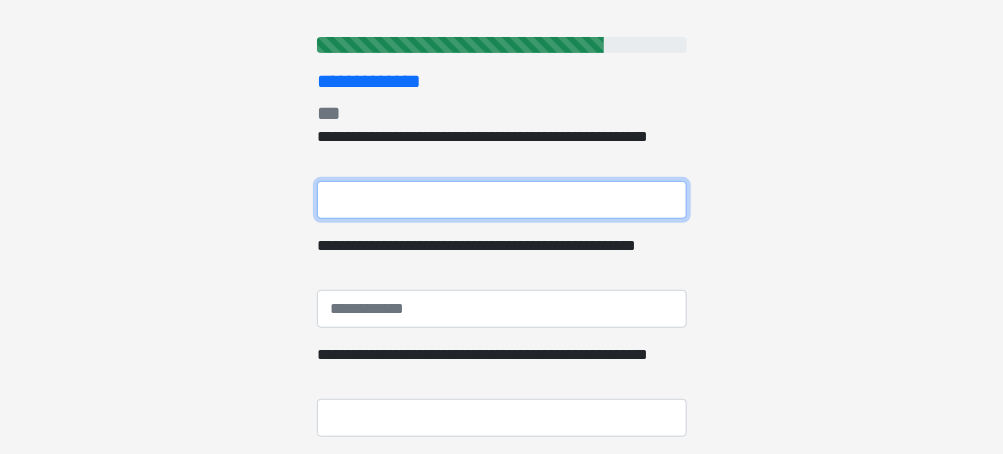 click on "**********" at bounding box center [502, 200] 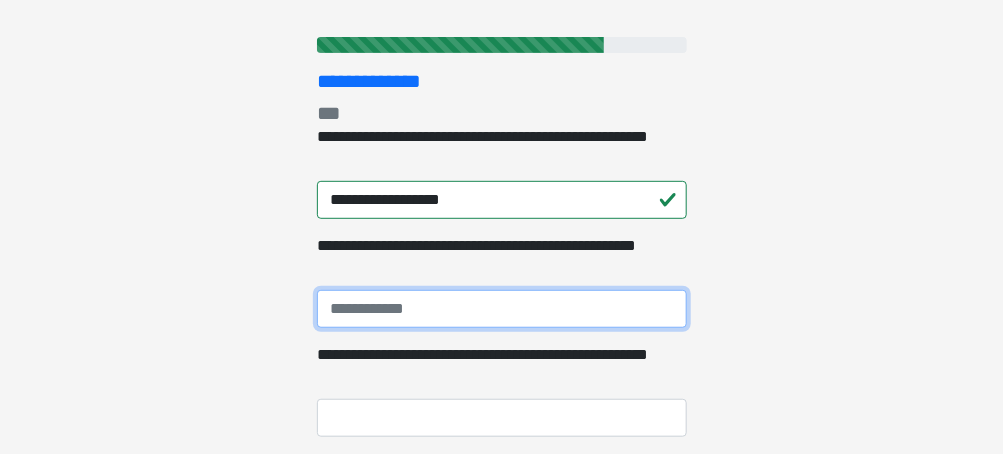 click on "**********" at bounding box center [502, 309] 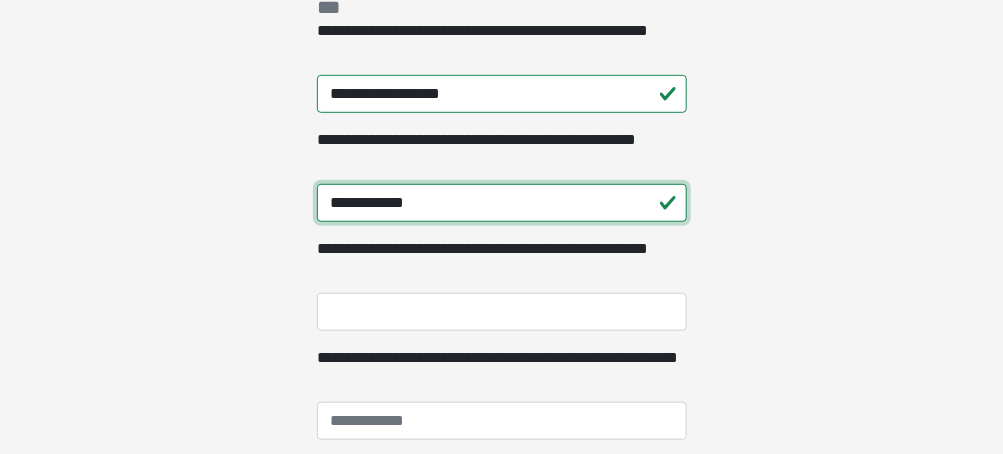 scroll, scrollTop: 340, scrollLeft: 0, axis: vertical 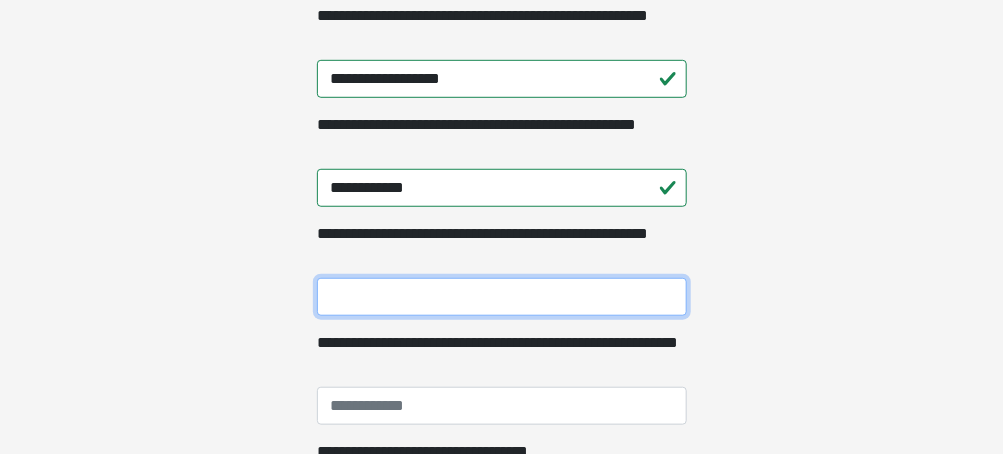 click on "**********" at bounding box center [502, 297] 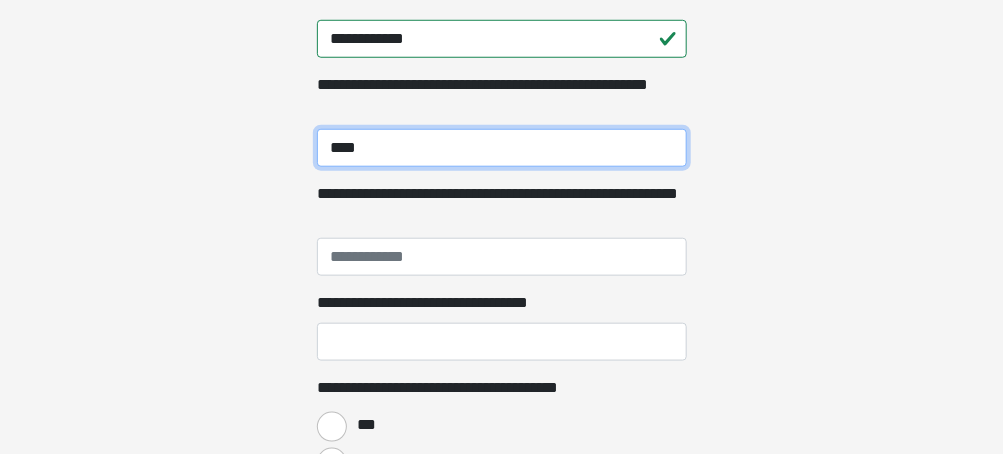 scroll, scrollTop: 500, scrollLeft: 0, axis: vertical 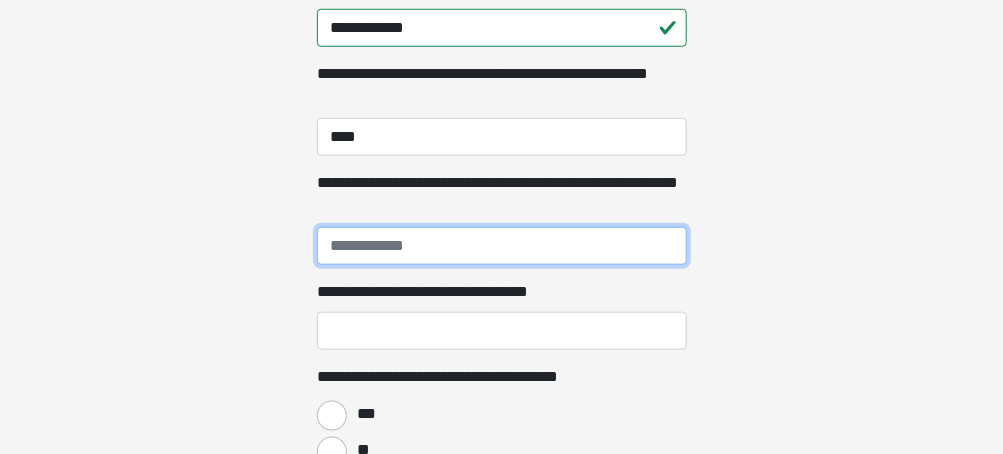 click on "**********" at bounding box center (502, 246) 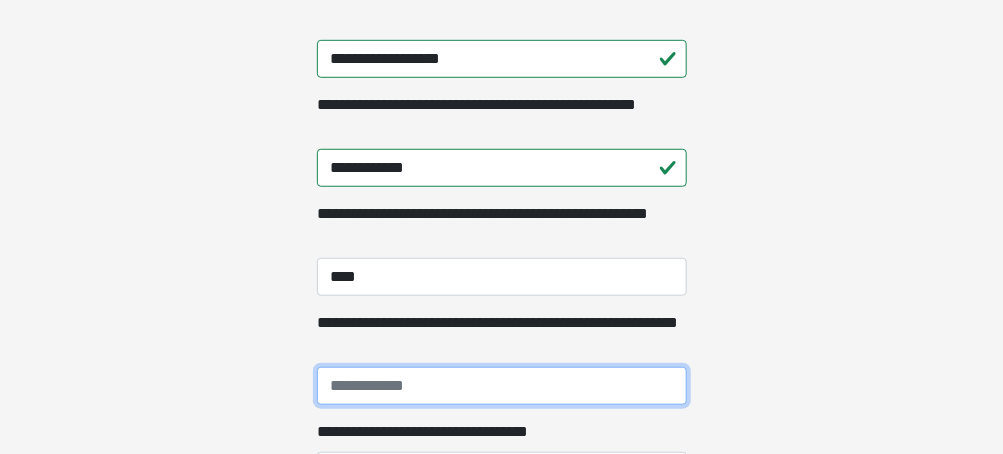 scroll, scrollTop: 349, scrollLeft: 0, axis: vertical 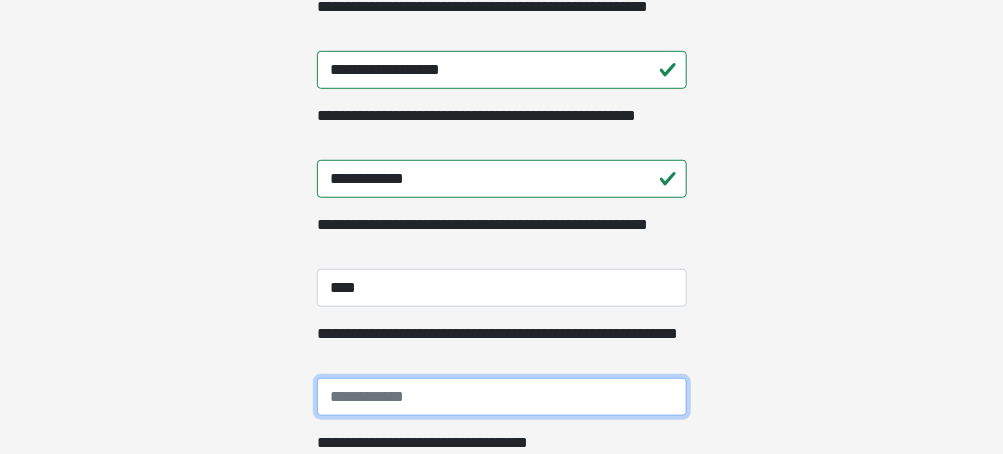 click on "**********" at bounding box center [502, 397] 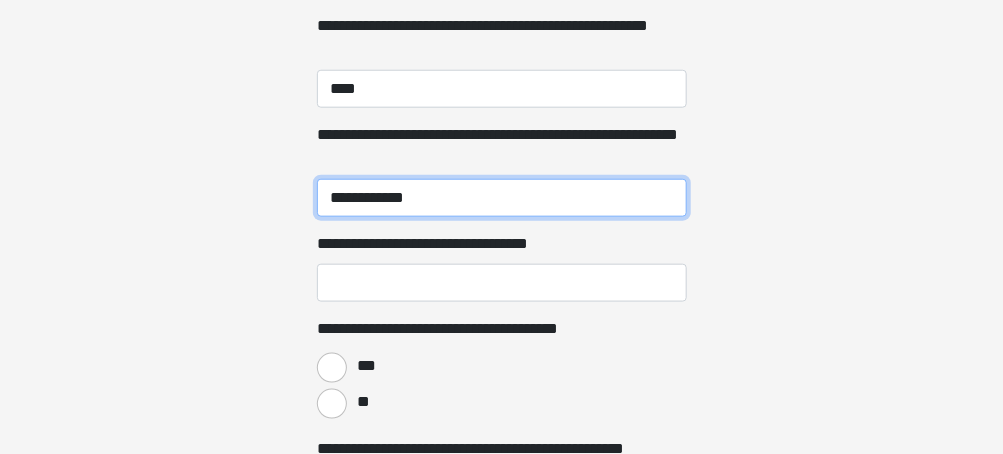 scroll, scrollTop: 589, scrollLeft: 0, axis: vertical 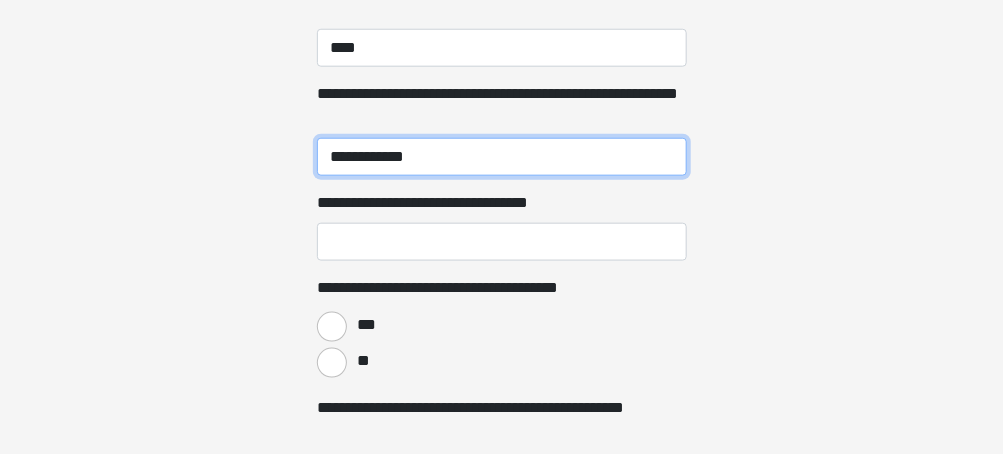 type on "**********" 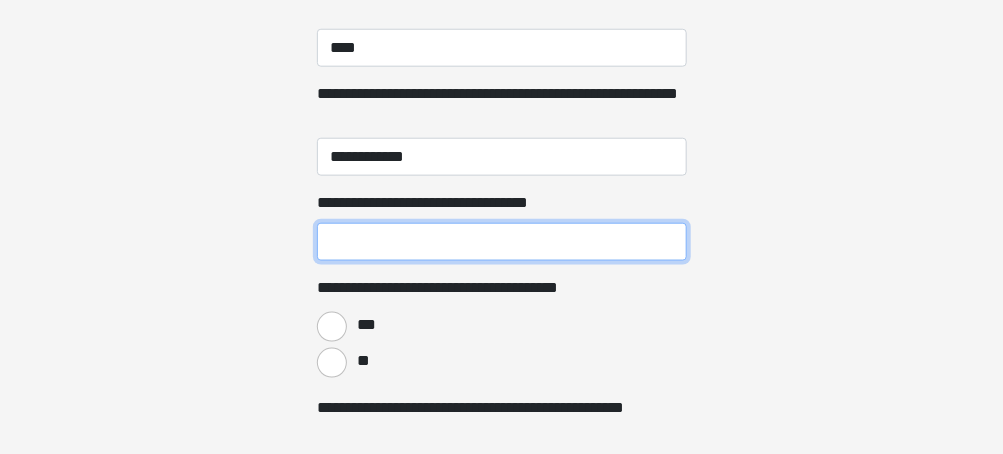 click on "**********" at bounding box center (502, 242) 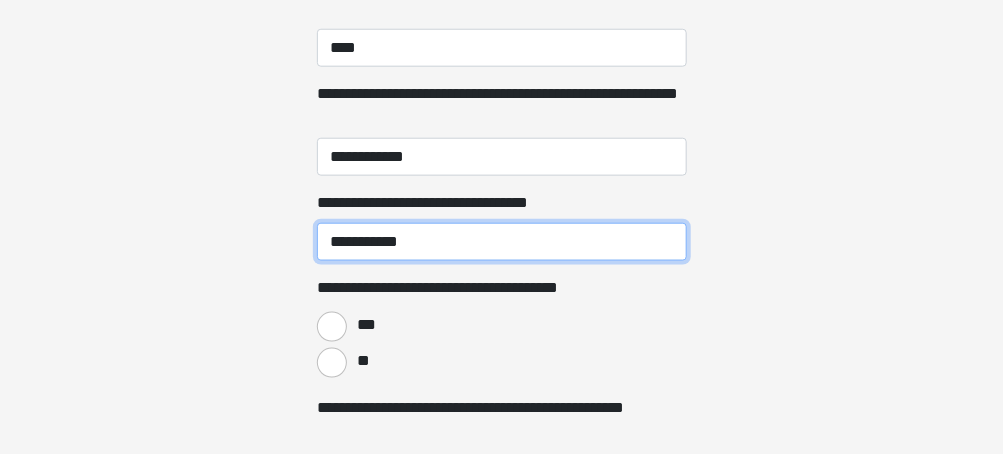 type on "**********" 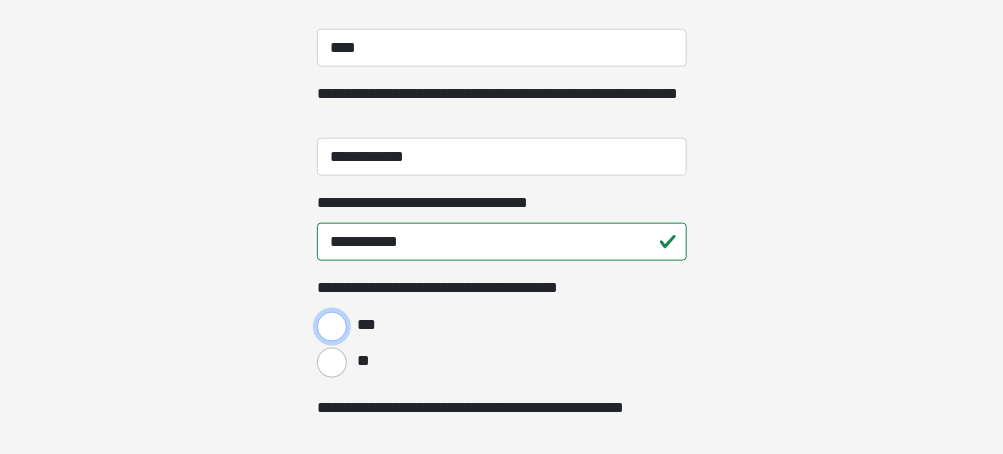 click on "***" at bounding box center [332, 327] 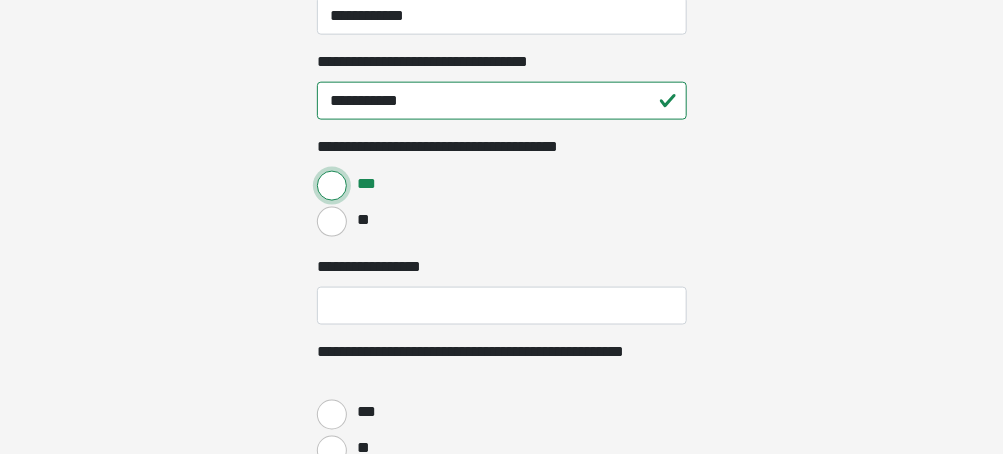 scroll, scrollTop: 749, scrollLeft: 0, axis: vertical 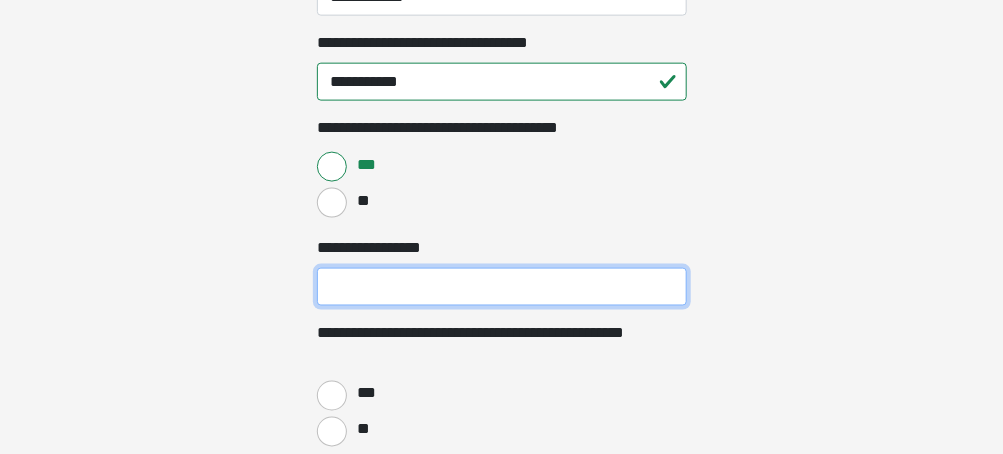 click on "**********" at bounding box center [502, 287] 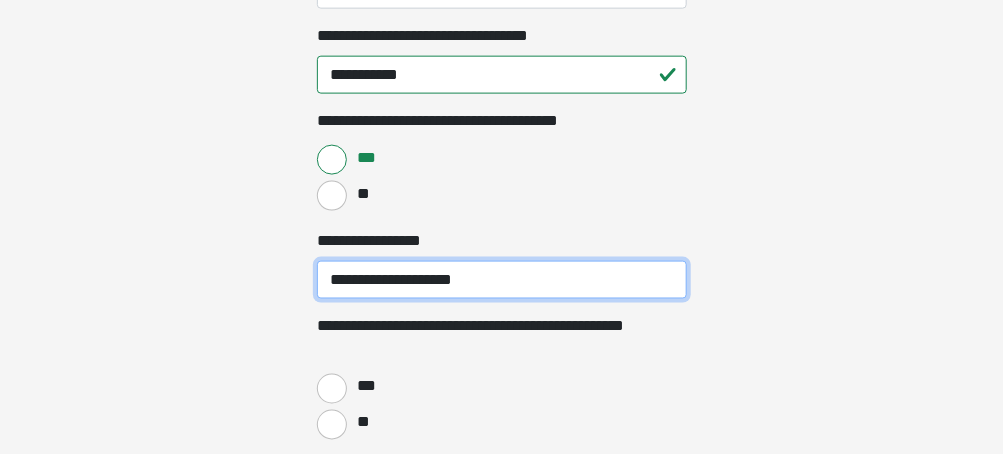 scroll, scrollTop: 760, scrollLeft: 0, axis: vertical 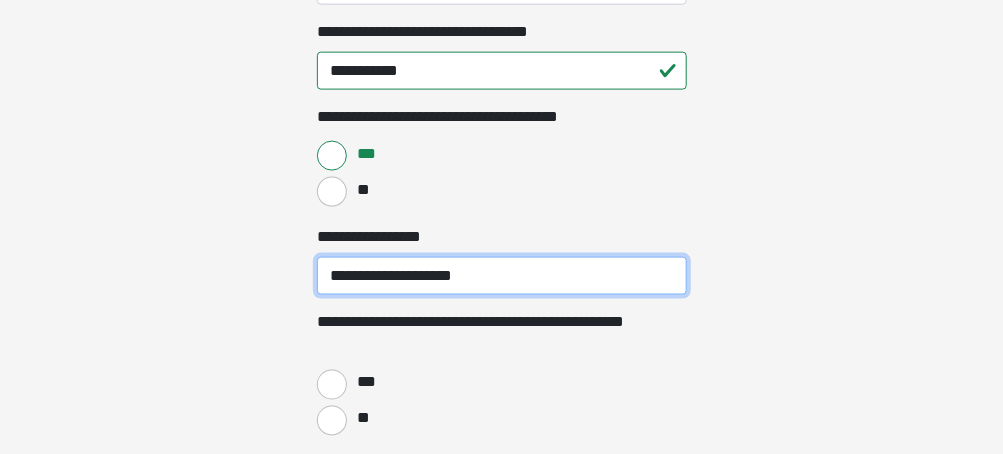 type on "**********" 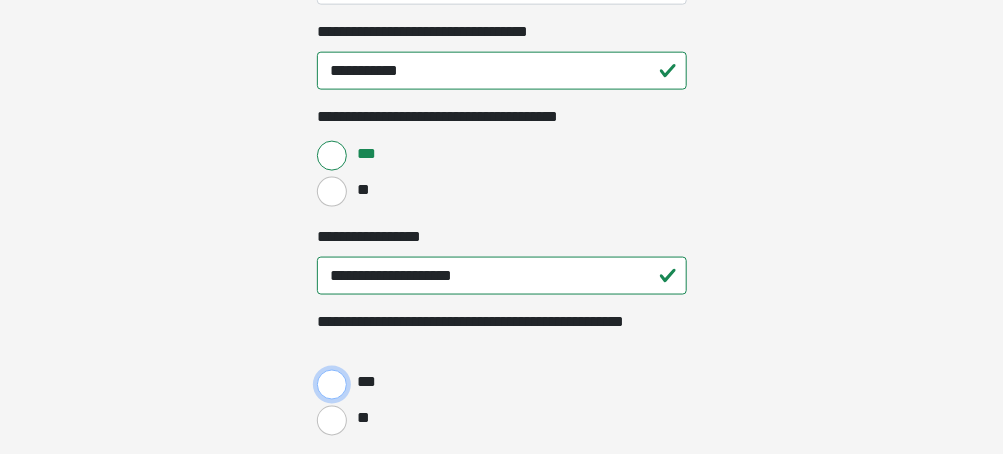 drag, startPoint x: 340, startPoint y: 400, endPoint x: 397, endPoint y: 386, distance: 58.694122 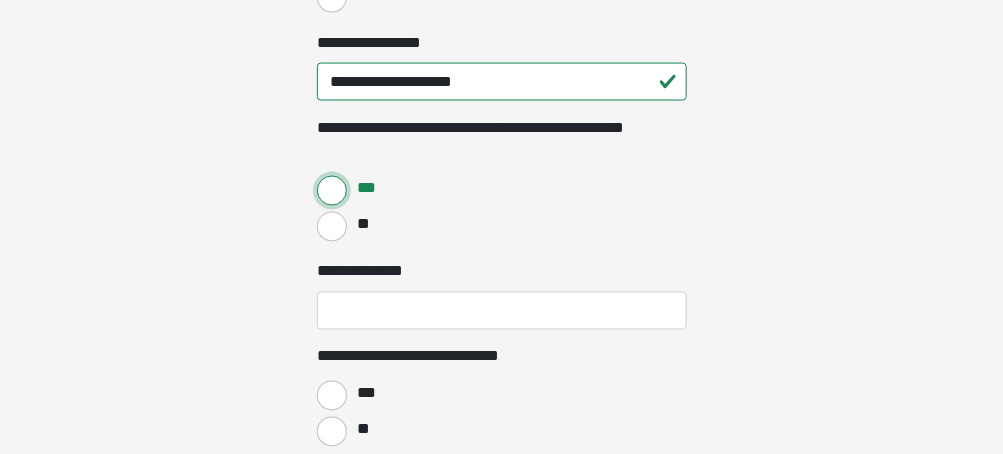 scroll, scrollTop: 961, scrollLeft: 0, axis: vertical 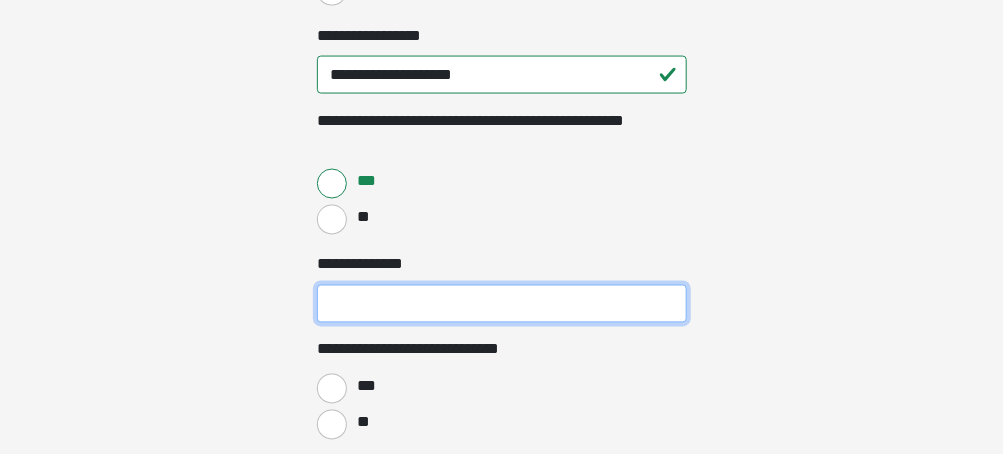 click on "**********" at bounding box center (502, 304) 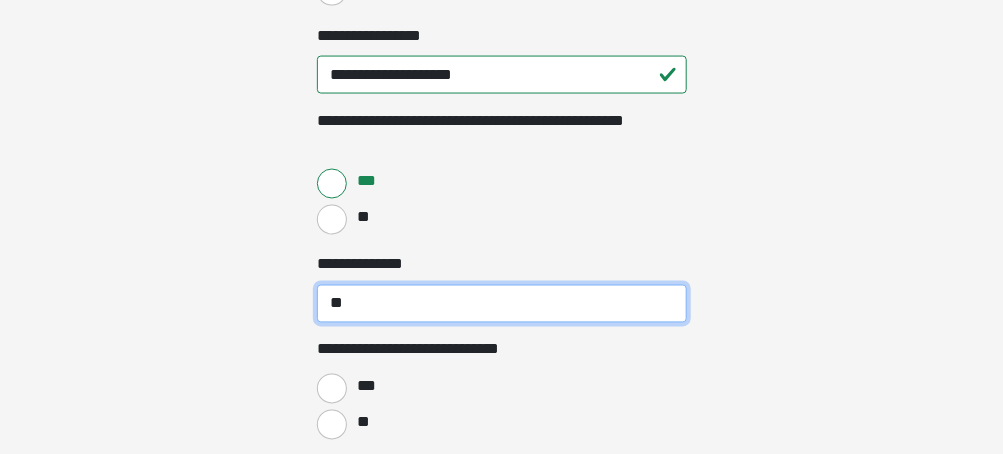 type on "**" 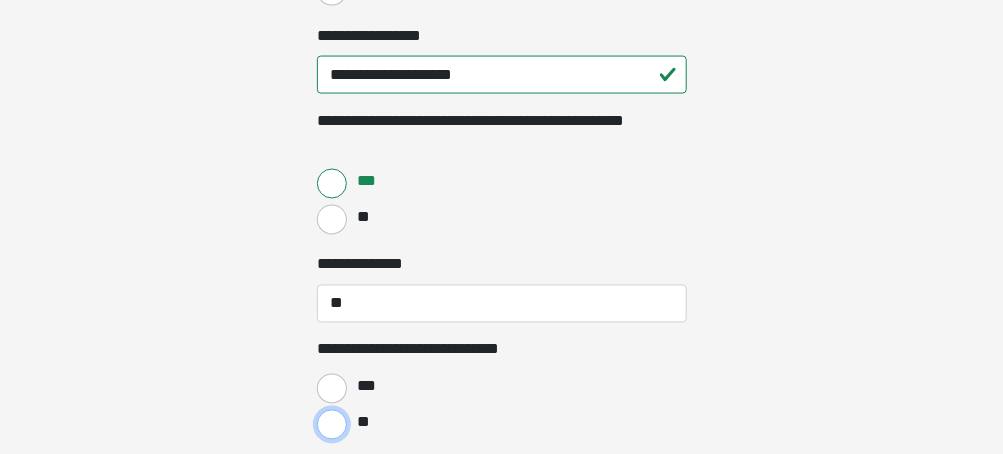 click on "**" at bounding box center (332, 425) 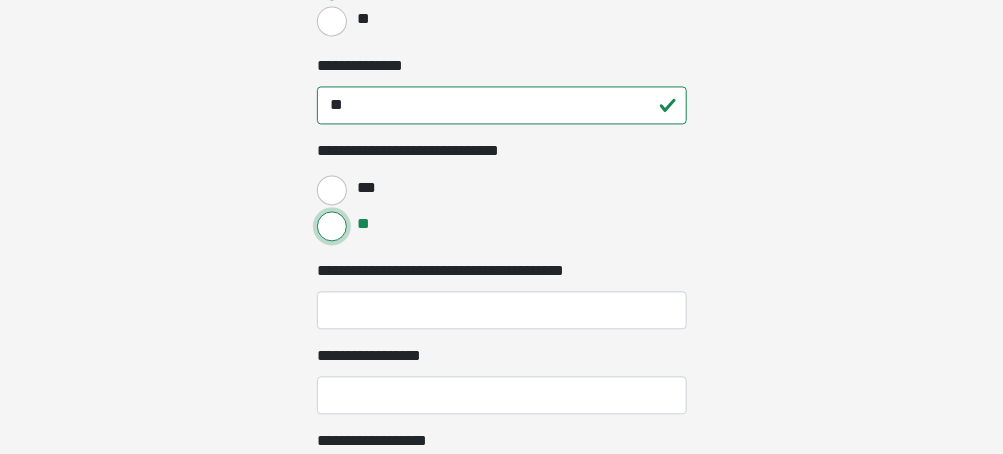scroll, scrollTop: 1160, scrollLeft: 0, axis: vertical 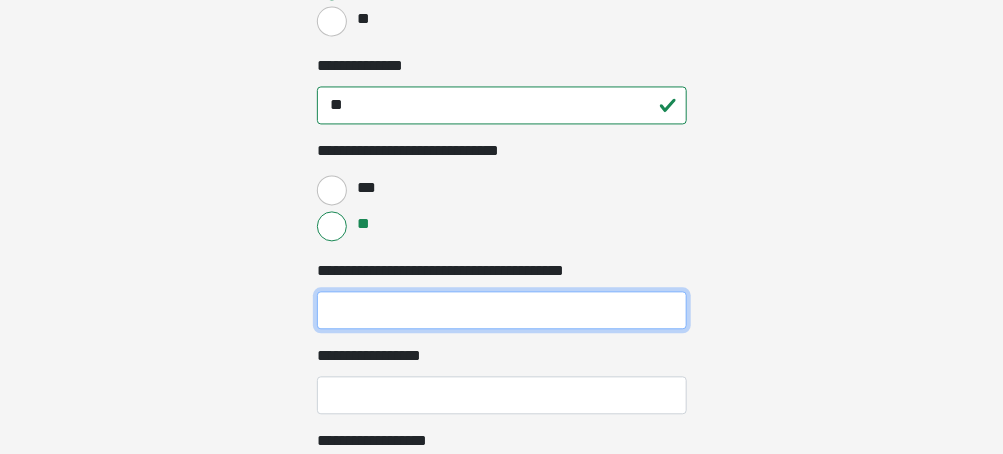 click on "**********" at bounding box center (502, 310) 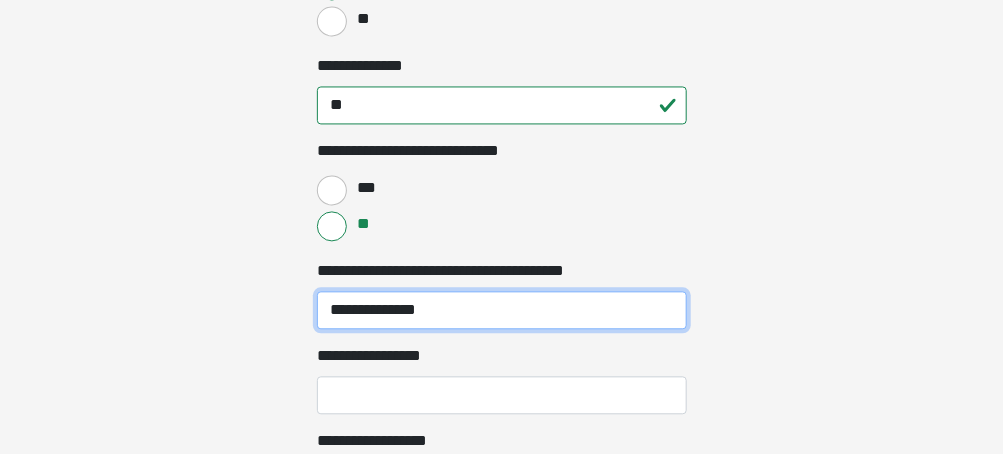 type on "**********" 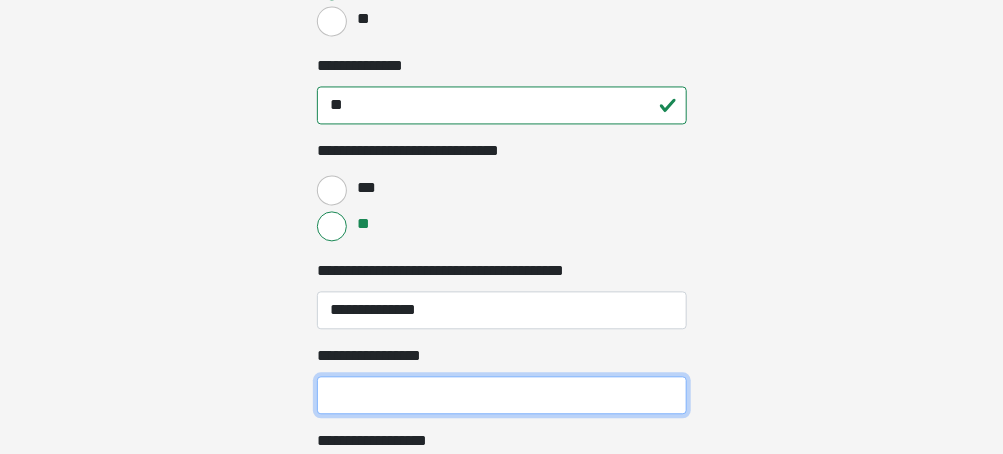 click on "**********" at bounding box center (502, 395) 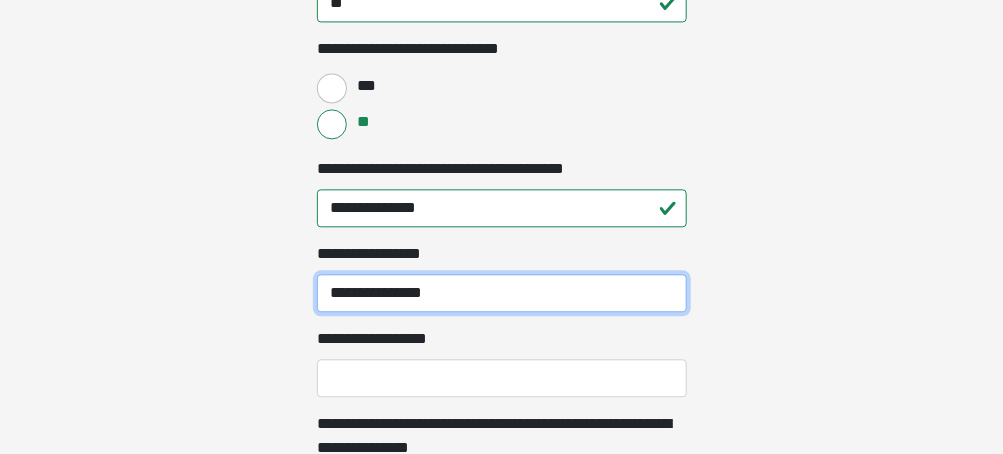 scroll, scrollTop: 1281, scrollLeft: 0, axis: vertical 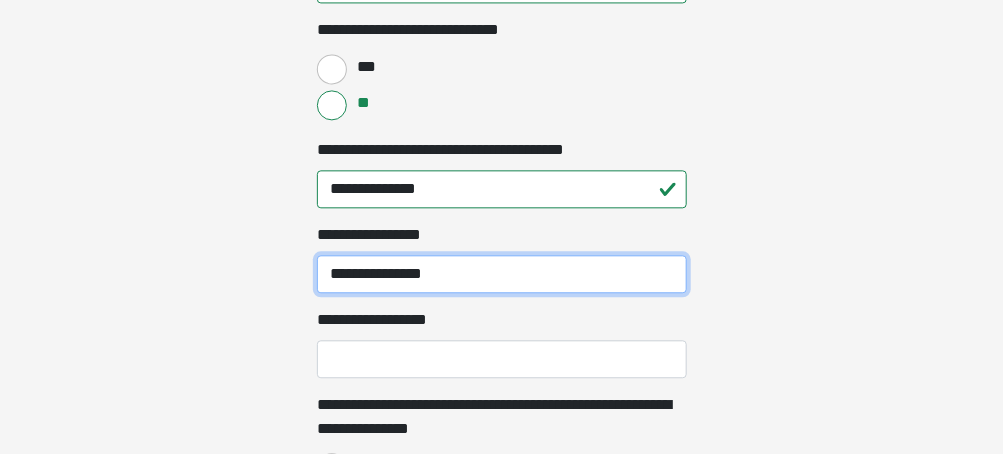type on "**********" 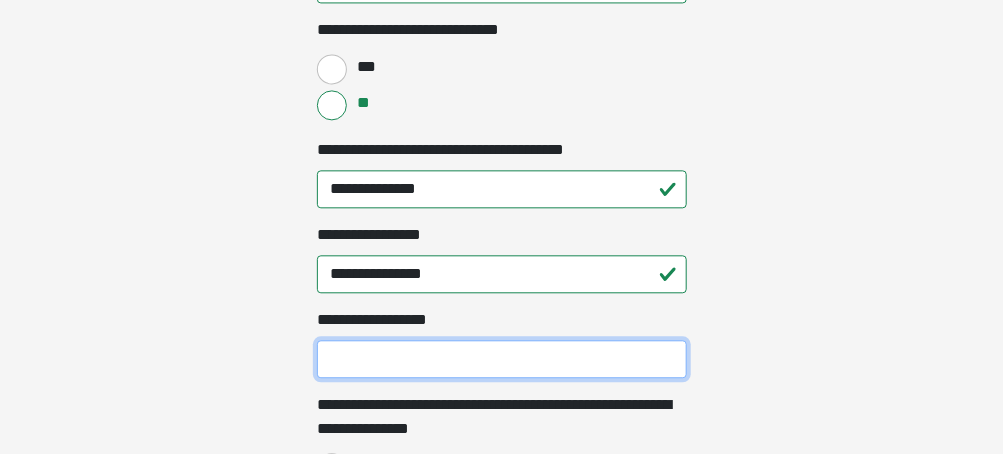 click on "**********" at bounding box center (502, 359) 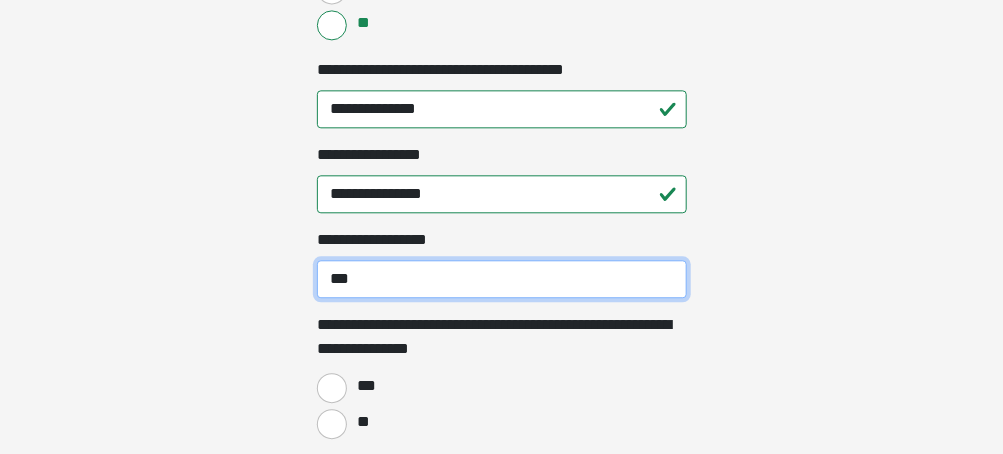 scroll, scrollTop: 1400, scrollLeft: 0, axis: vertical 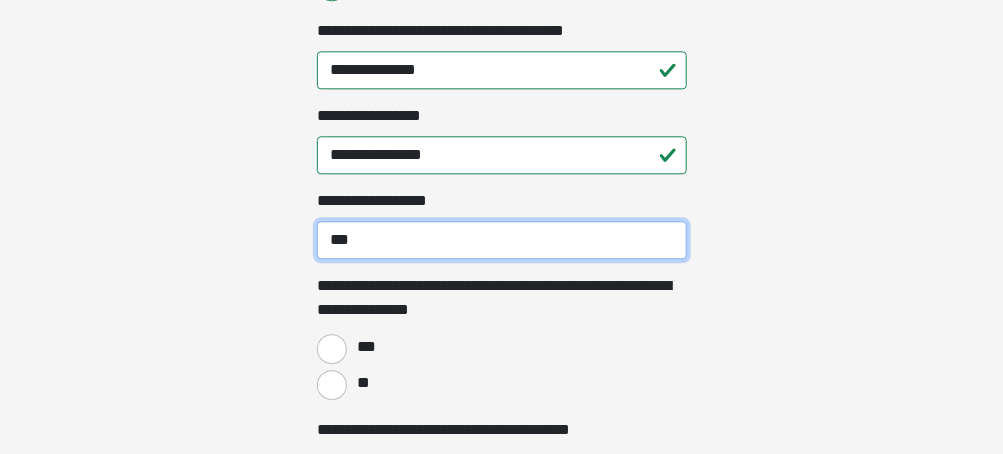 type on "***" 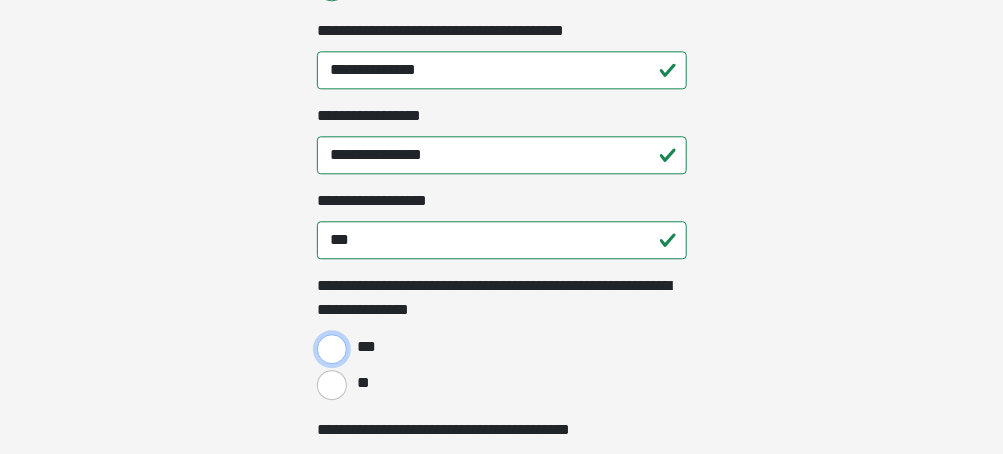 click on "***" at bounding box center [332, 349] 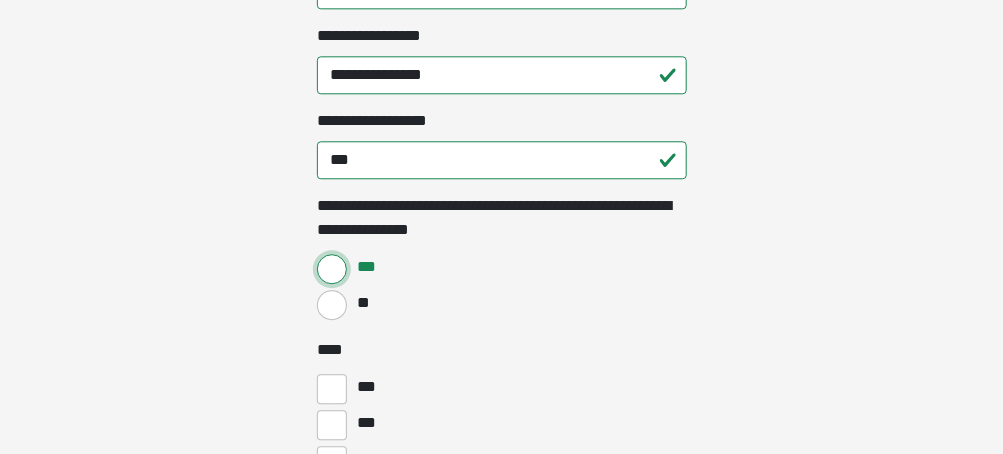 scroll, scrollTop: 1521, scrollLeft: 0, axis: vertical 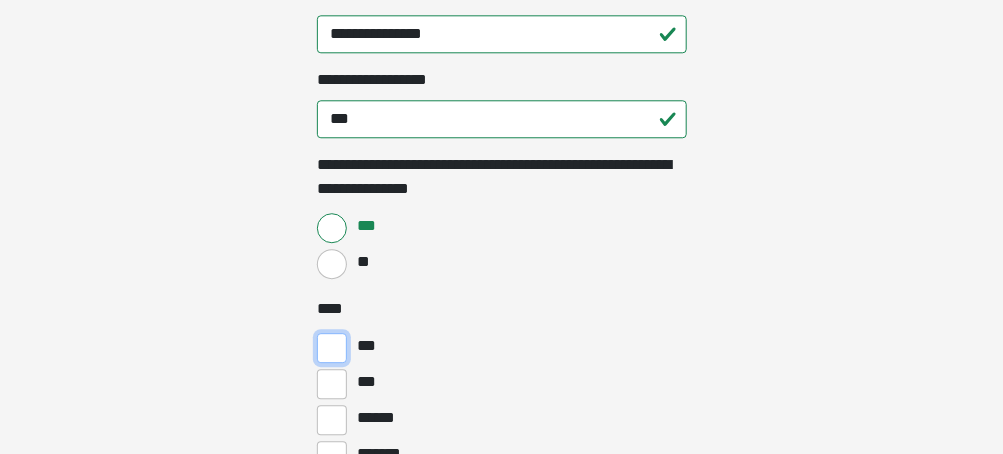 click on "***" at bounding box center [332, 348] 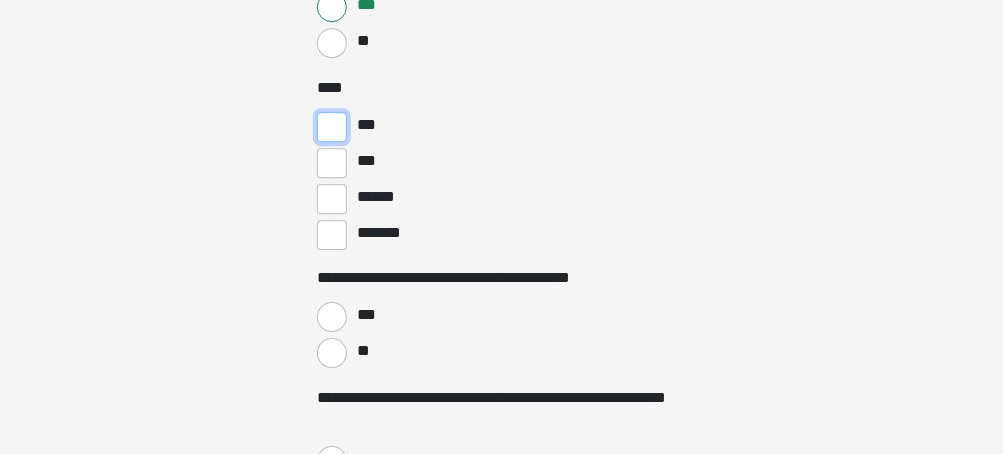 scroll, scrollTop: 1761, scrollLeft: 0, axis: vertical 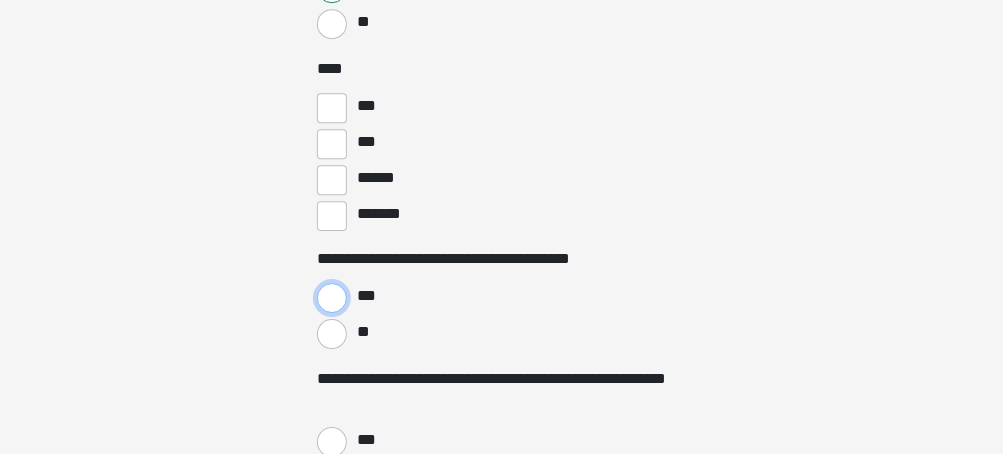 click on "***" at bounding box center [332, 298] 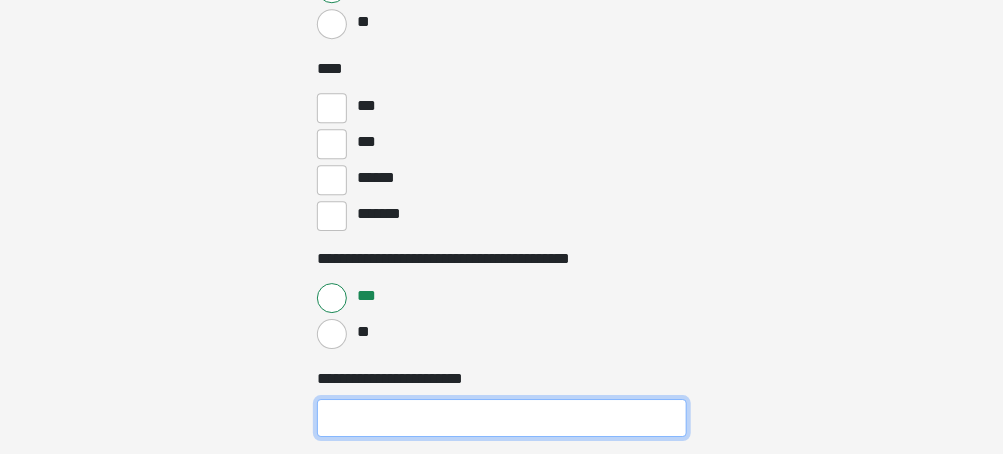 click on "**********" at bounding box center (502, 418) 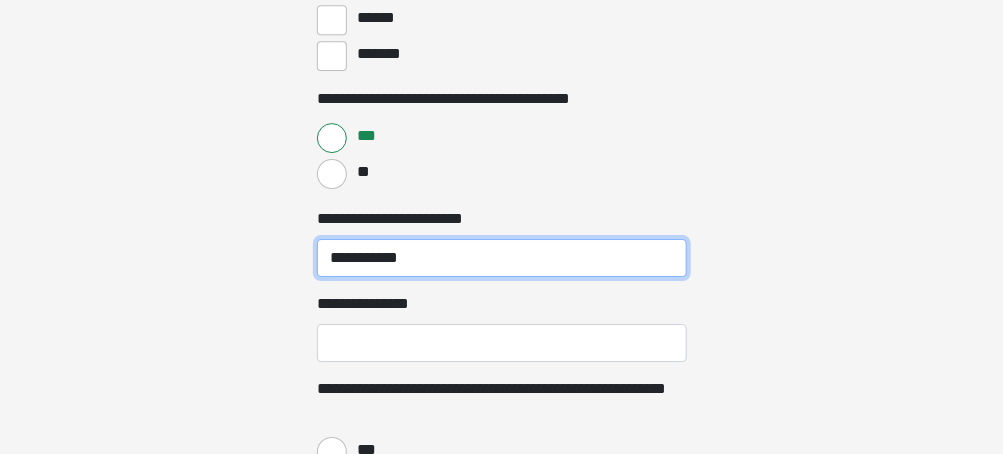 scroll, scrollTop: 1960, scrollLeft: 0, axis: vertical 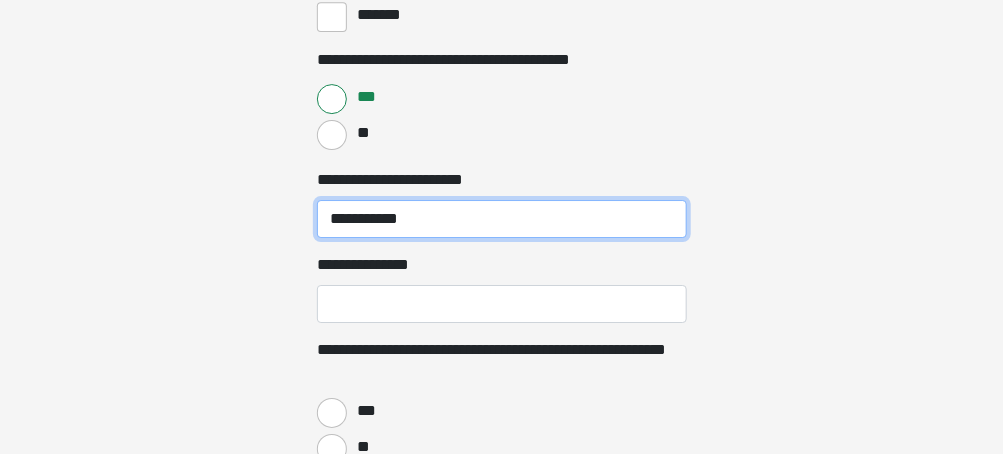 type on "**********" 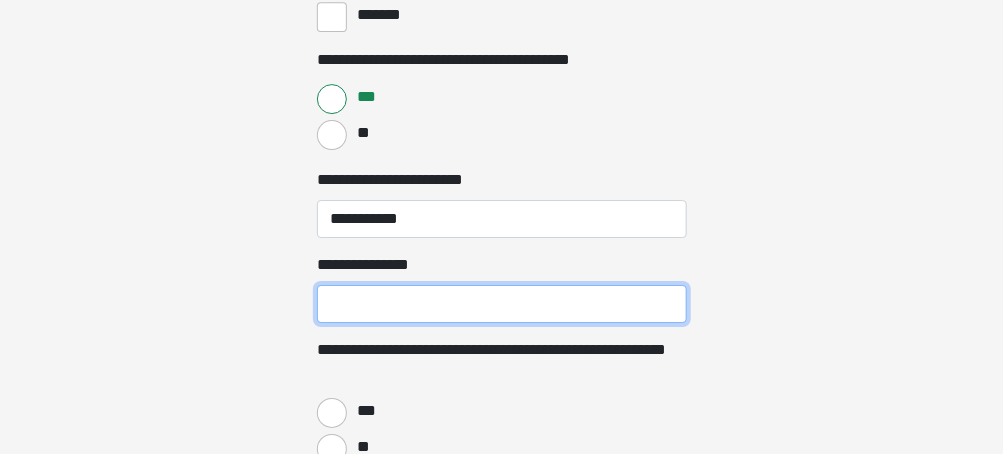 click on "**********" at bounding box center (502, 304) 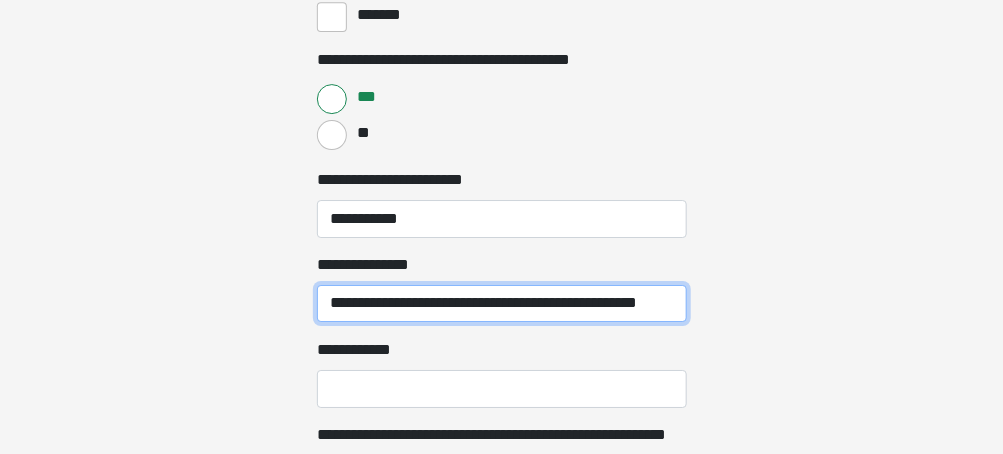 scroll, scrollTop: 0, scrollLeft: 12, axis: horizontal 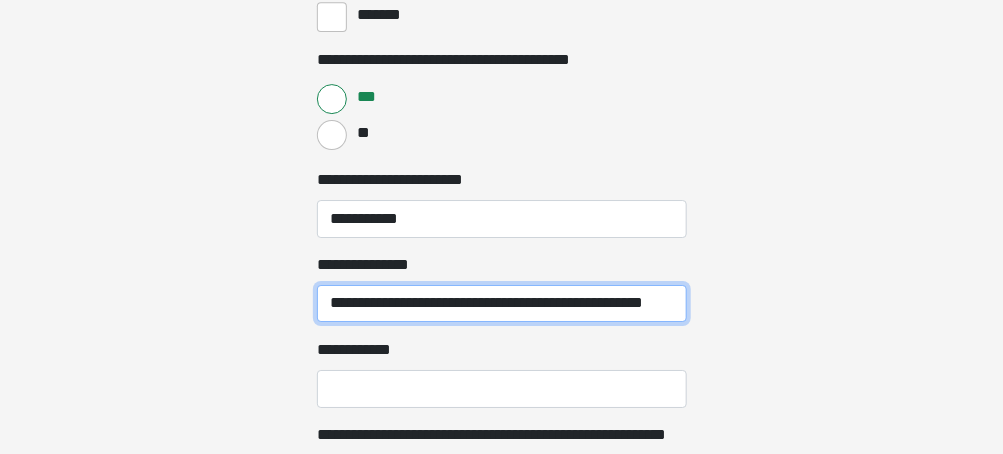 type on "**********" 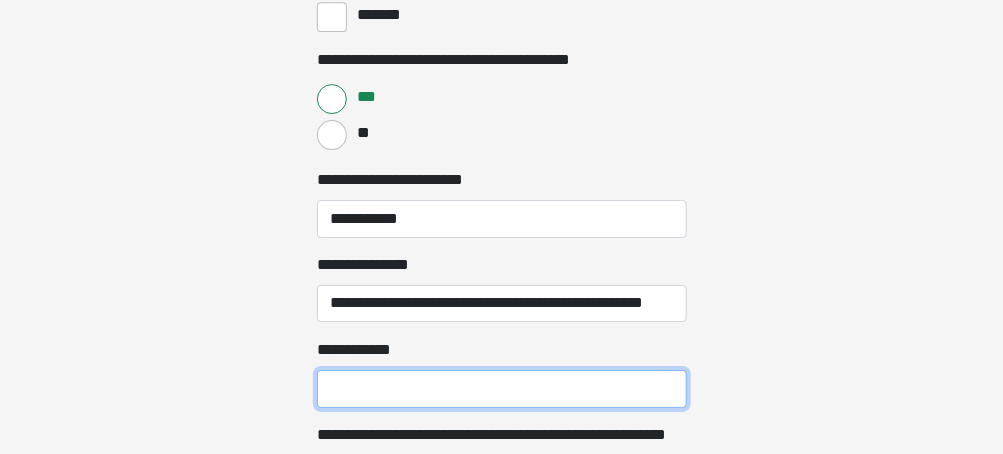 scroll, scrollTop: 0, scrollLeft: 0, axis: both 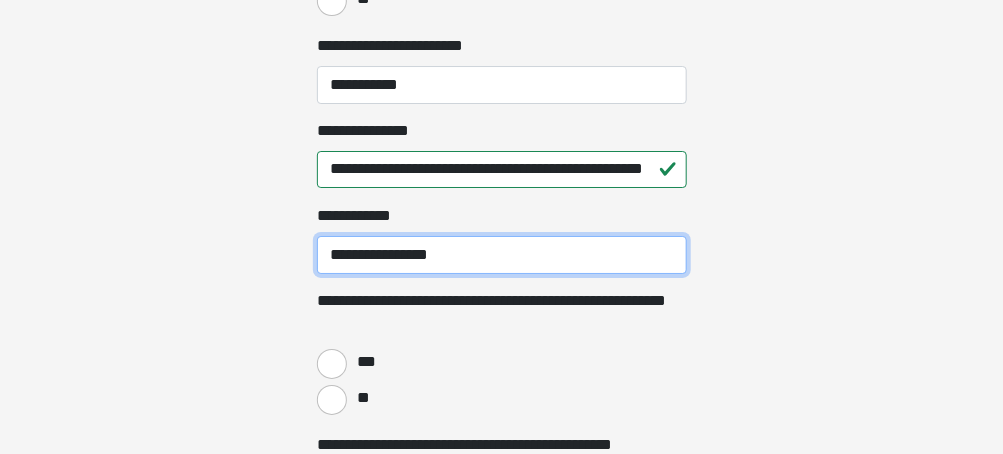 type on "**********" 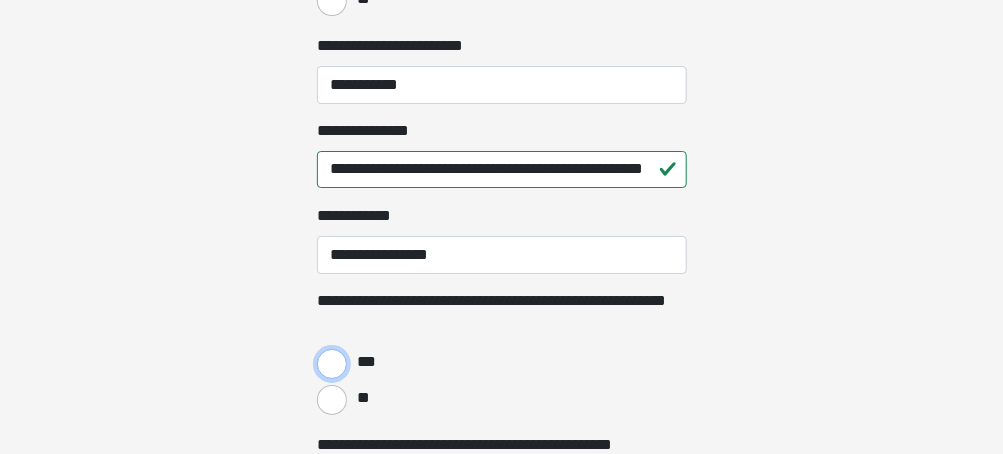click on "***" at bounding box center (332, 364) 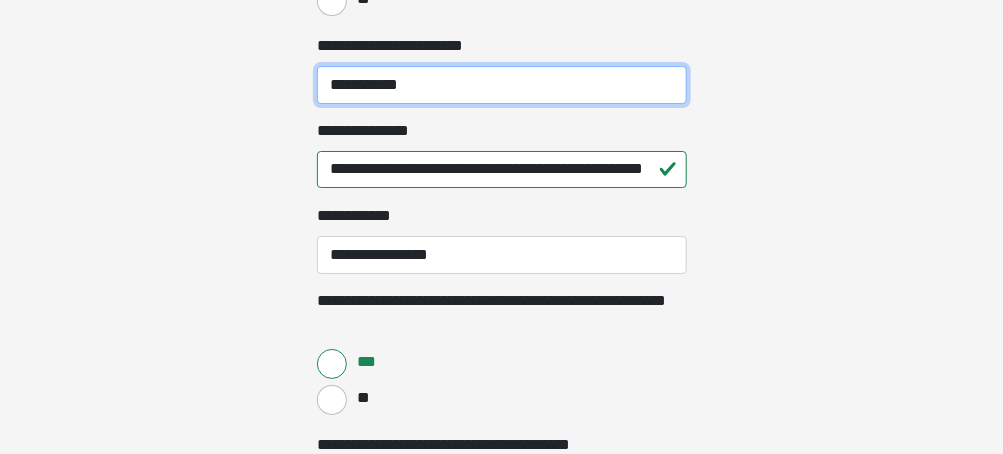 click on "**********" at bounding box center [502, 85] 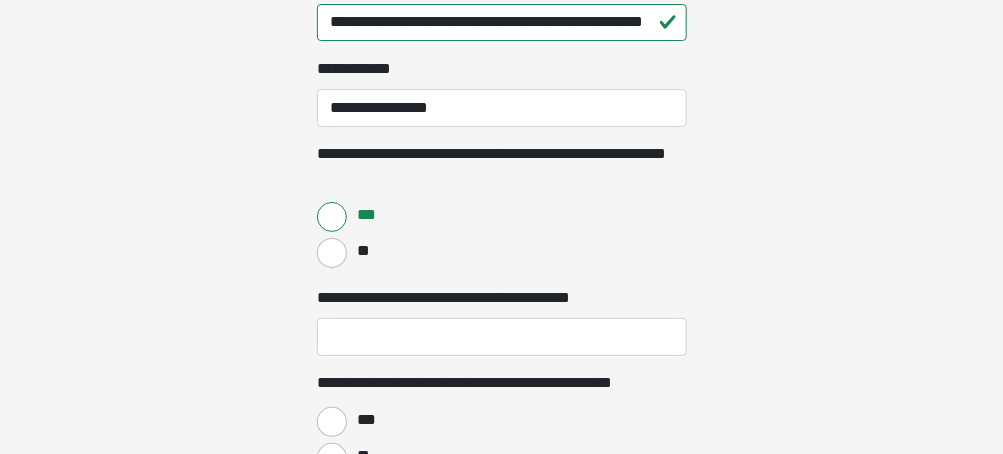 scroll, scrollTop: 2254, scrollLeft: 0, axis: vertical 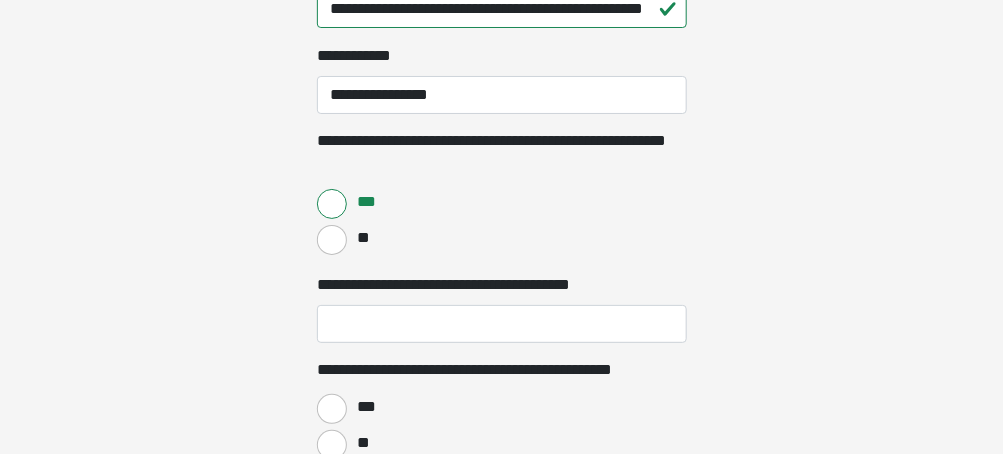 type on "**********" 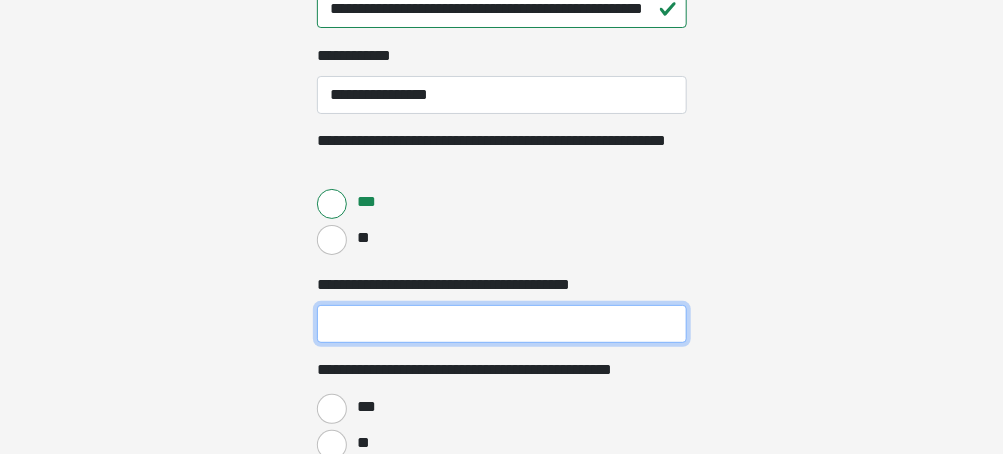 click on "**********" at bounding box center [502, 324] 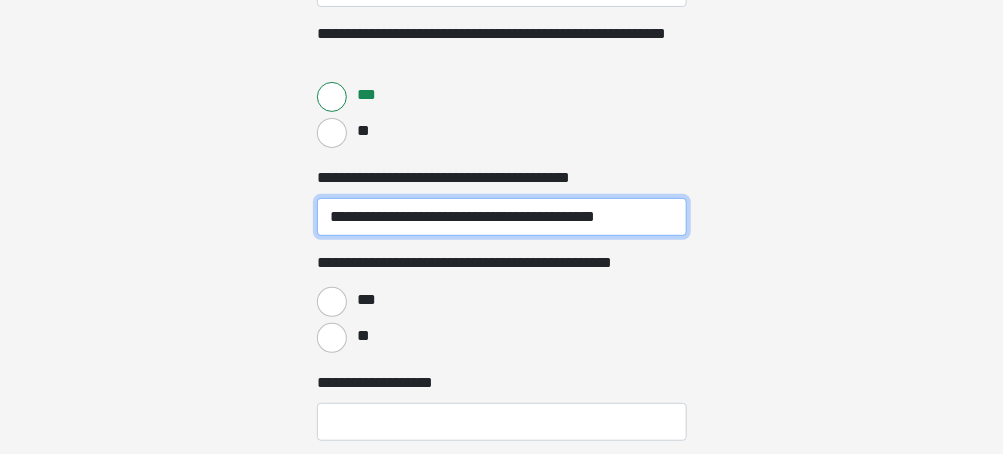 scroll, scrollTop: 2375, scrollLeft: 0, axis: vertical 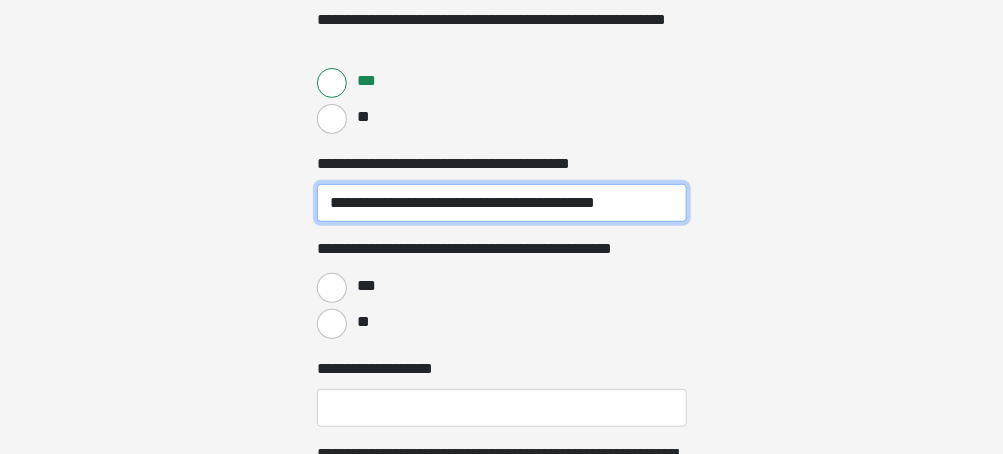 type on "**********" 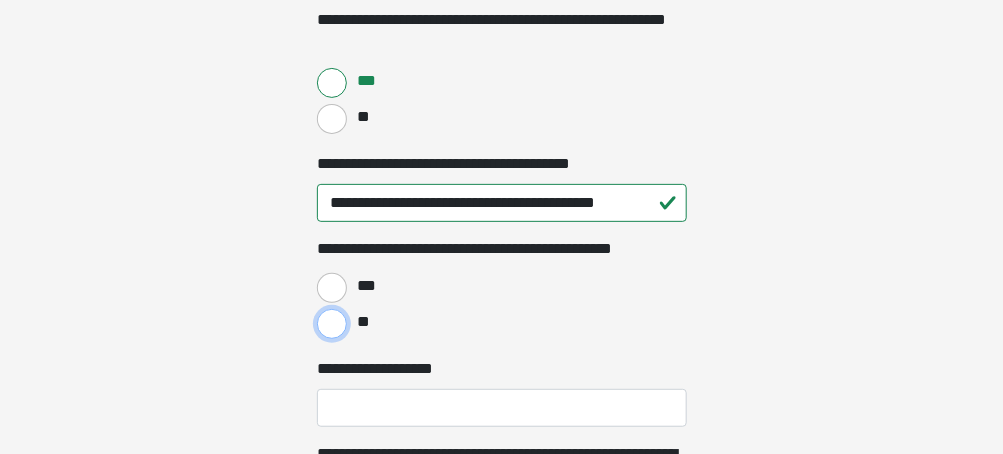 click on "**" at bounding box center (332, 324) 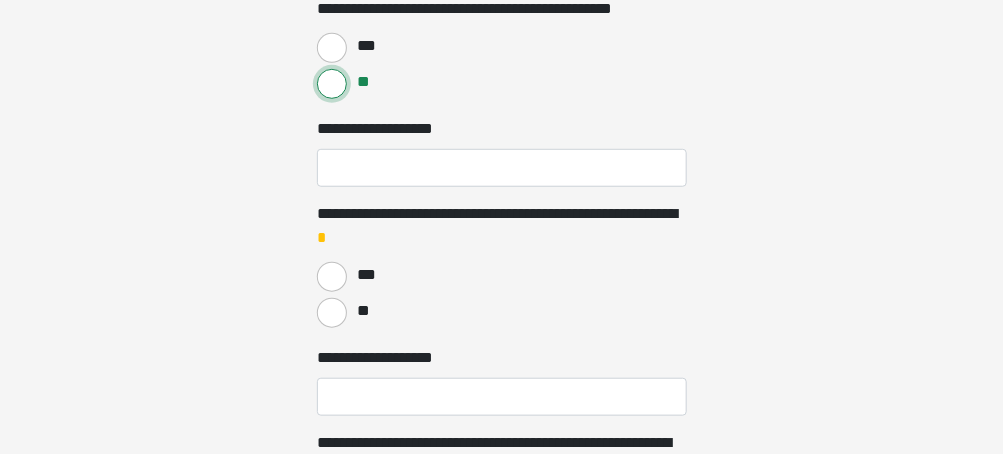 scroll, scrollTop: 2654, scrollLeft: 0, axis: vertical 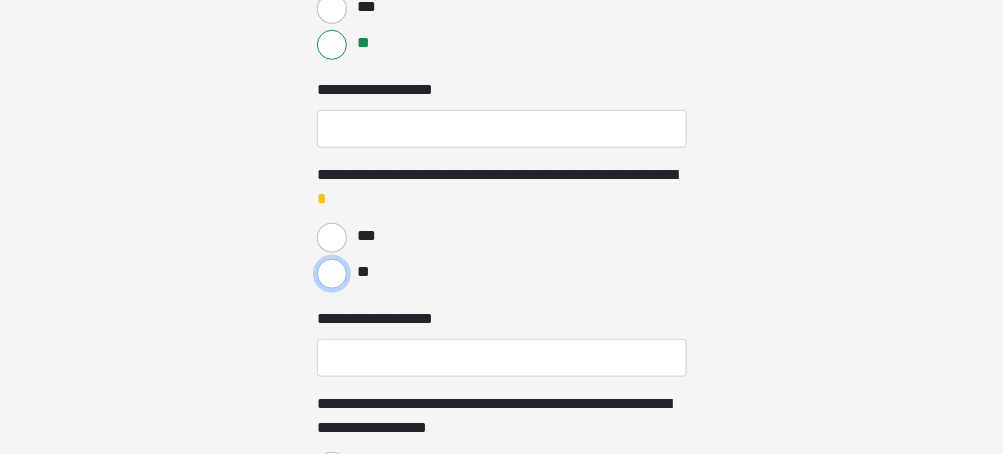 click on "**" at bounding box center [332, 274] 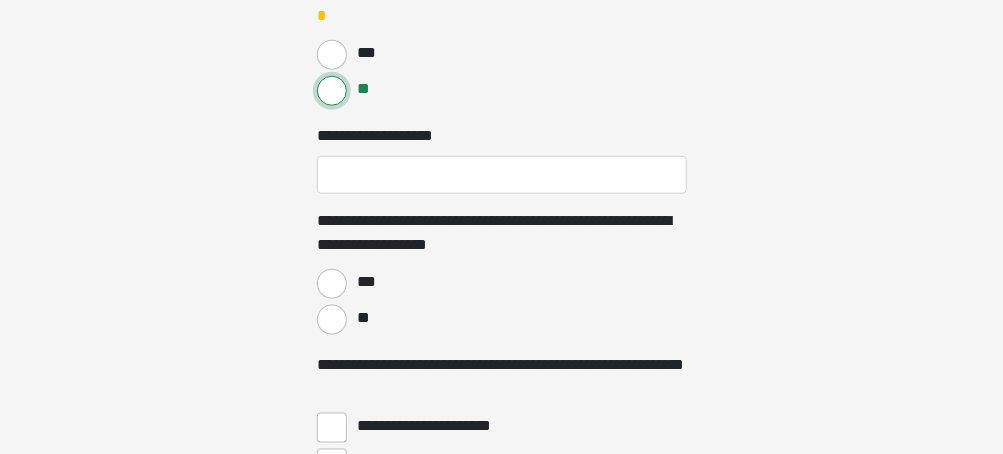 scroll, scrollTop: 2855, scrollLeft: 0, axis: vertical 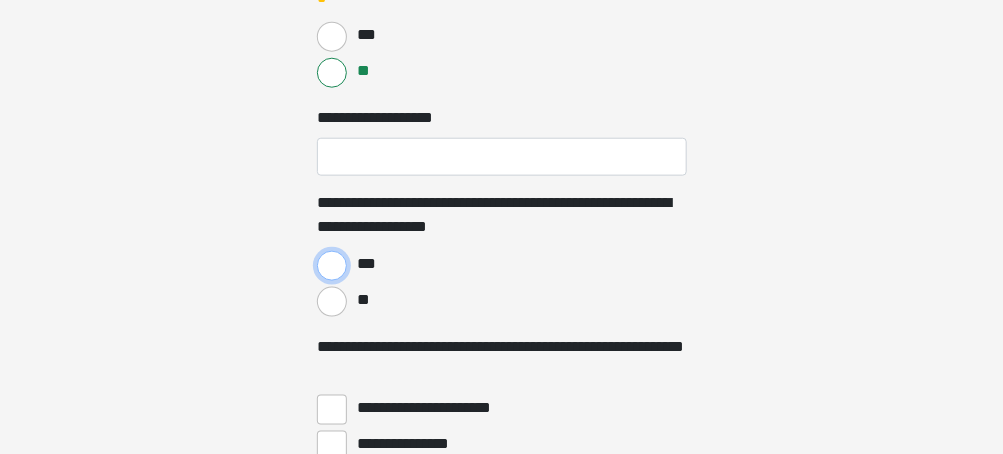 click on "***" at bounding box center (332, 266) 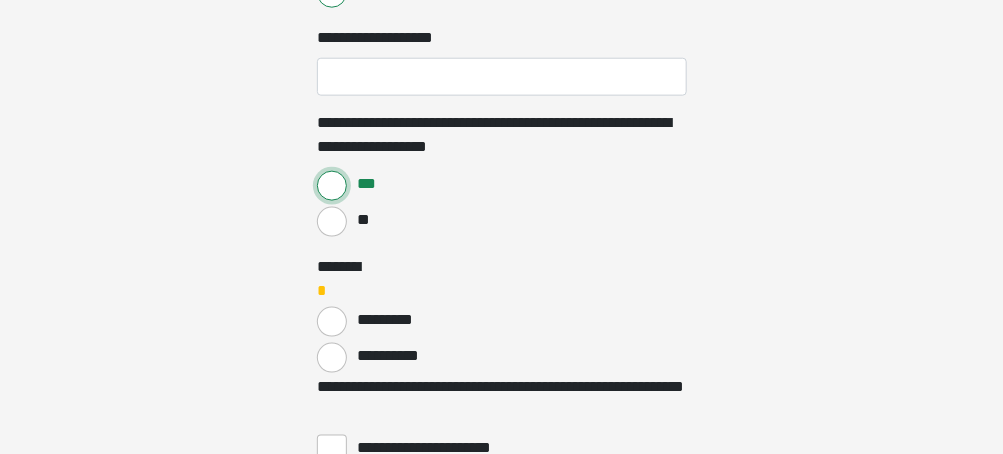scroll, scrollTop: 2974, scrollLeft: 0, axis: vertical 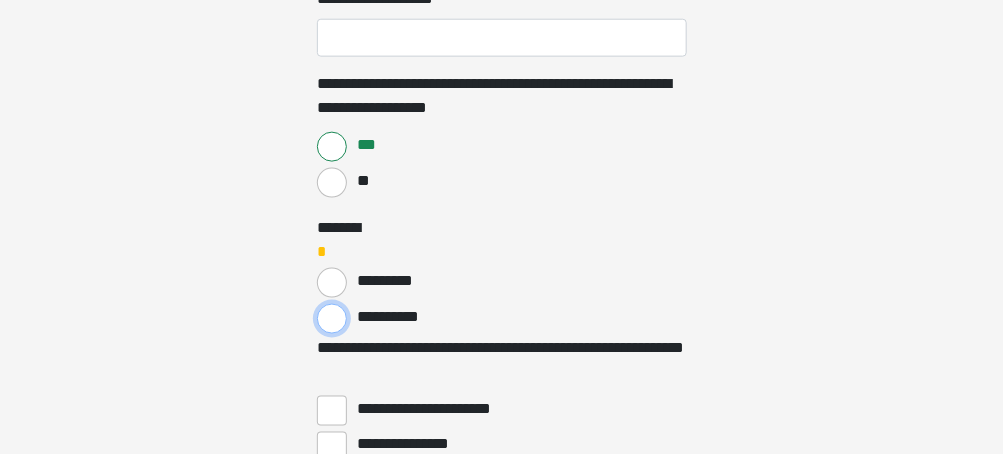 click on "**********" at bounding box center [332, 319] 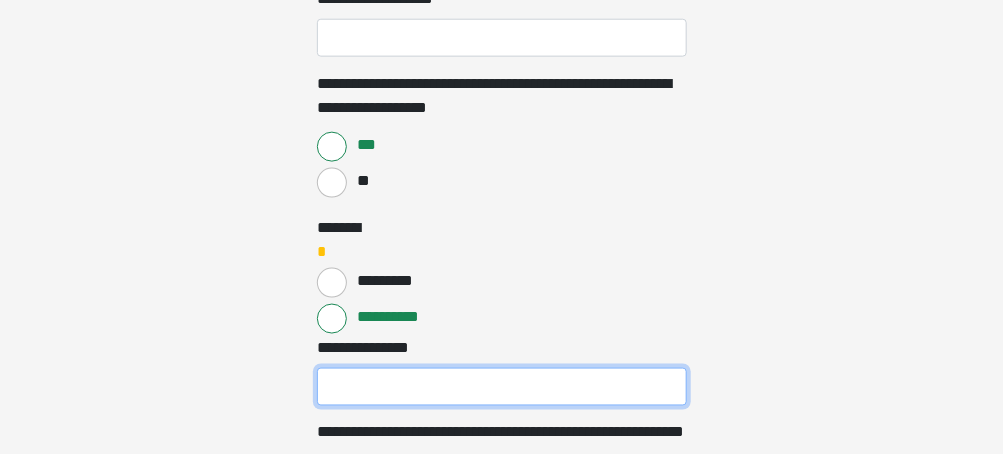 click on "**********" at bounding box center [502, 387] 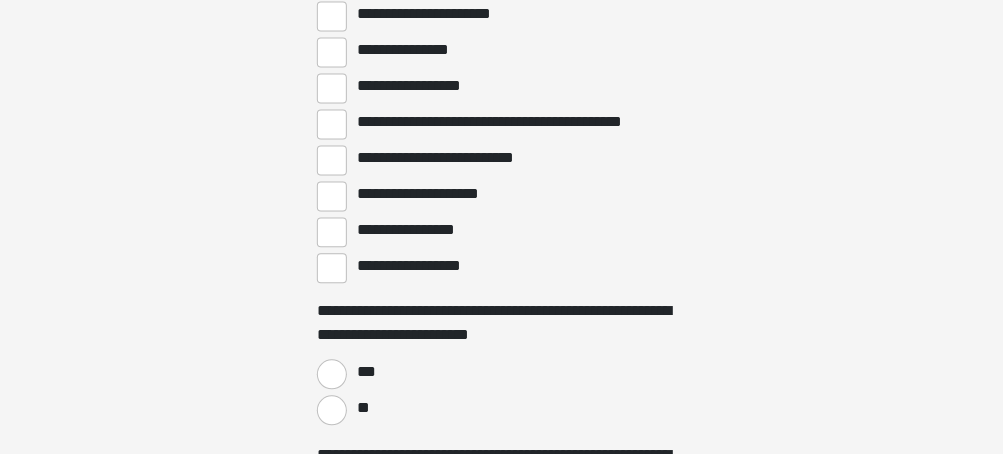 scroll, scrollTop: 3495, scrollLeft: 0, axis: vertical 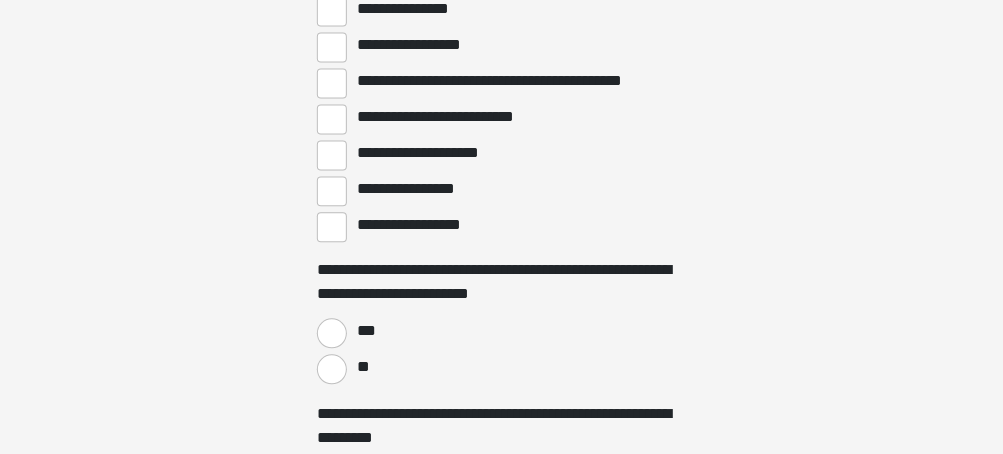 type on "******" 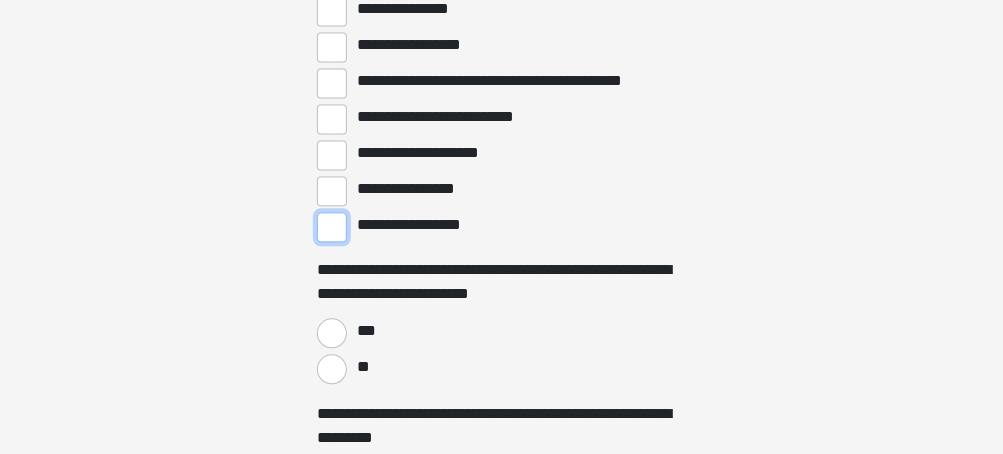 click on "**********" at bounding box center [332, 227] 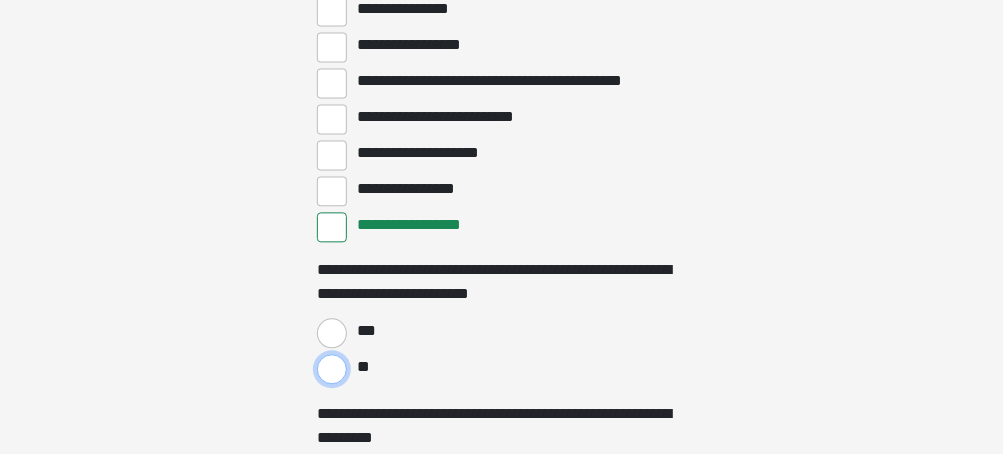click on "**" at bounding box center (332, 369) 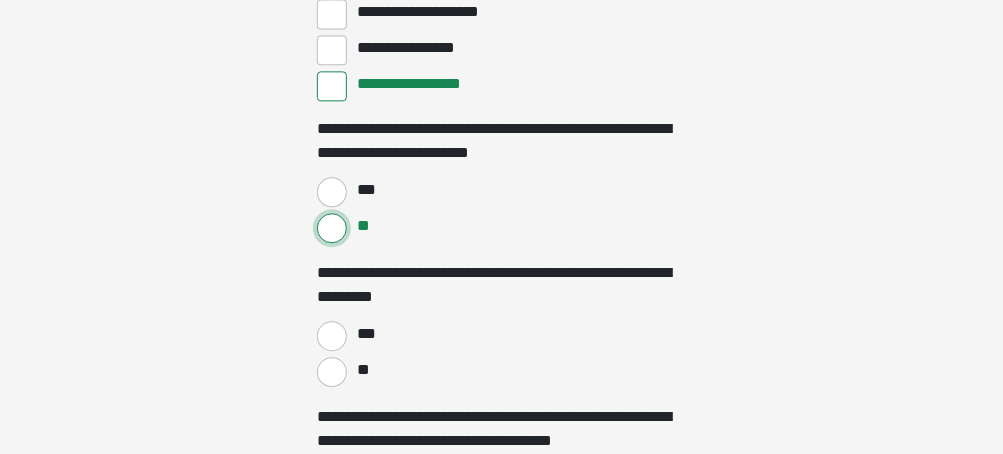 scroll, scrollTop: 3655, scrollLeft: 0, axis: vertical 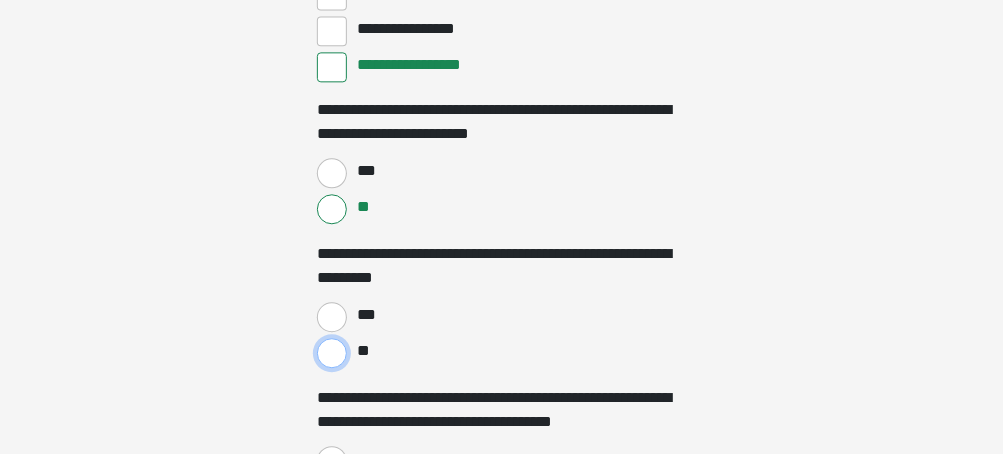 click on "**" at bounding box center [332, 353] 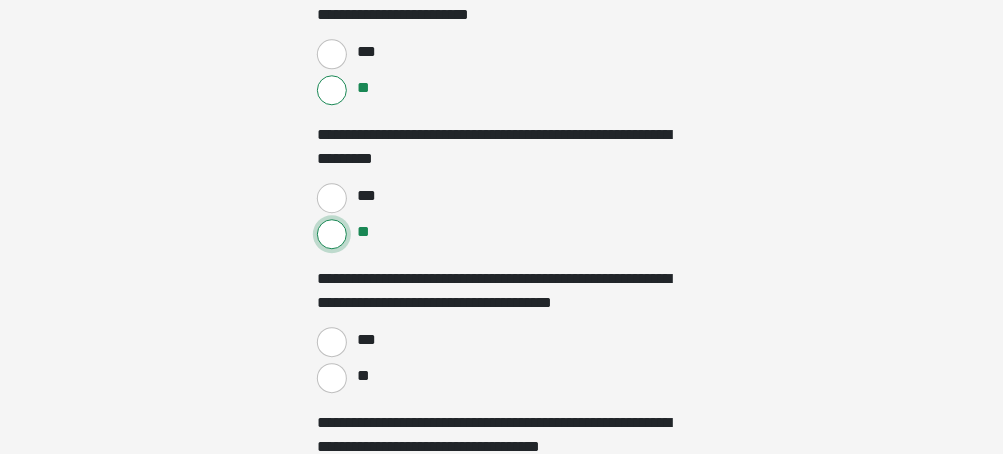scroll, scrollTop: 3815, scrollLeft: 0, axis: vertical 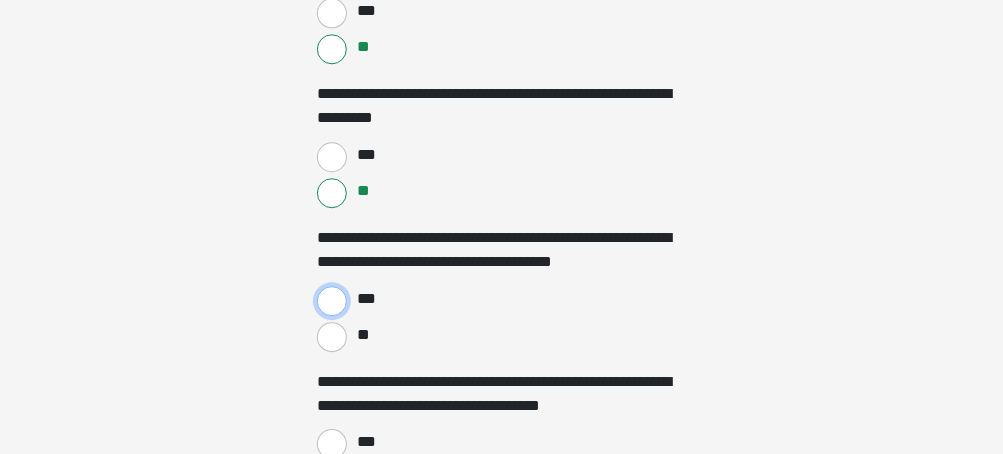 click on "***" at bounding box center [332, 301] 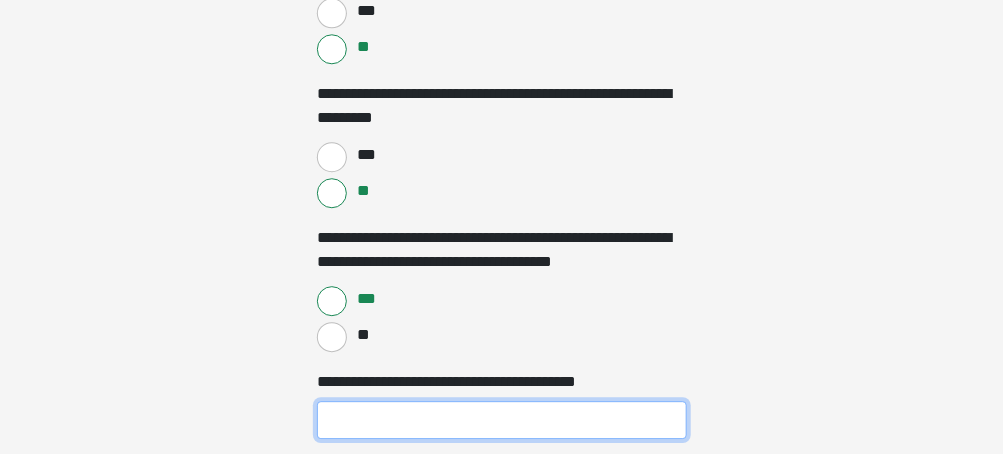 click on "**********" at bounding box center [502, 420] 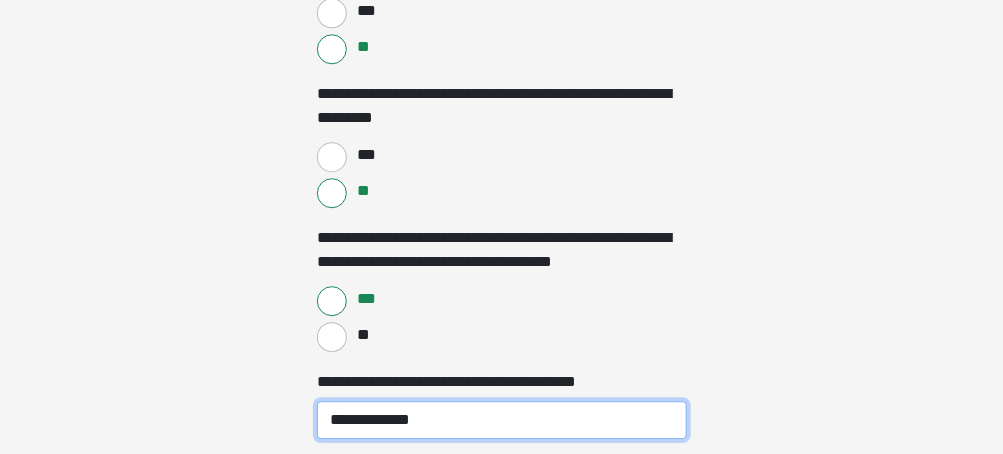 click on "**********" at bounding box center [502, 420] 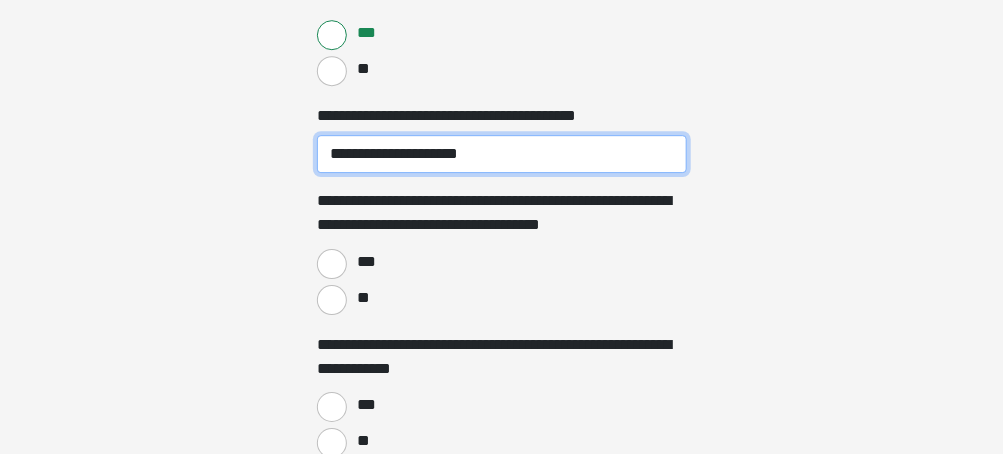 scroll, scrollTop: 4094, scrollLeft: 0, axis: vertical 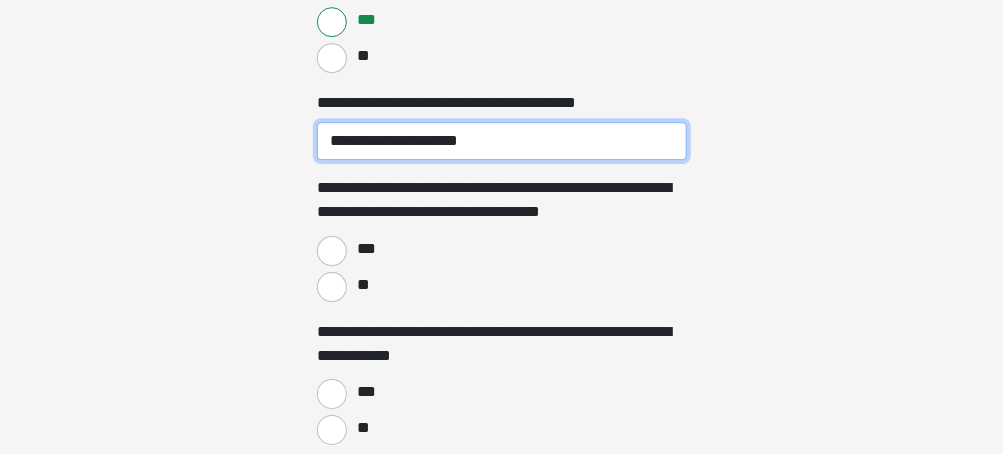 type on "**********" 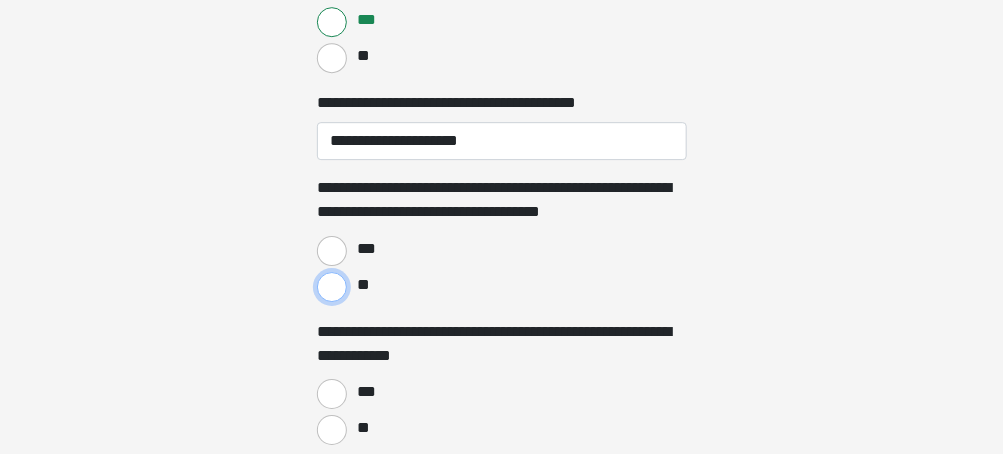 click on "**" at bounding box center (332, 287) 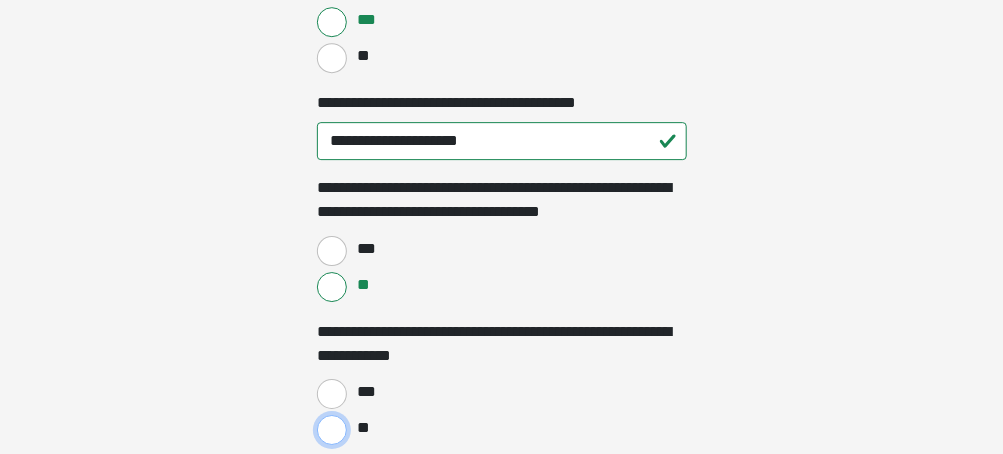 click on "**" at bounding box center (332, 430) 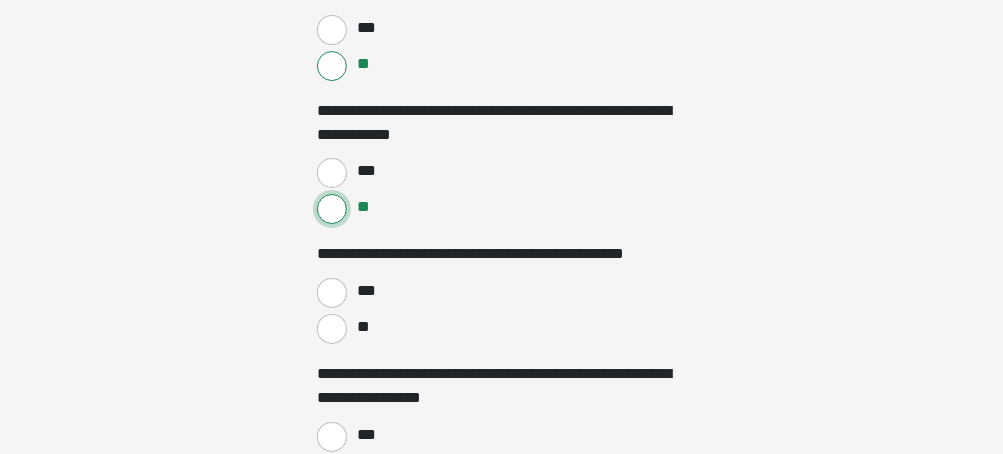 scroll, scrollTop: 4334, scrollLeft: 0, axis: vertical 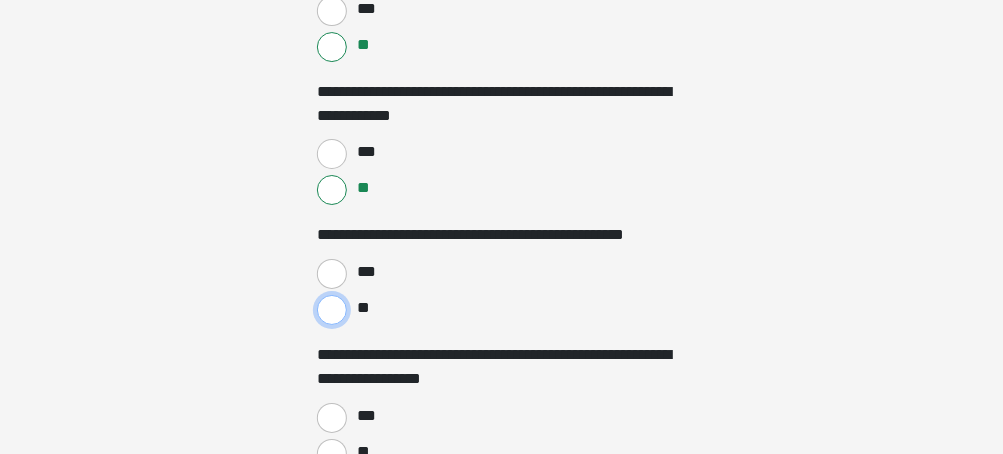 click on "**" at bounding box center [332, 310] 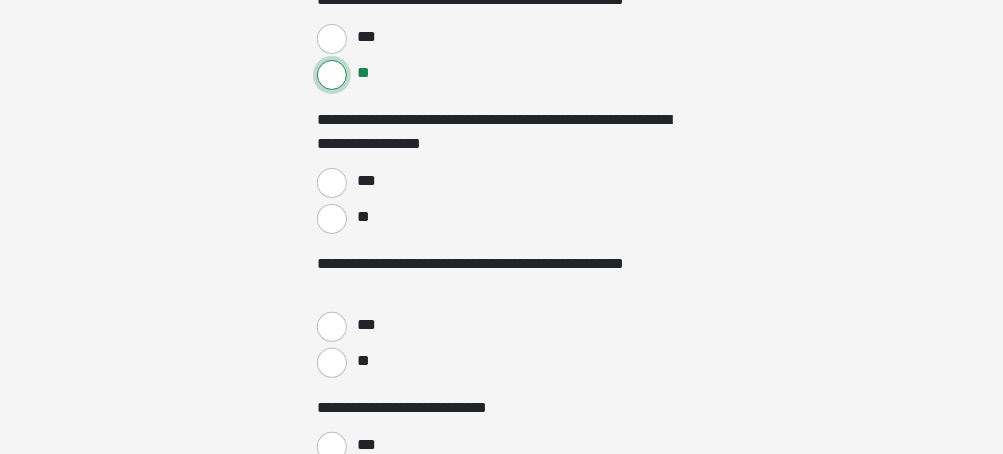 scroll, scrollTop: 4574, scrollLeft: 0, axis: vertical 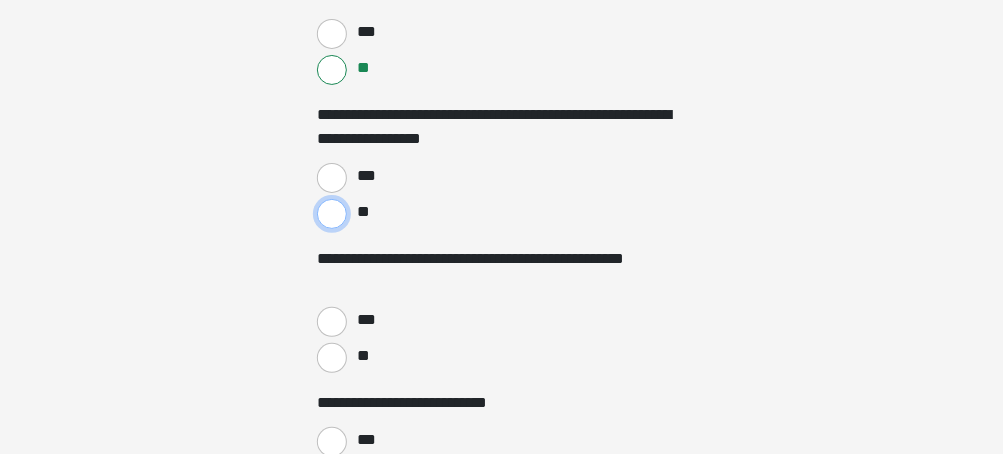 click on "**" at bounding box center (332, 214) 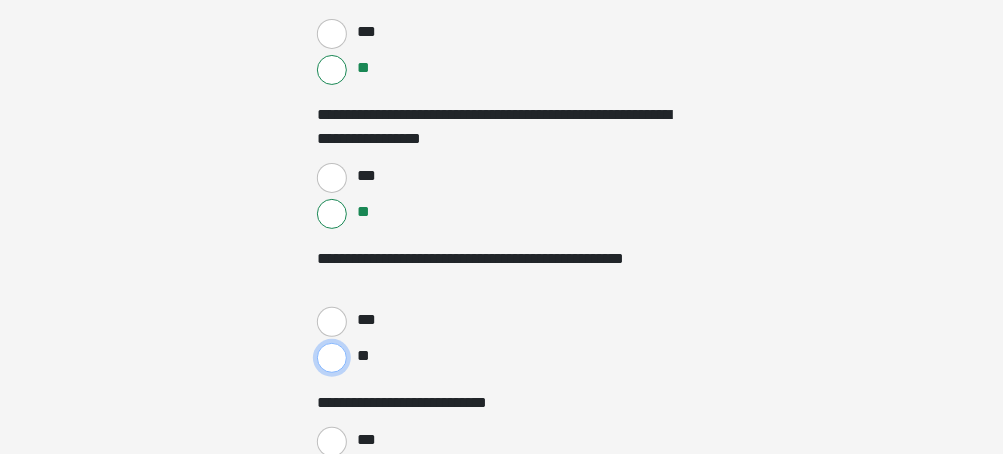 click on "**" at bounding box center [332, 358] 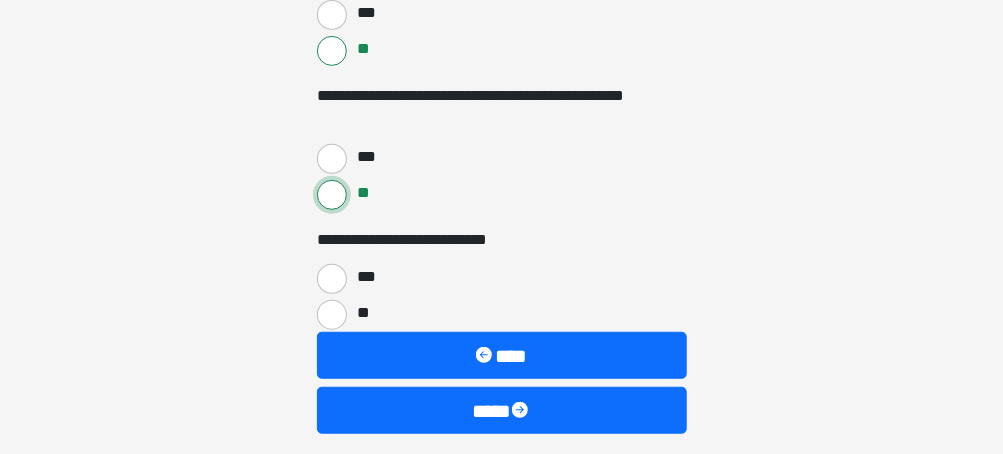 scroll, scrollTop: 4775, scrollLeft: 0, axis: vertical 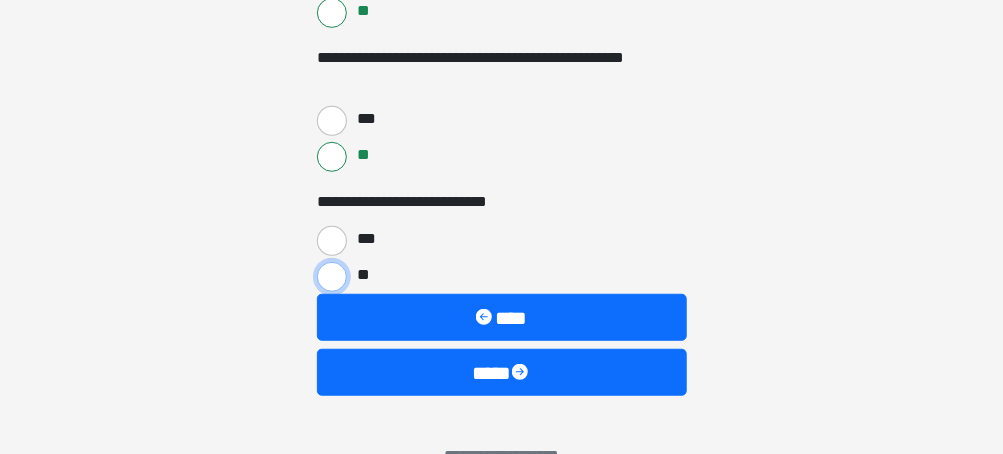 click on "**" at bounding box center (332, 277) 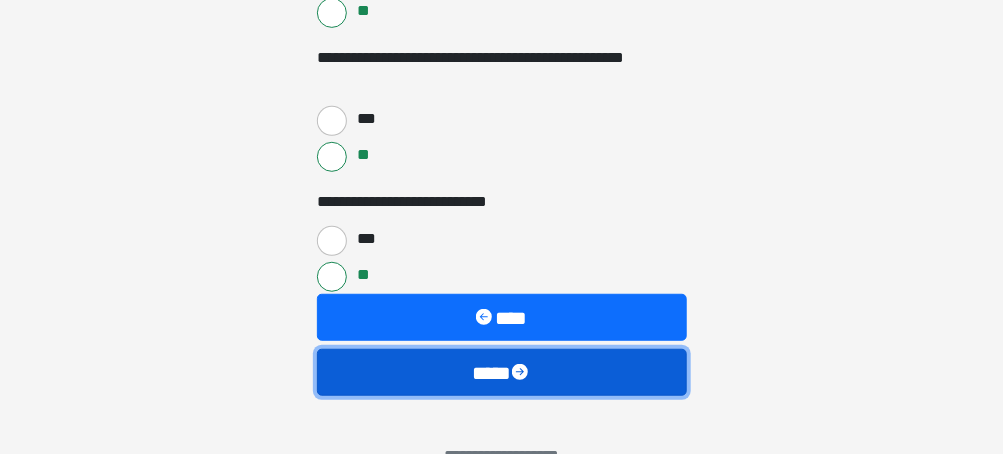click on "****" at bounding box center [502, 372] 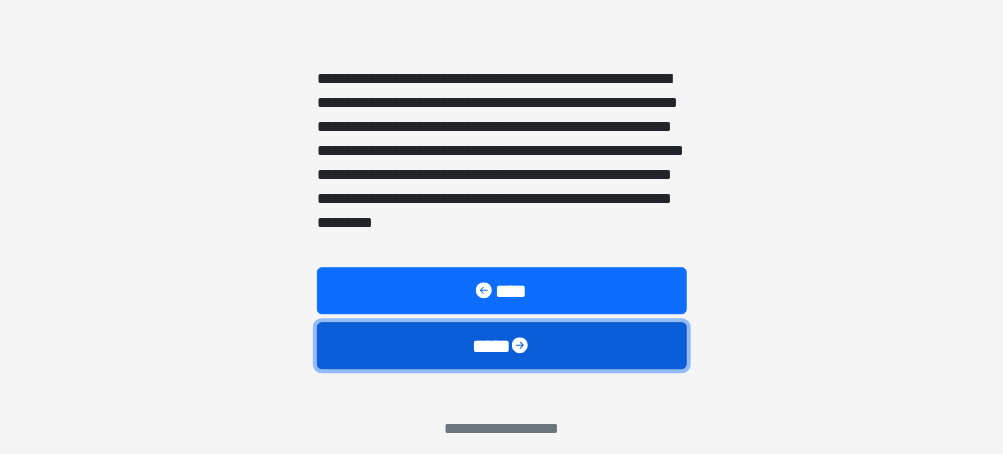 scroll, scrollTop: 1440, scrollLeft: 0, axis: vertical 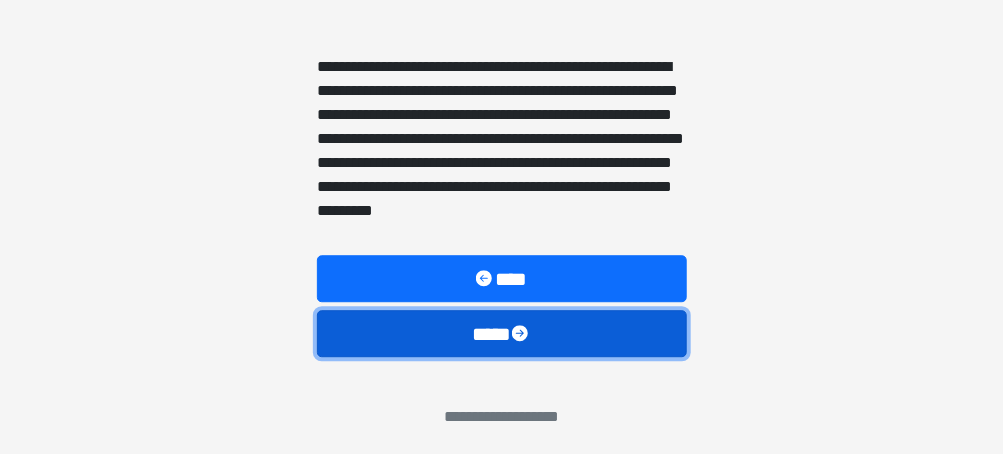 click on "****" at bounding box center [502, 333] 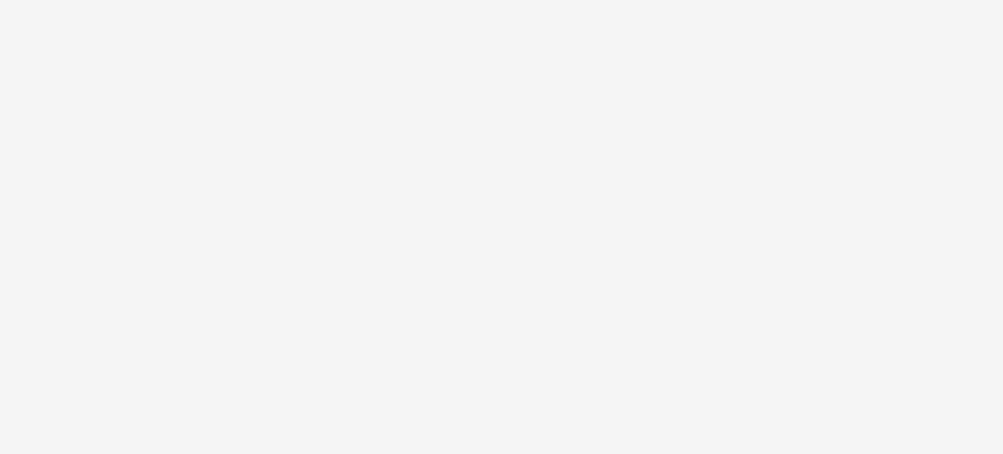 scroll, scrollTop: 260, scrollLeft: 0, axis: vertical 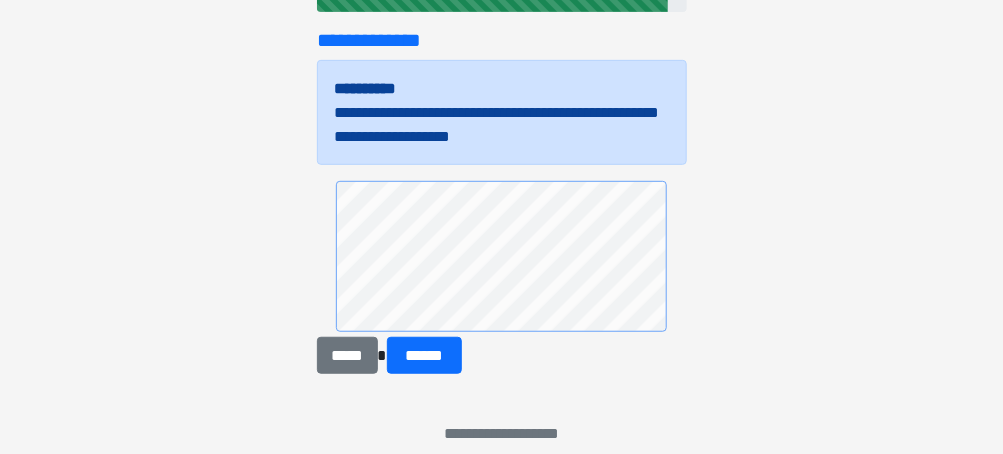 click on "*****
******" at bounding box center [502, 278] 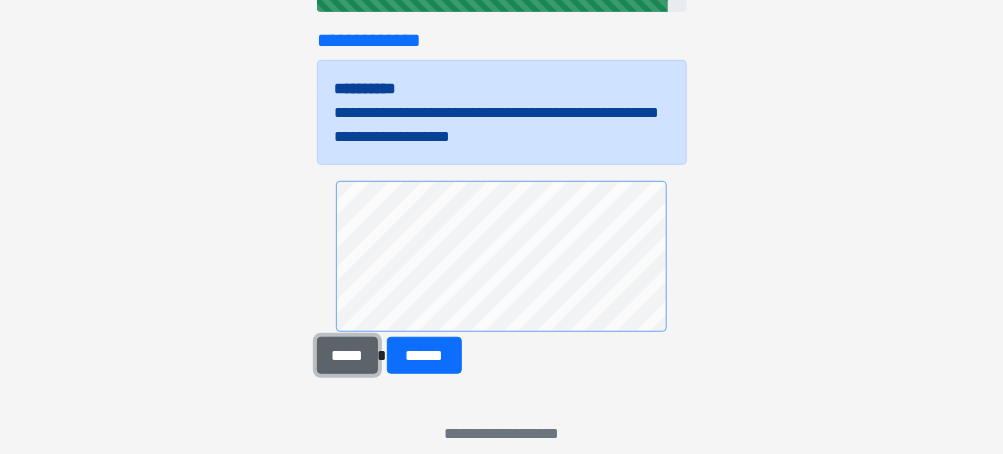 click on "*****" at bounding box center (347, 355) 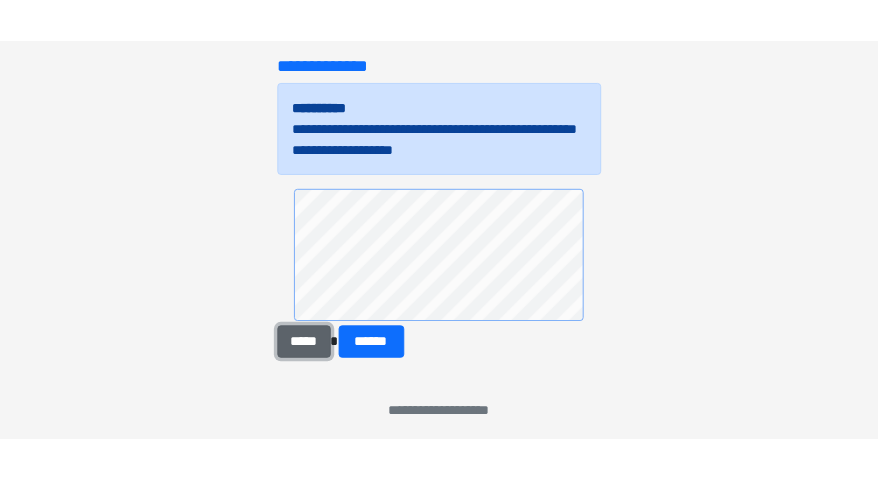 scroll, scrollTop: 267, scrollLeft: 0, axis: vertical 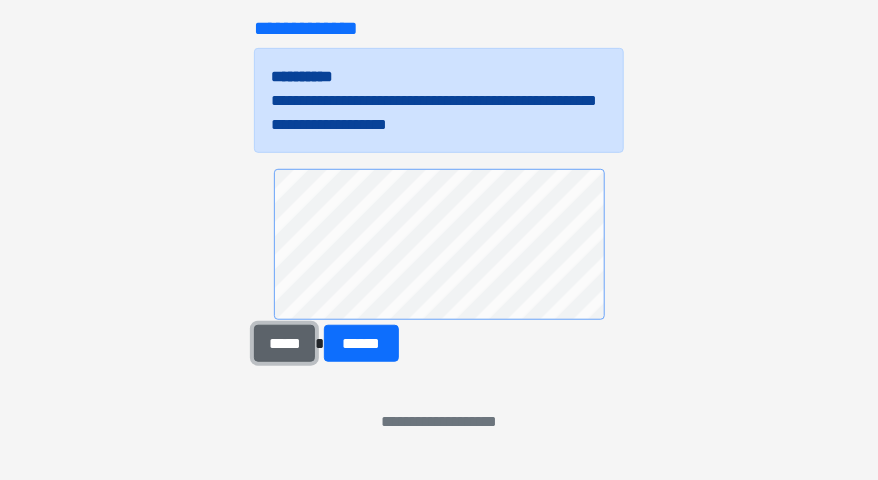 click on "*****" at bounding box center (284, 343) 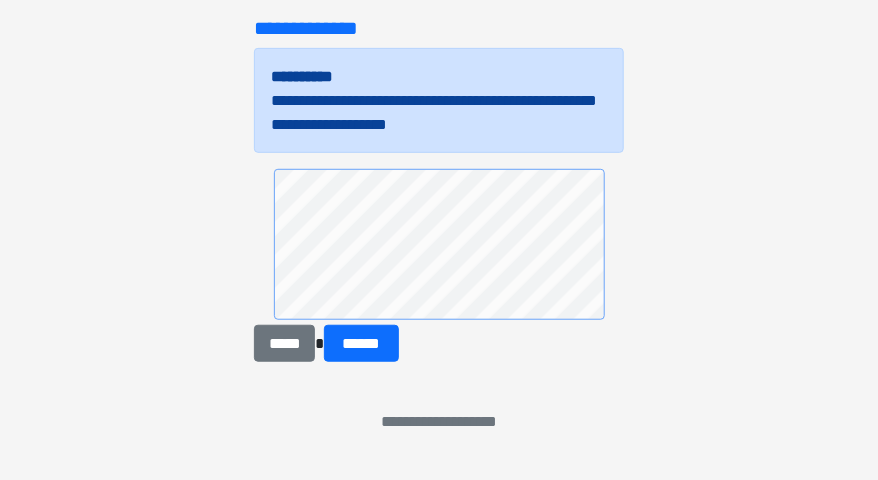 click at bounding box center (439, 247) 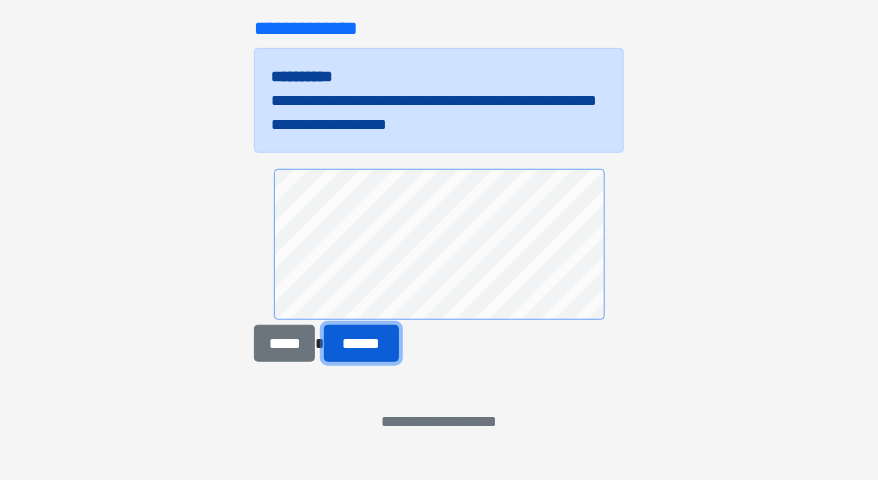 click on "******" at bounding box center (361, 343) 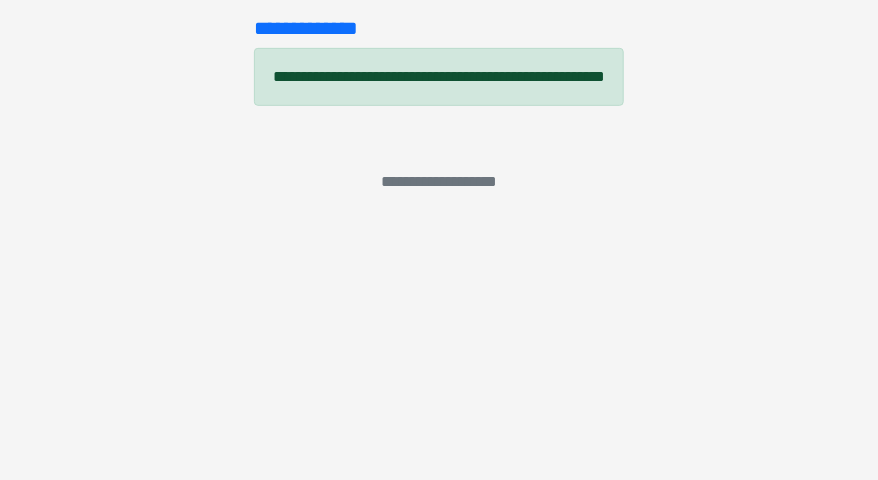 scroll, scrollTop: 34, scrollLeft: 0, axis: vertical 